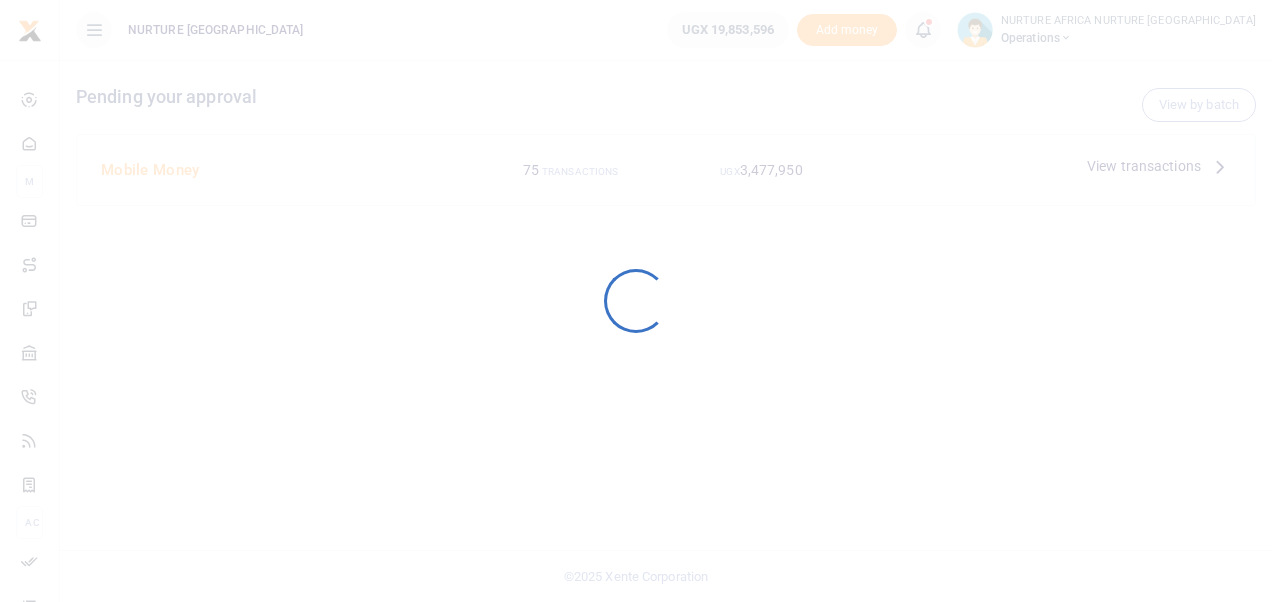 scroll, scrollTop: 0, scrollLeft: 0, axis: both 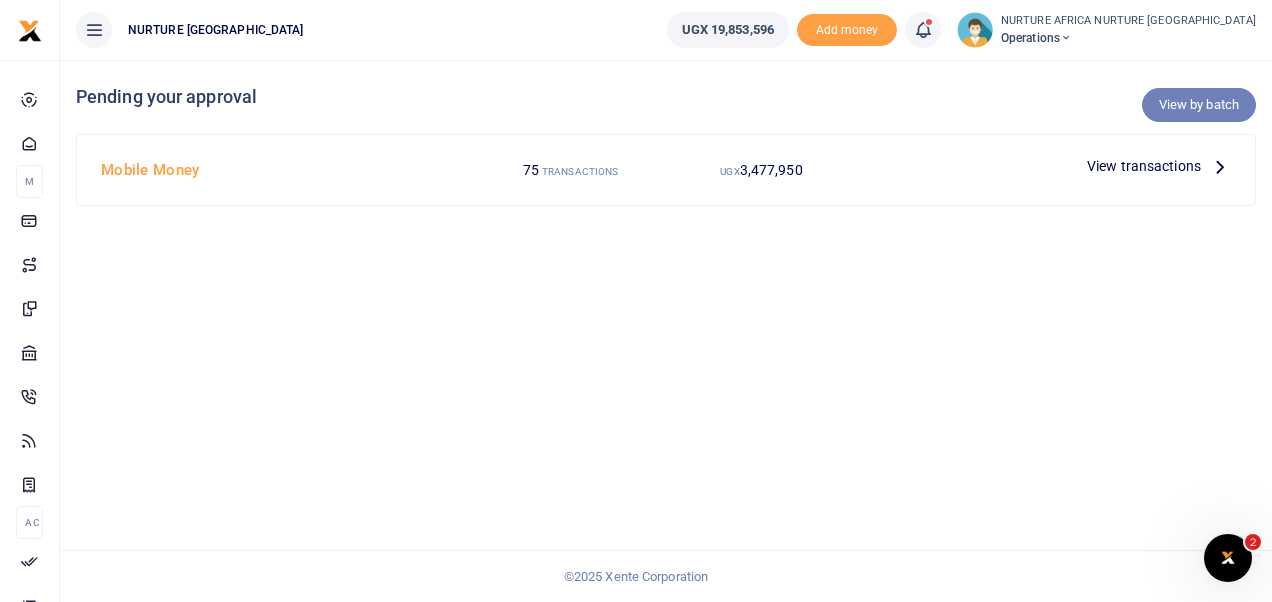 click on "View by batch" at bounding box center [1199, 105] 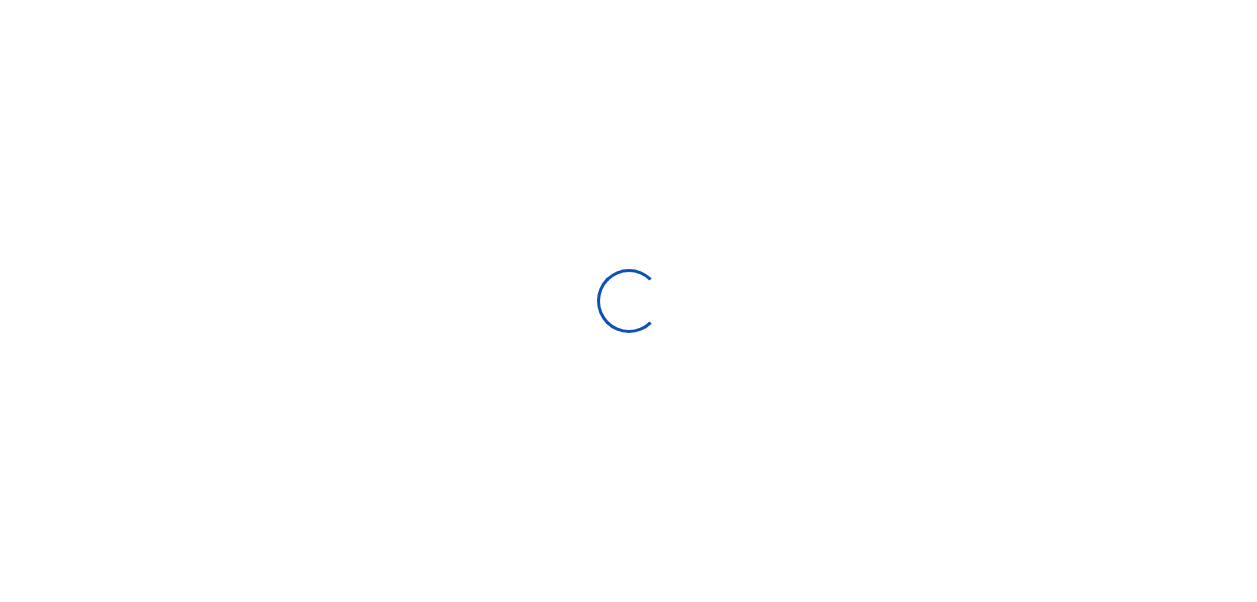 scroll, scrollTop: 0, scrollLeft: 0, axis: both 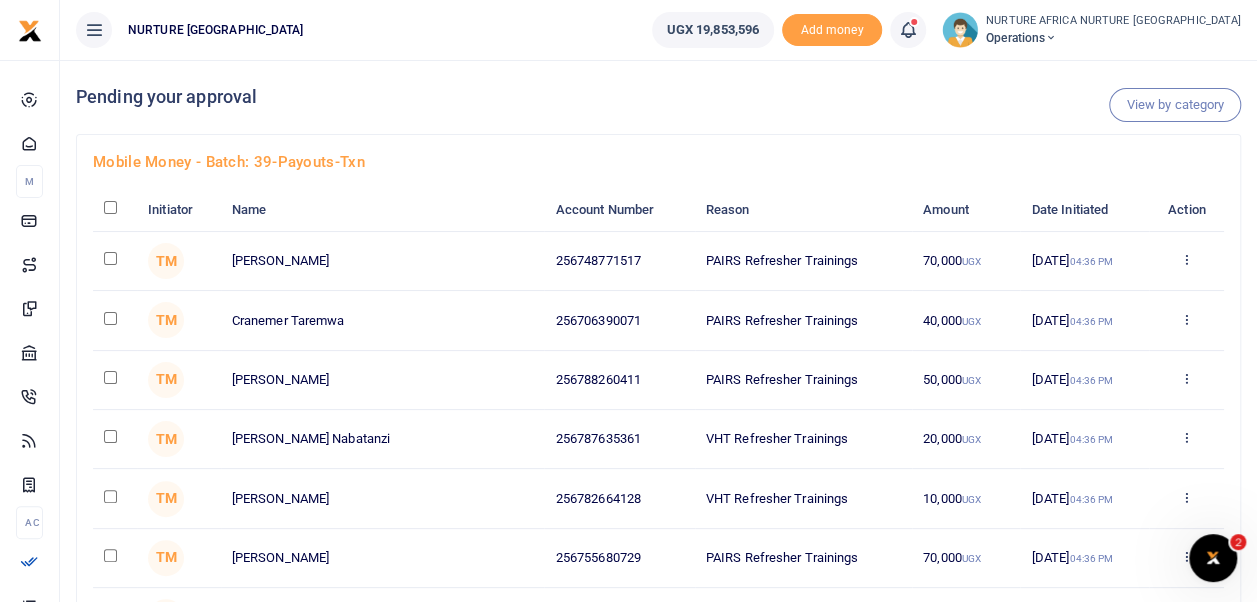 click on "Mobile Money - batch: 39-payouts-txn
Initiator
Name
Account Number
Reason
Amount
Date Initiated
Action
TM 256748771517 70,000  UGX" at bounding box center [658, 1371] 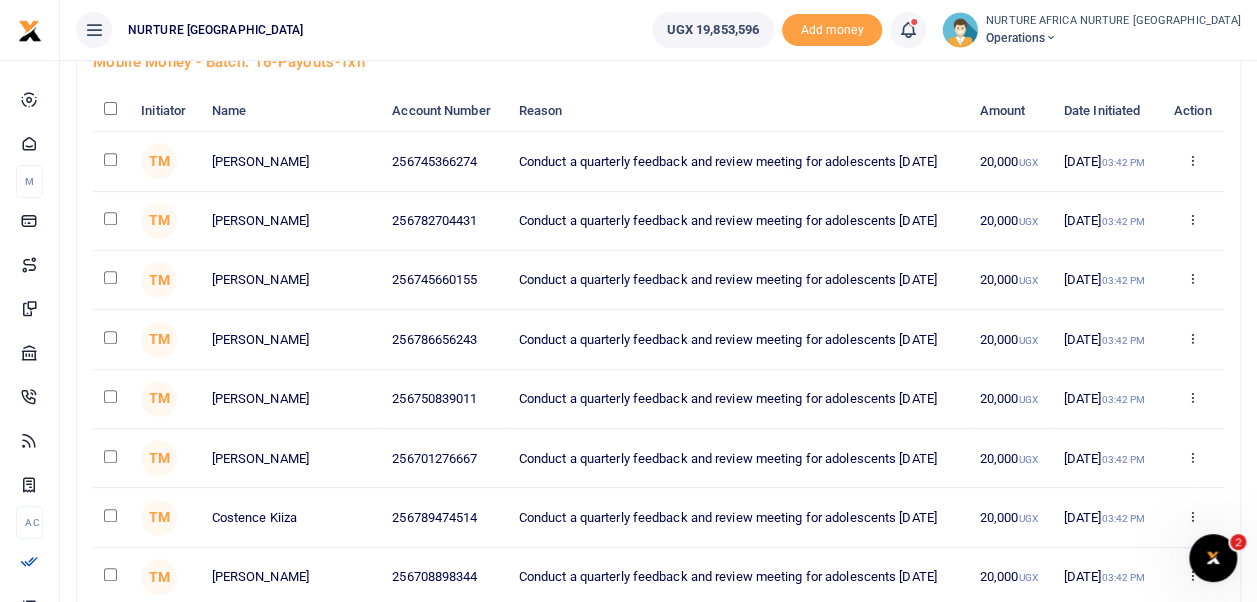 scroll, scrollTop: 4218, scrollLeft: 0, axis: vertical 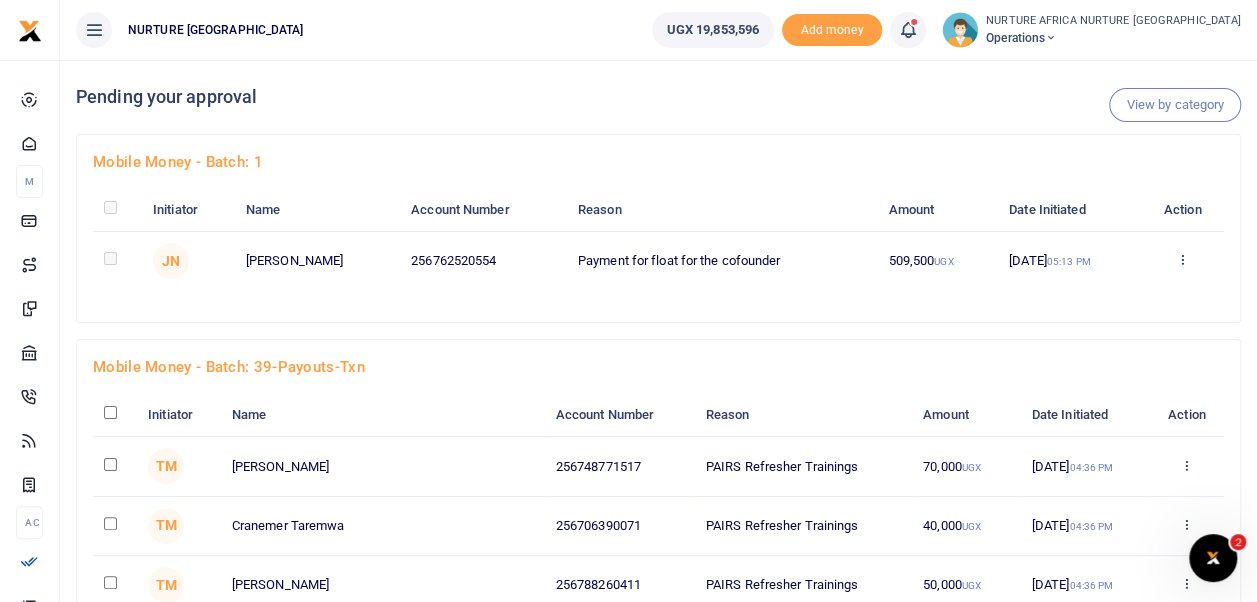 click at bounding box center [1182, 259] 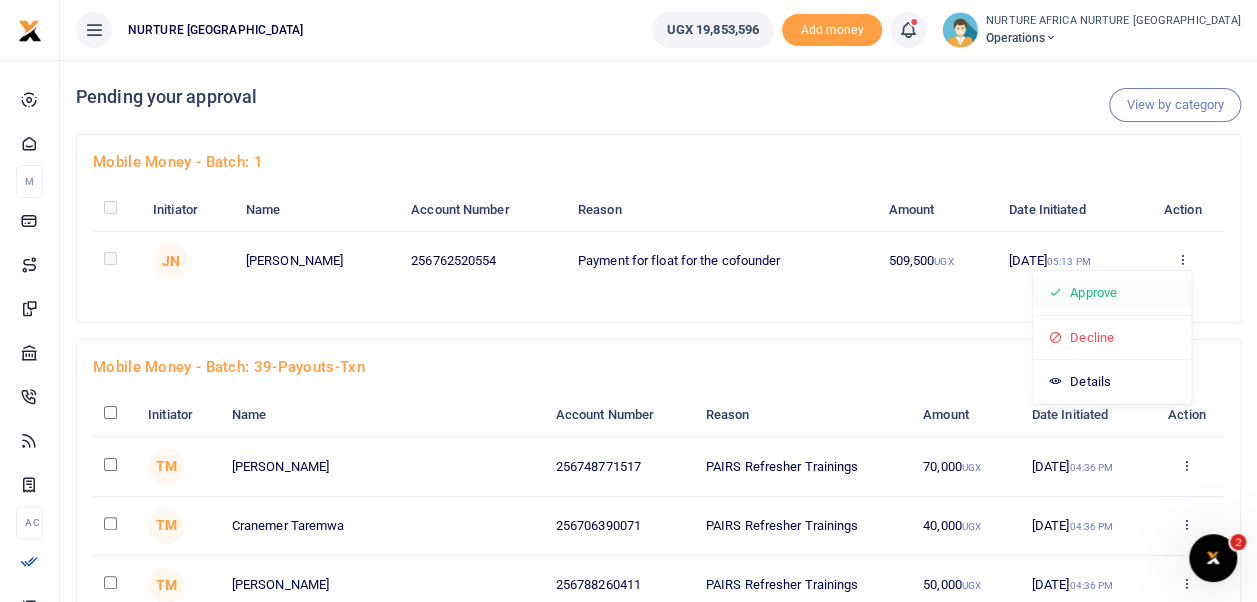 click on "Approve" at bounding box center [1112, 293] 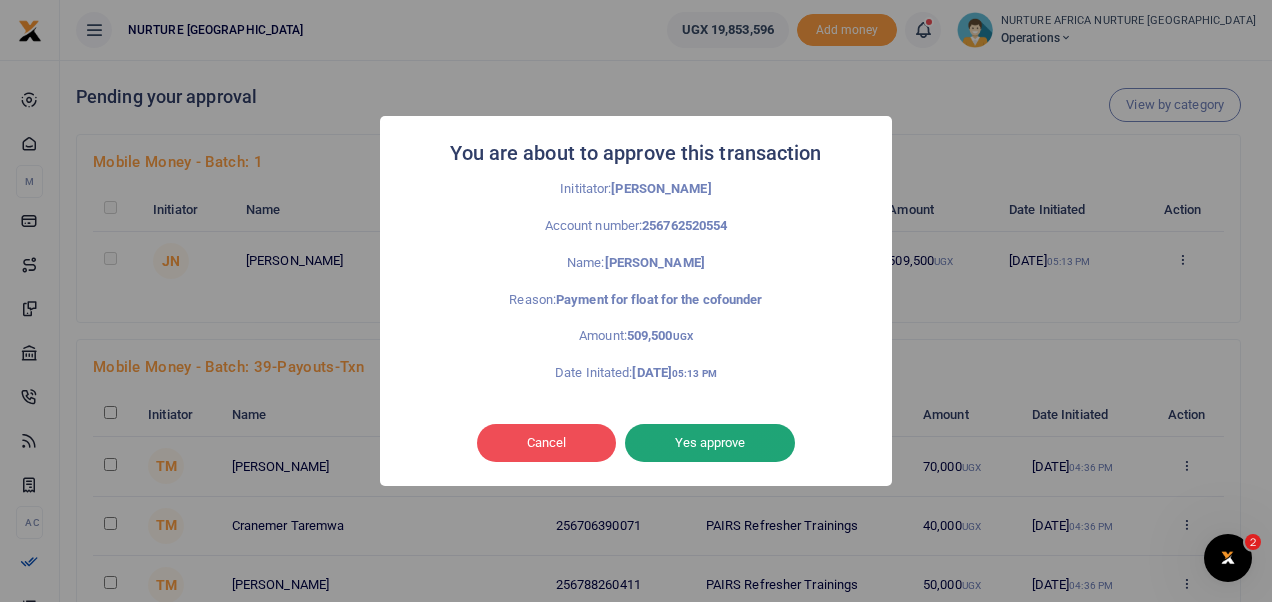 click on "Yes approve" at bounding box center [710, 443] 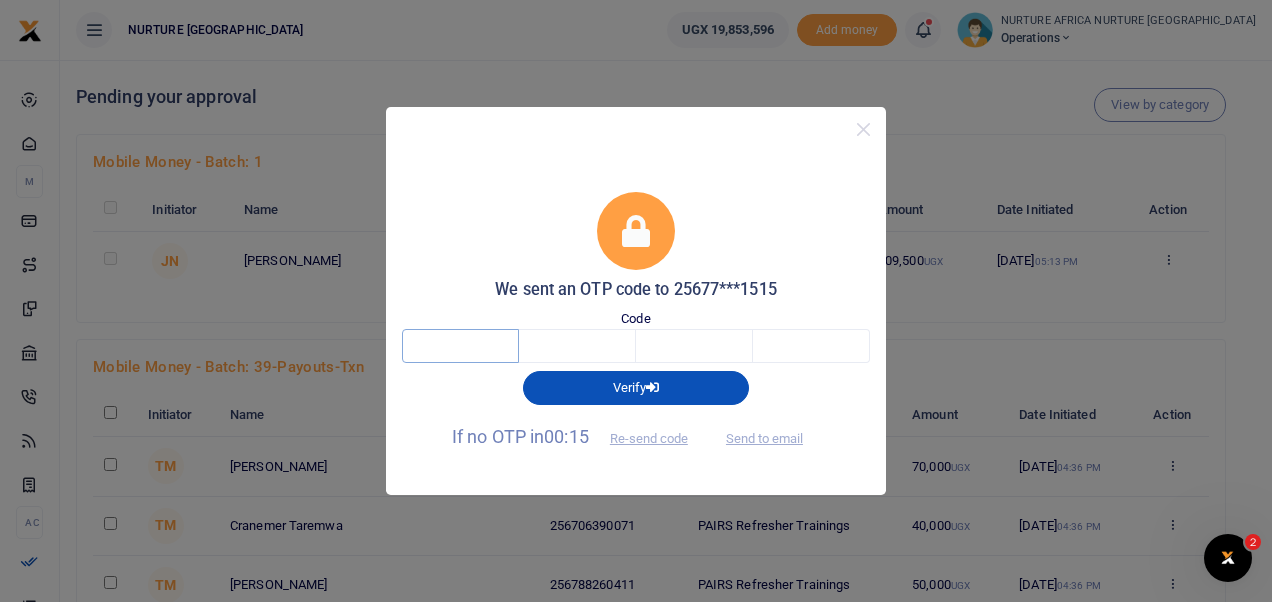 click at bounding box center (460, 346) 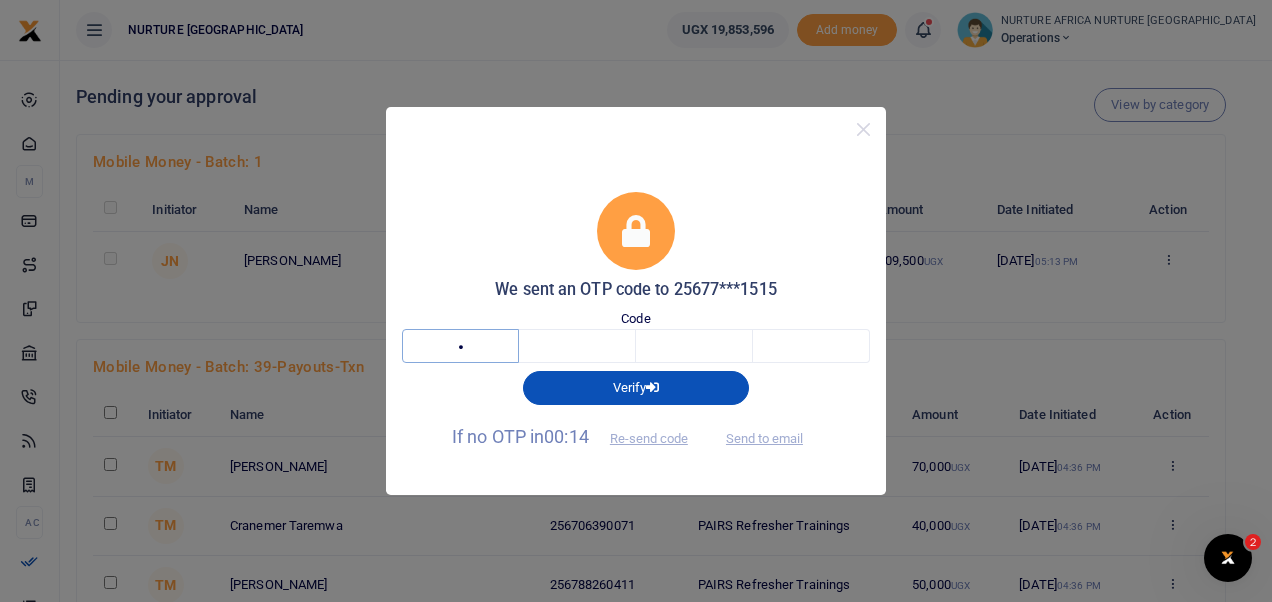 type on "3" 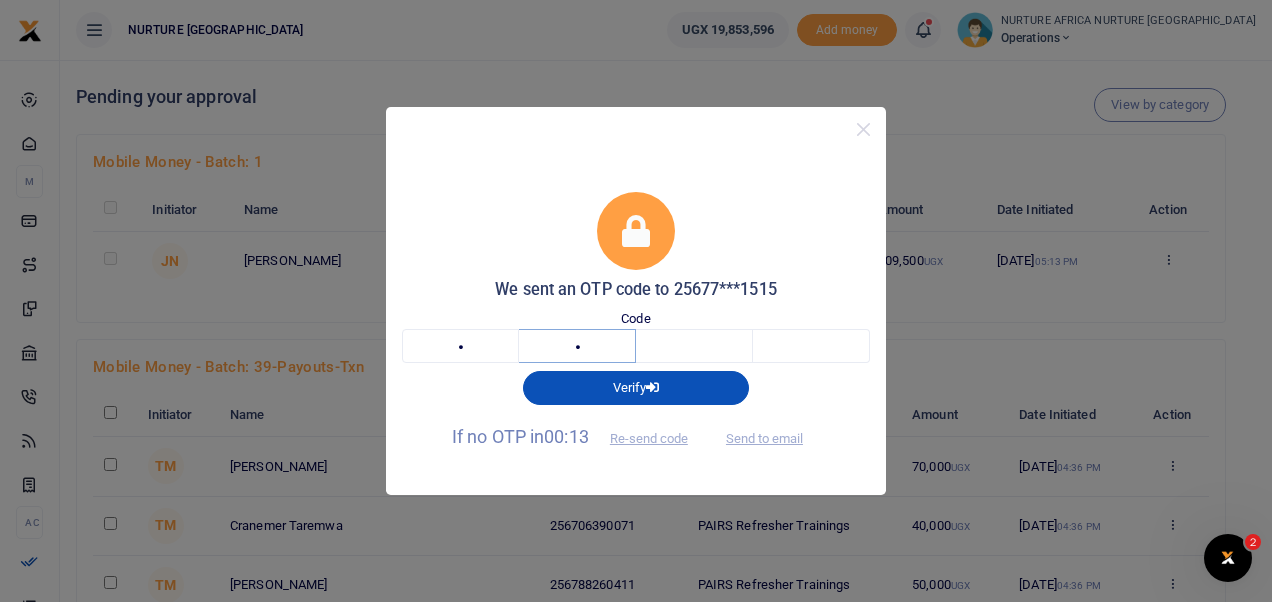 type on "9" 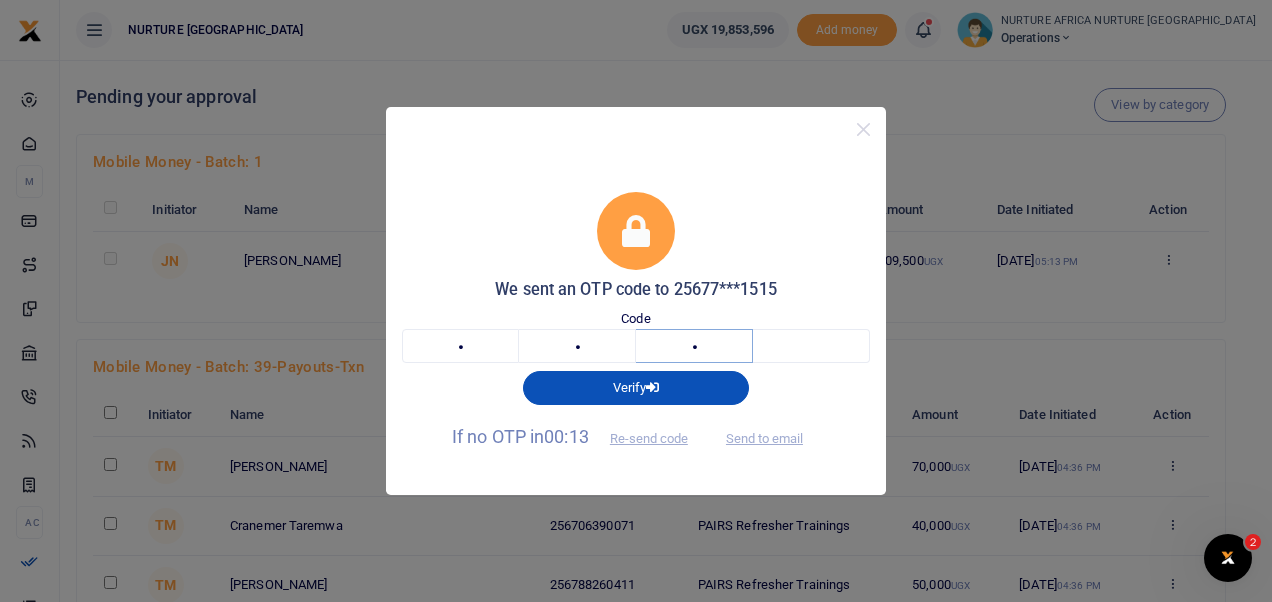 type on "3" 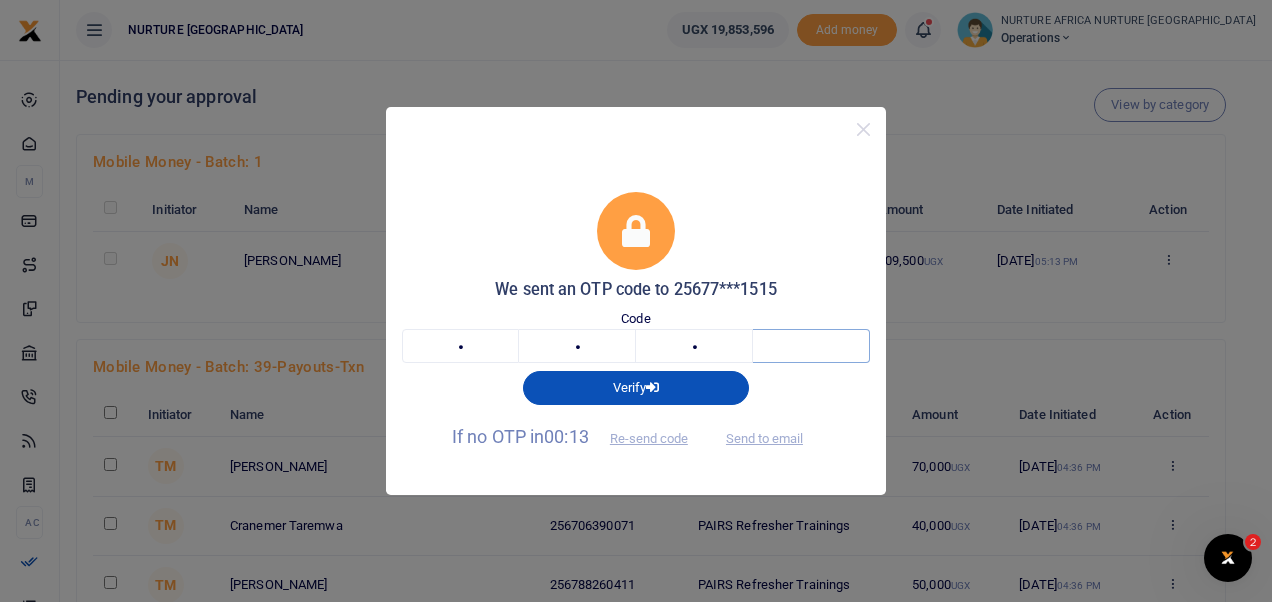 type on "3" 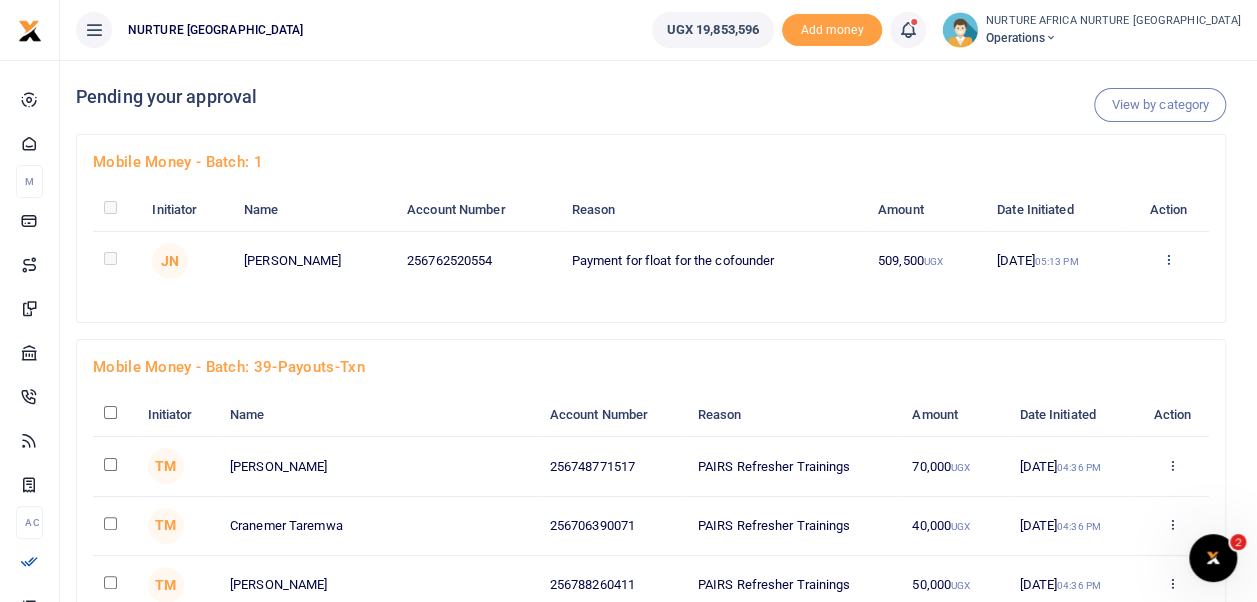 click at bounding box center (1168, 259) 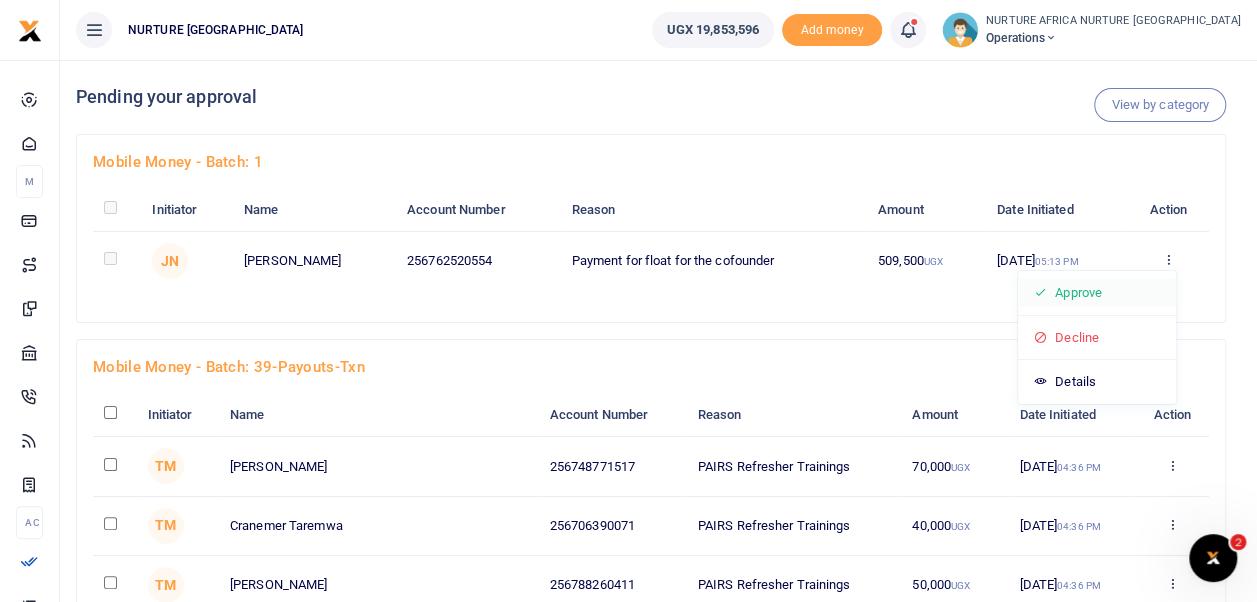 click on "Approve" at bounding box center (1097, 293) 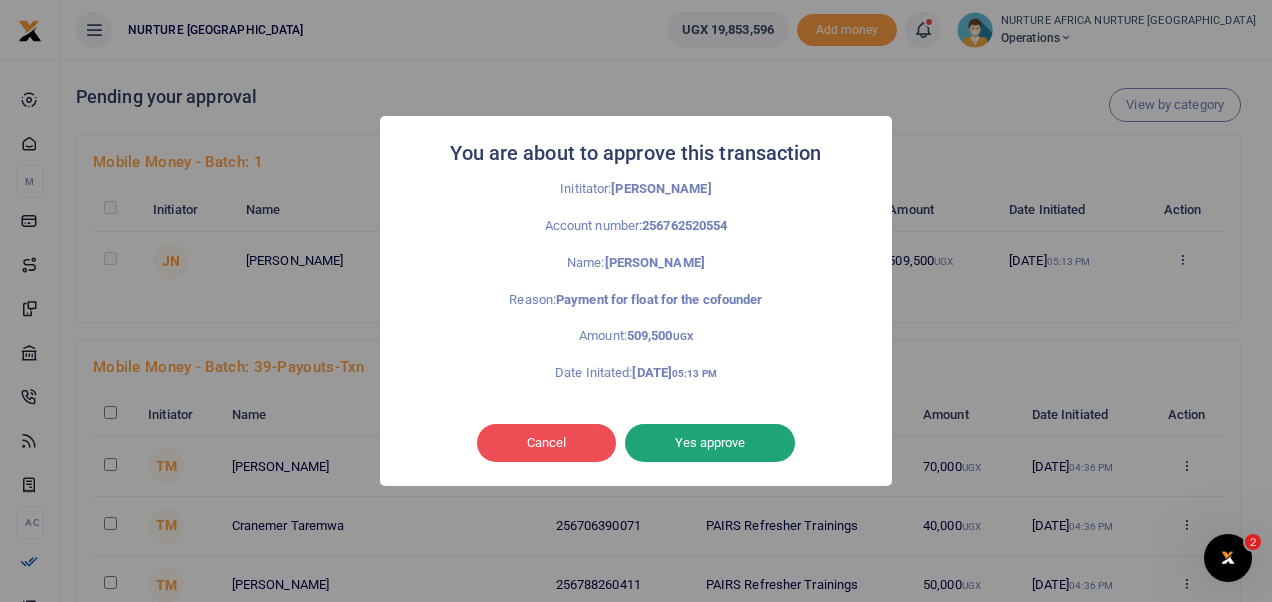 click on "Yes approve" at bounding box center (710, 443) 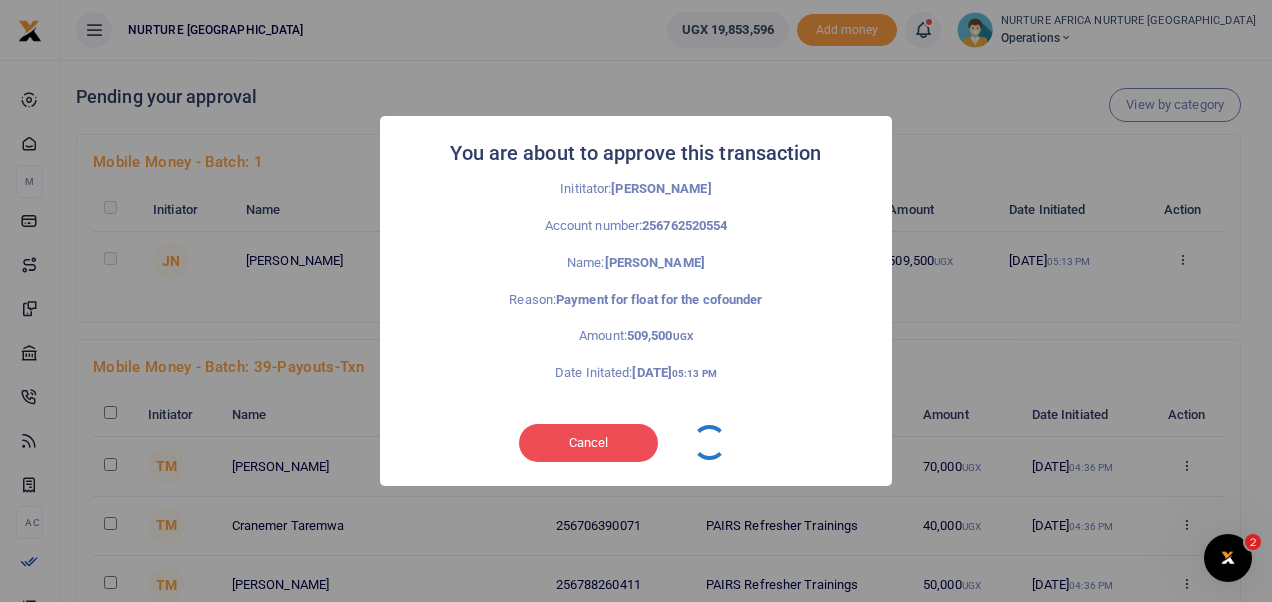 type 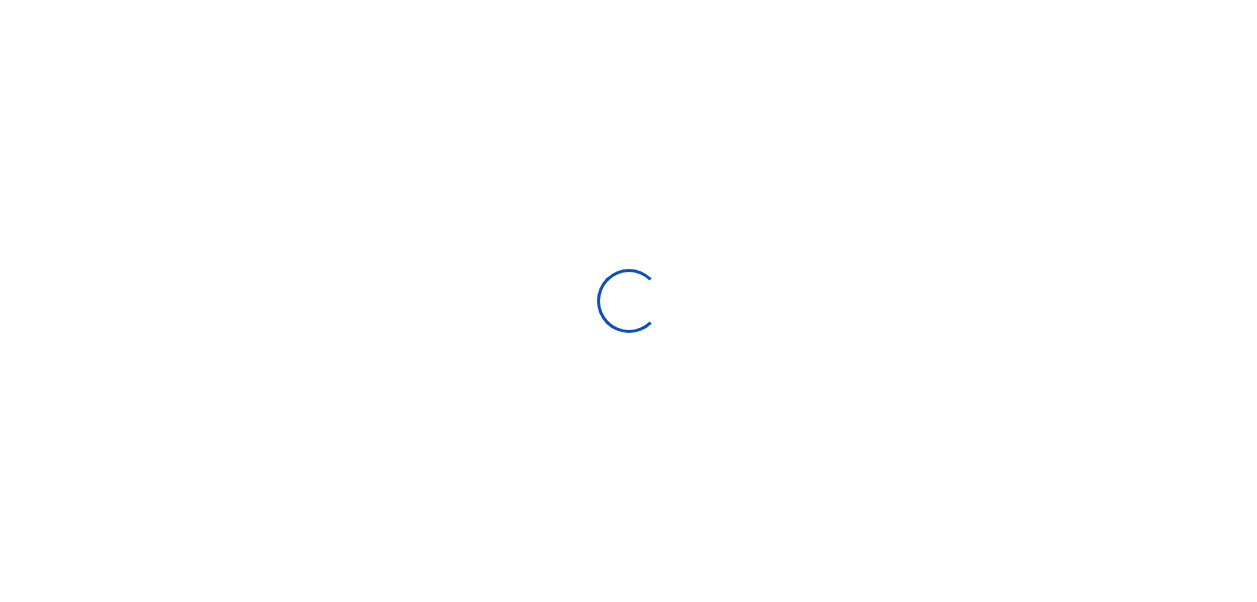 scroll, scrollTop: 0, scrollLeft: 0, axis: both 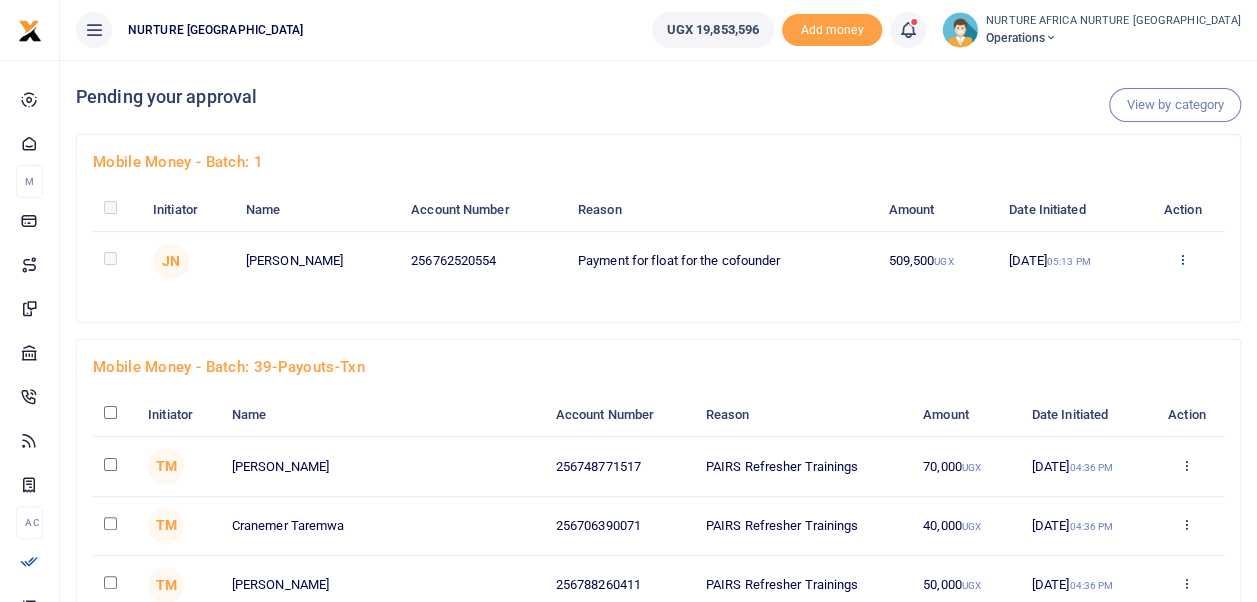 click at bounding box center (1182, 259) 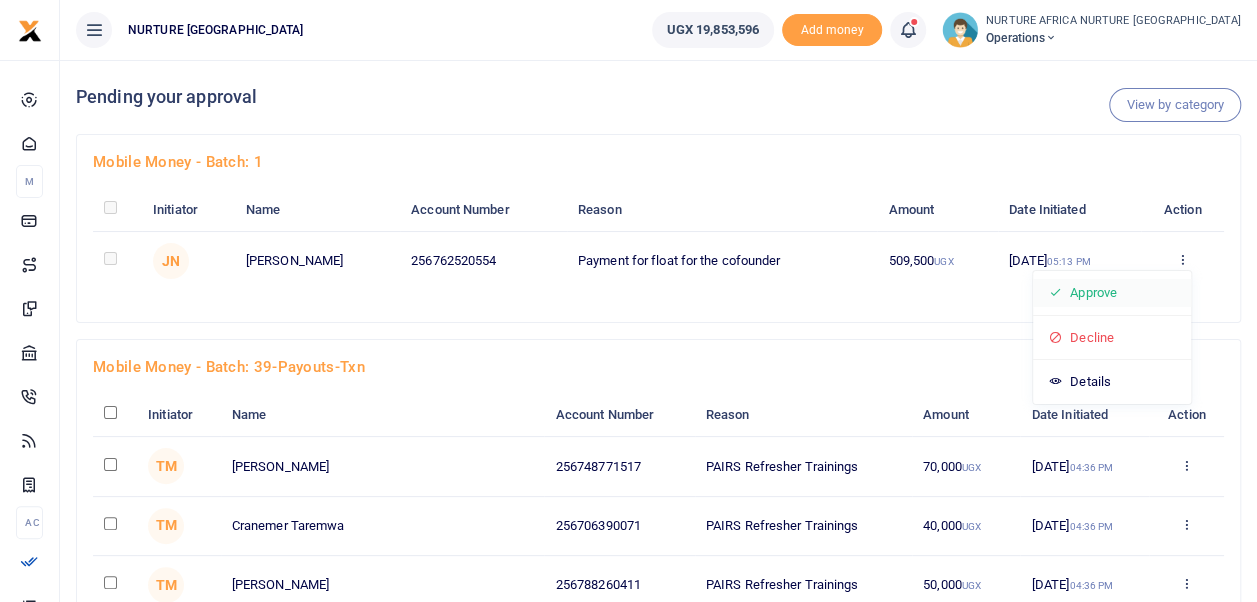 click on "Approve" at bounding box center (1112, 293) 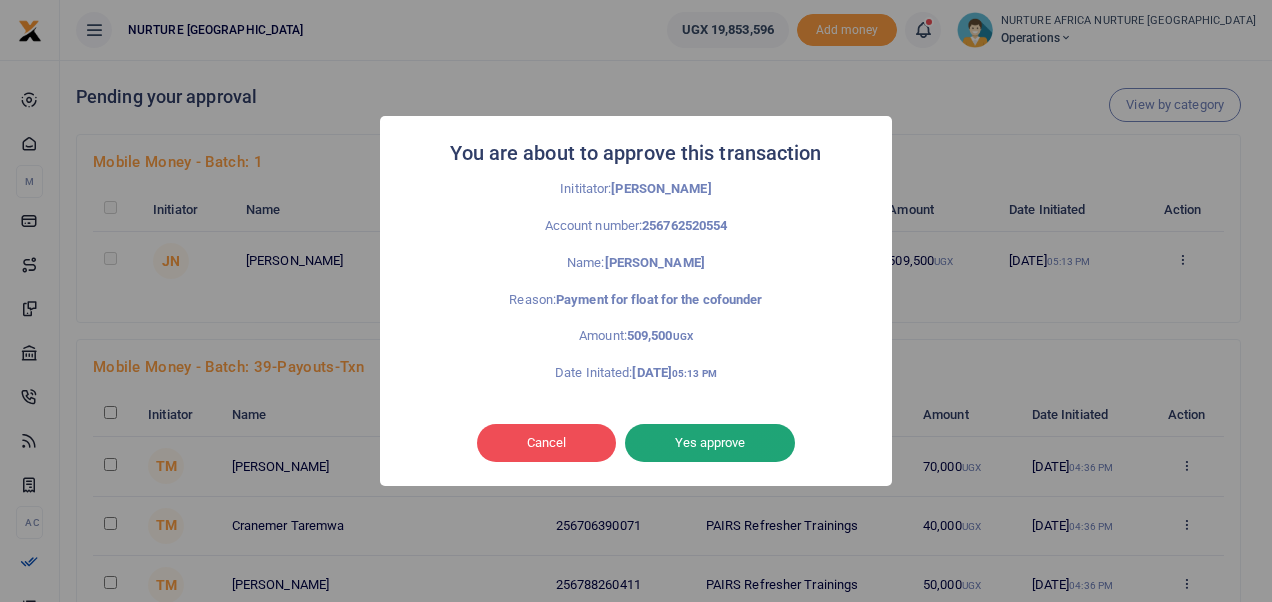 click on "Yes approve" at bounding box center [710, 443] 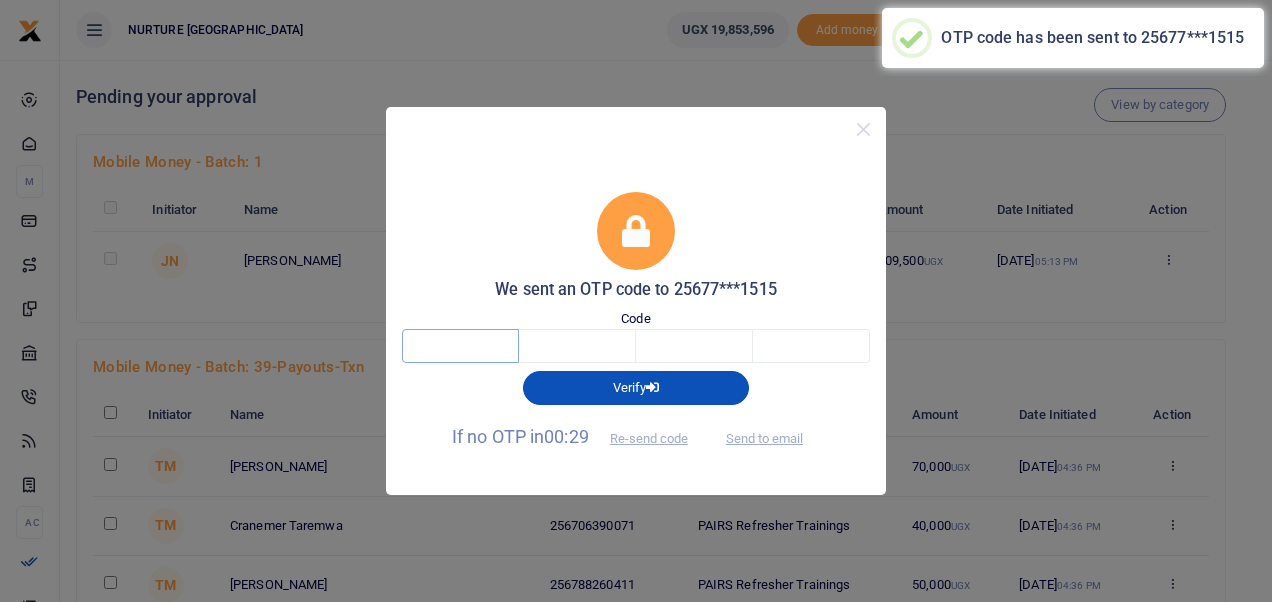 click at bounding box center (460, 346) 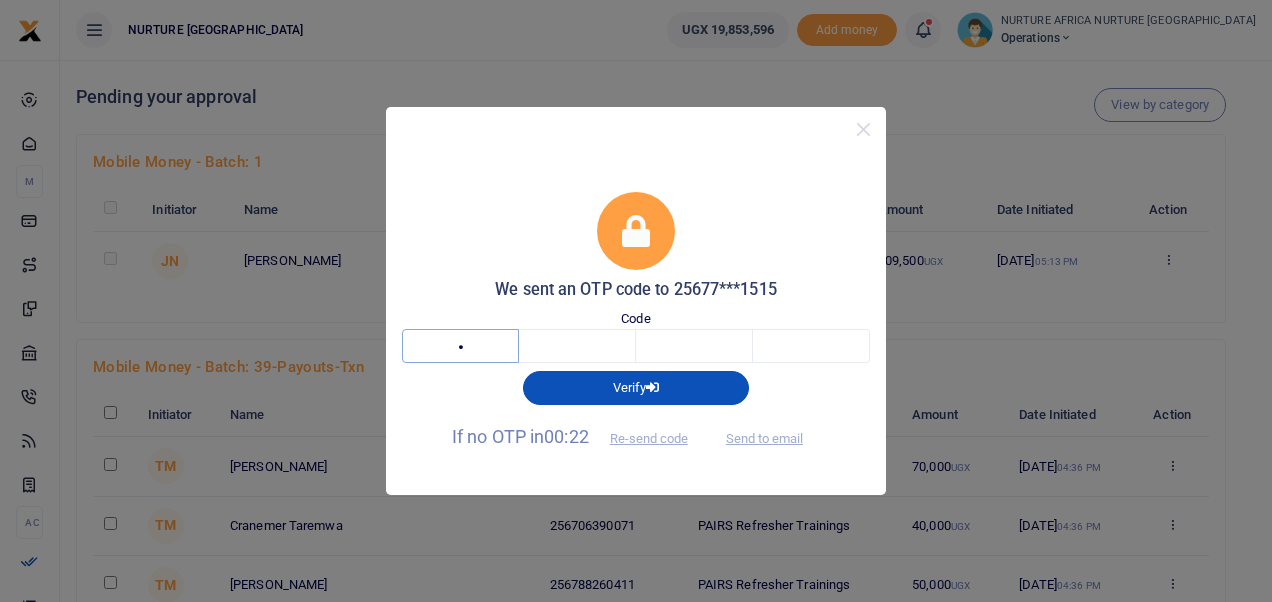 type on "2" 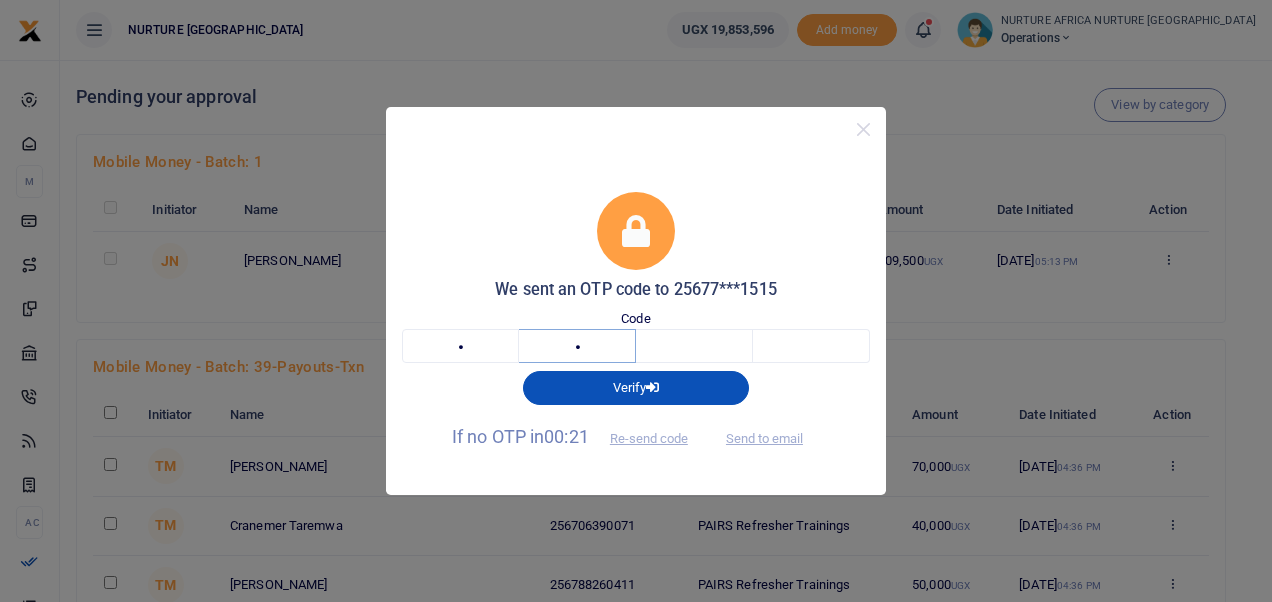 type on "5" 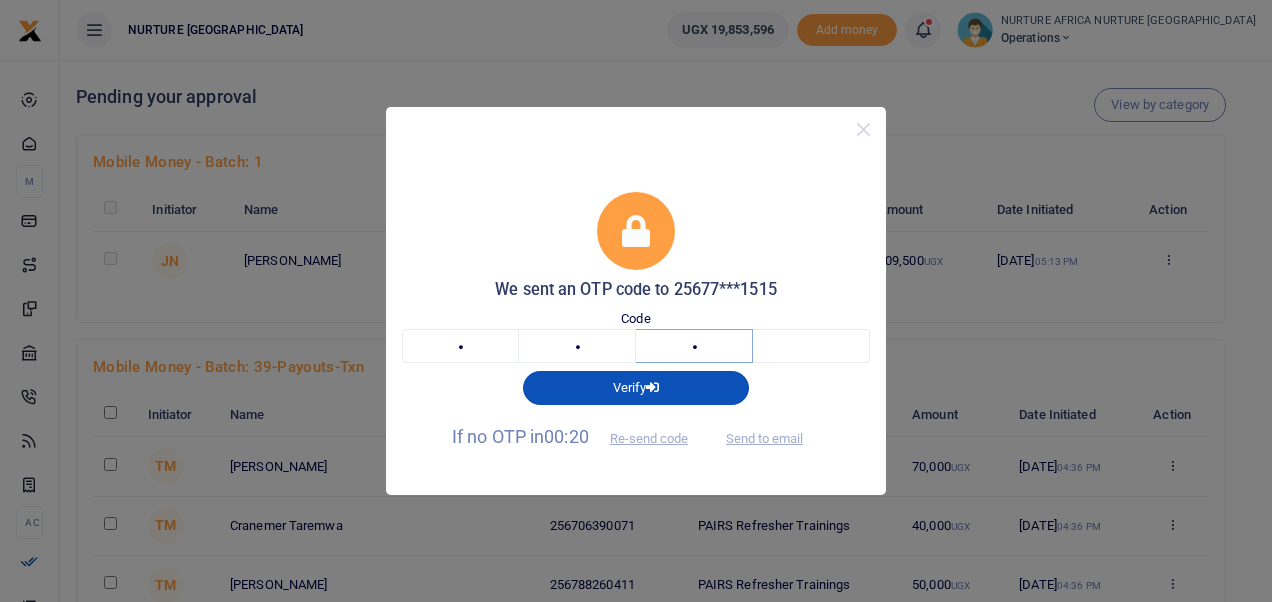 type on "7" 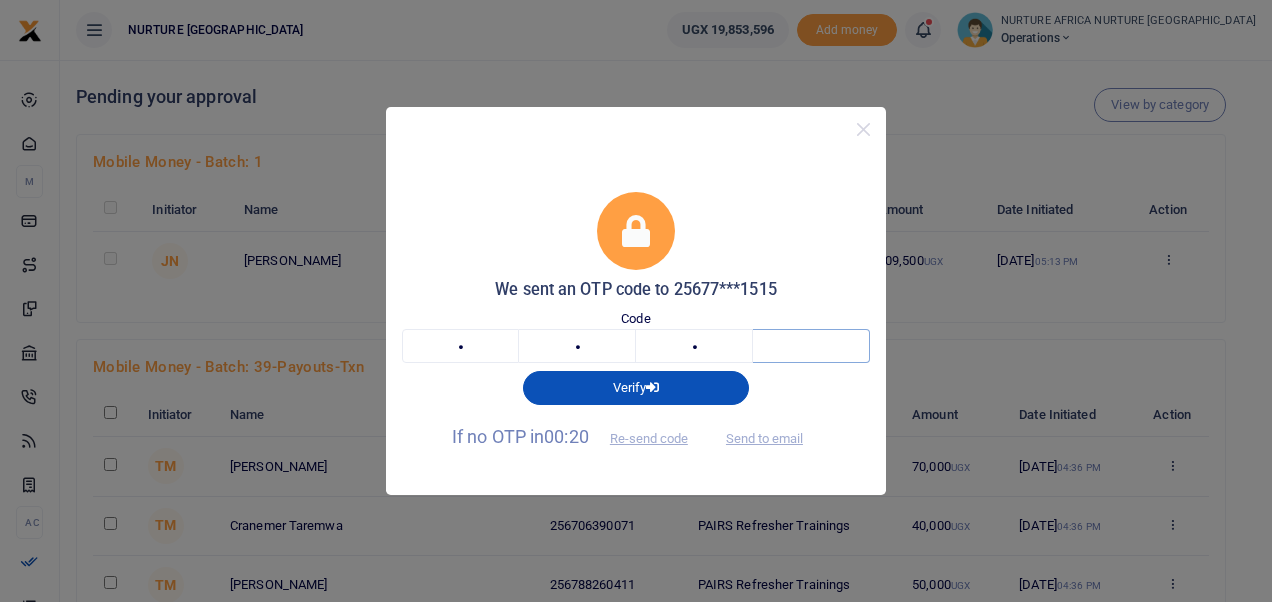 type on "4" 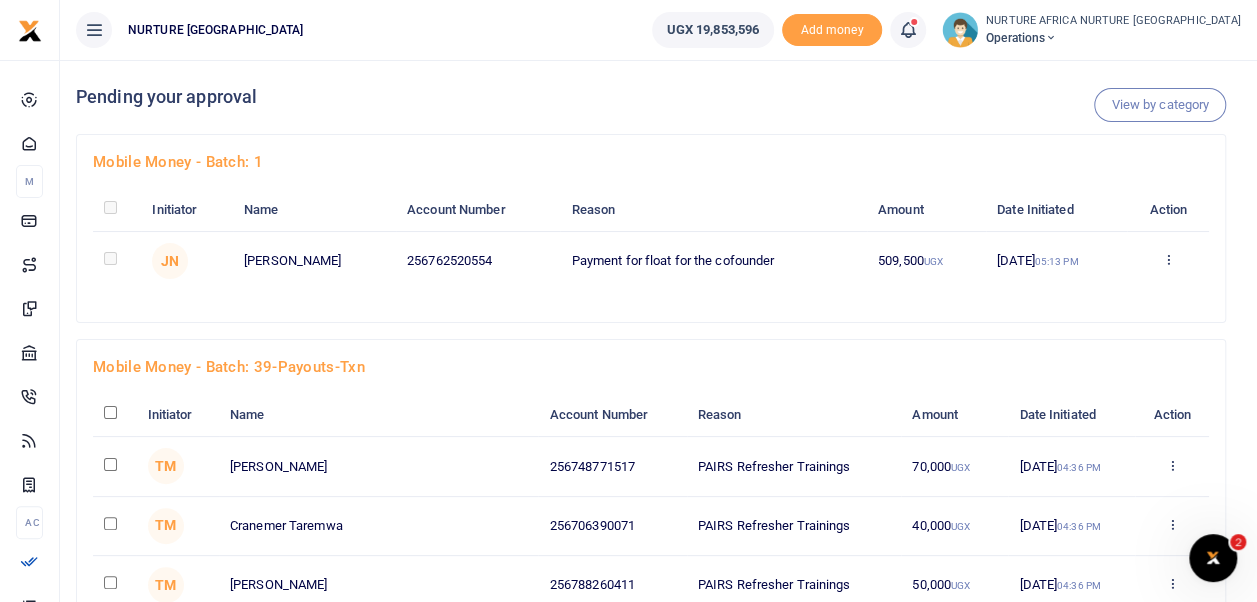 scroll, scrollTop: 0, scrollLeft: 0, axis: both 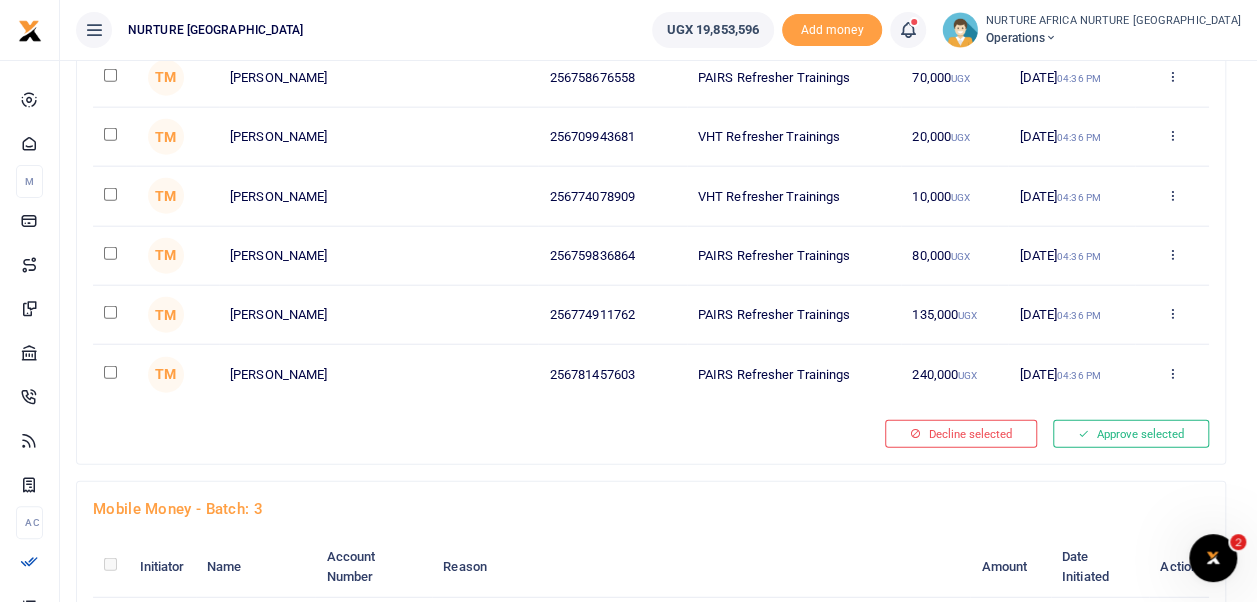 click at bounding box center [110, 312] 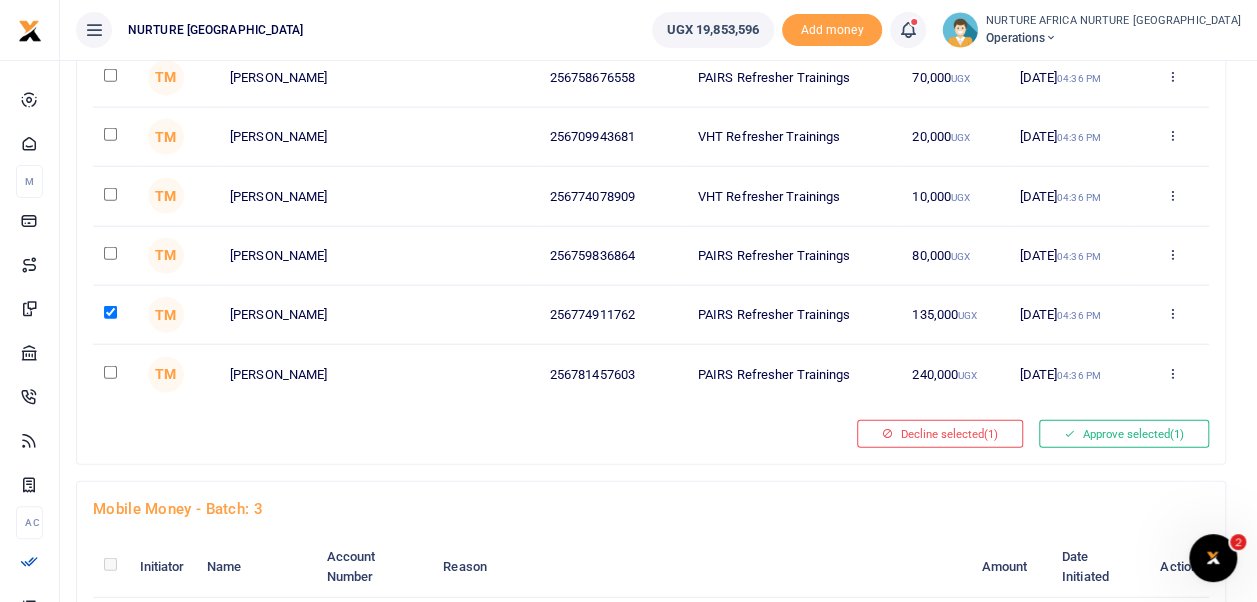 scroll, scrollTop: 990, scrollLeft: 0, axis: vertical 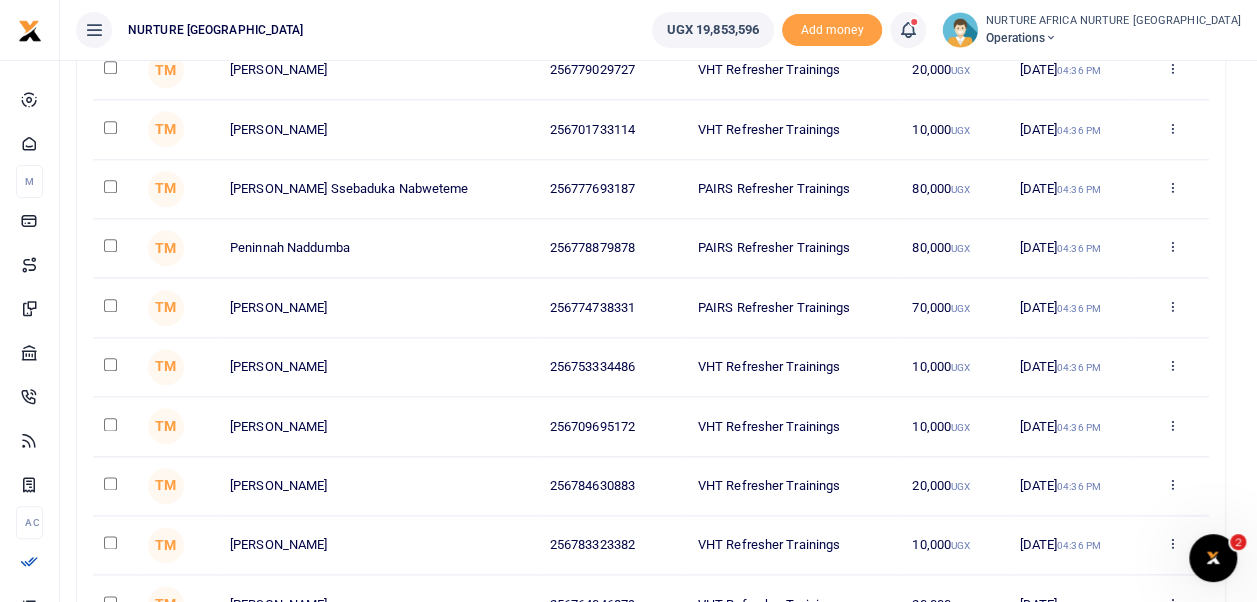 click at bounding box center (110, 305) 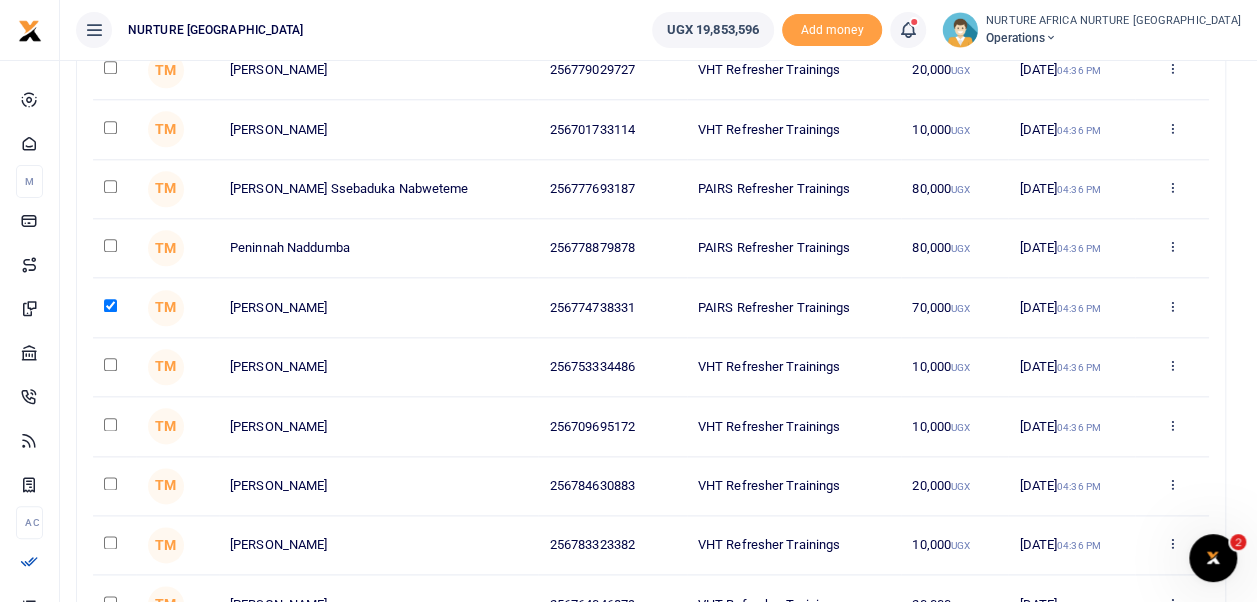 scroll, scrollTop: 0, scrollLeft: 0, axis: both 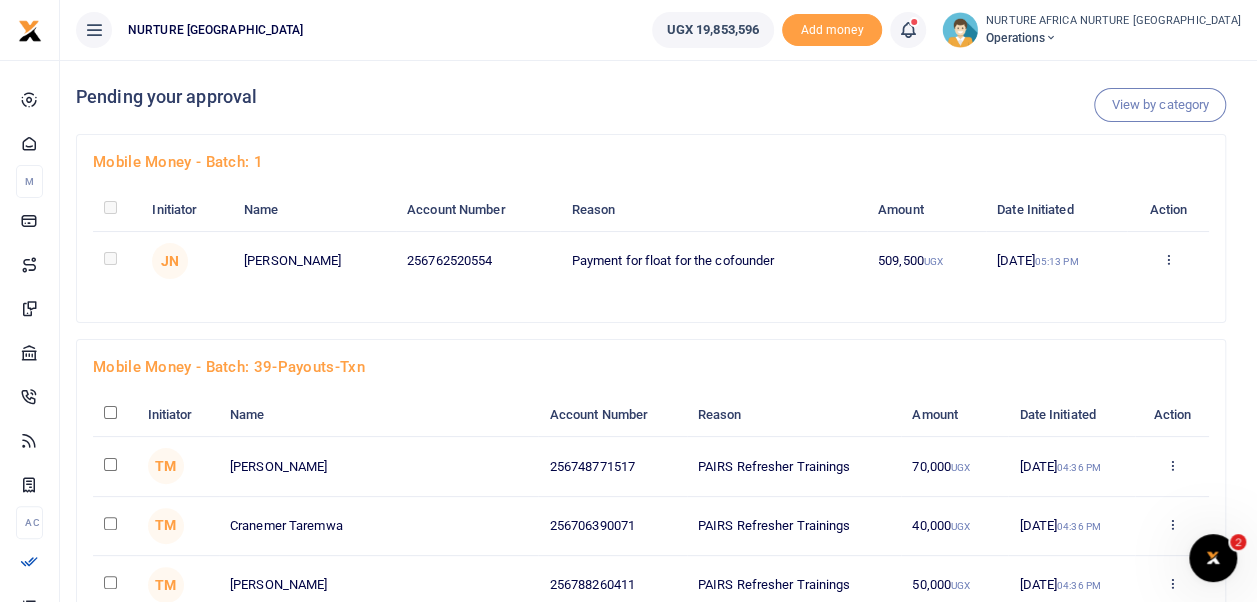 click at bounding box center (110, 582) 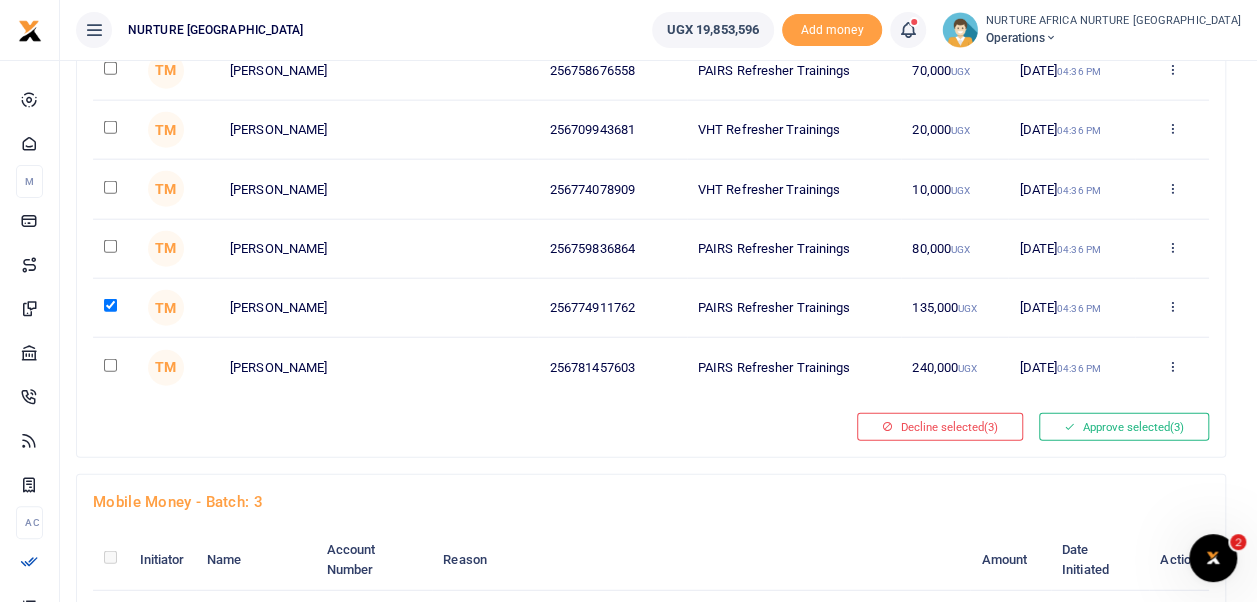 scroll, scrollTop: 2339, scrollLeft: 0, axis: vertical 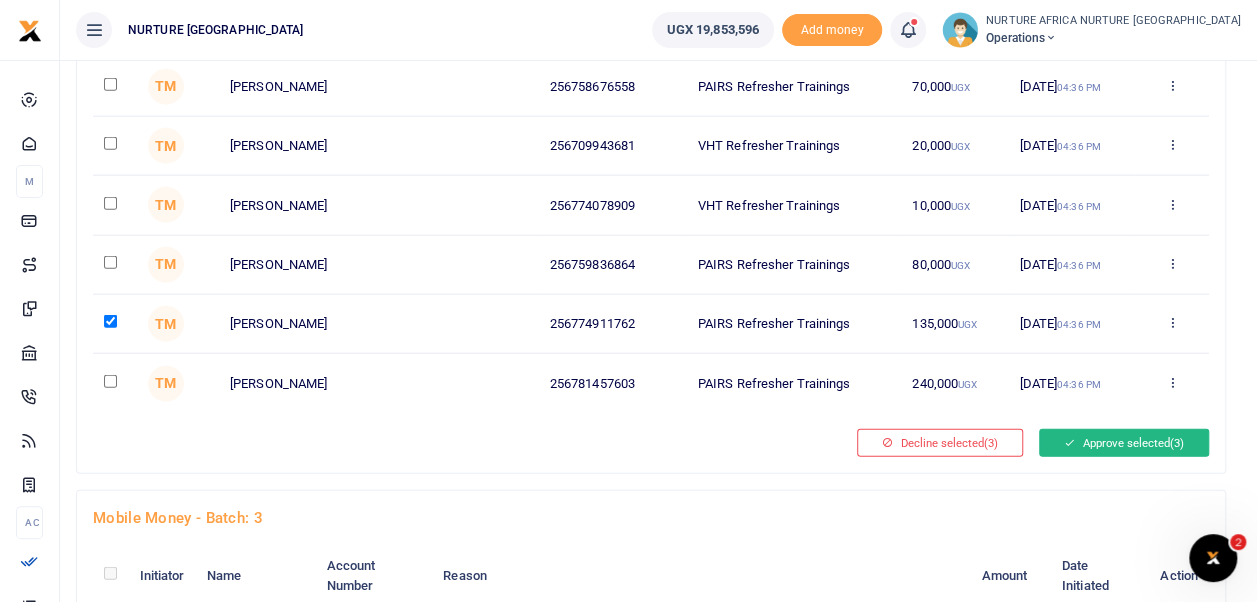 click on "Approve selected  (3)" at bounding box center [1124, 443] 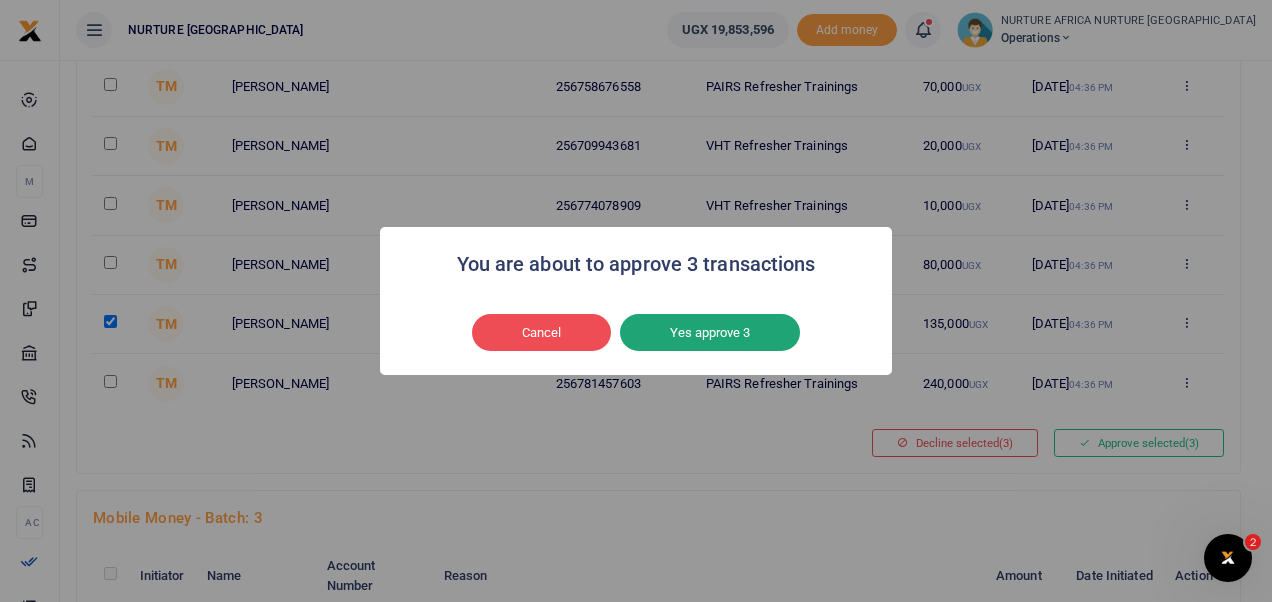 click on "Yes approve 3" at bounding box center [710, 333] 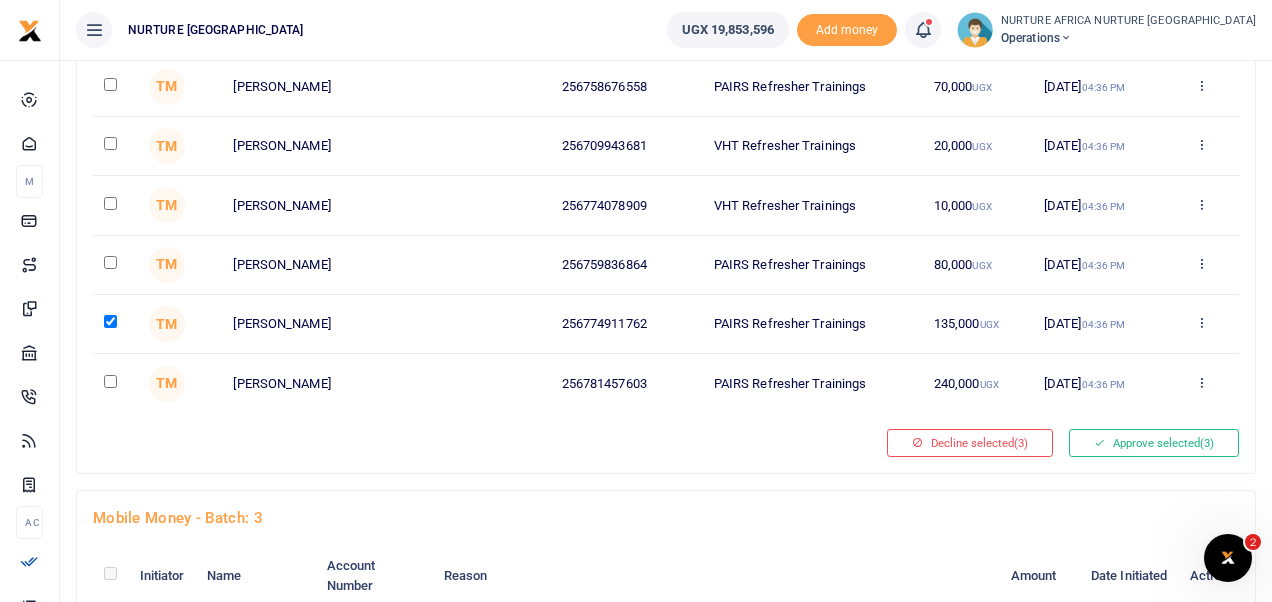 type 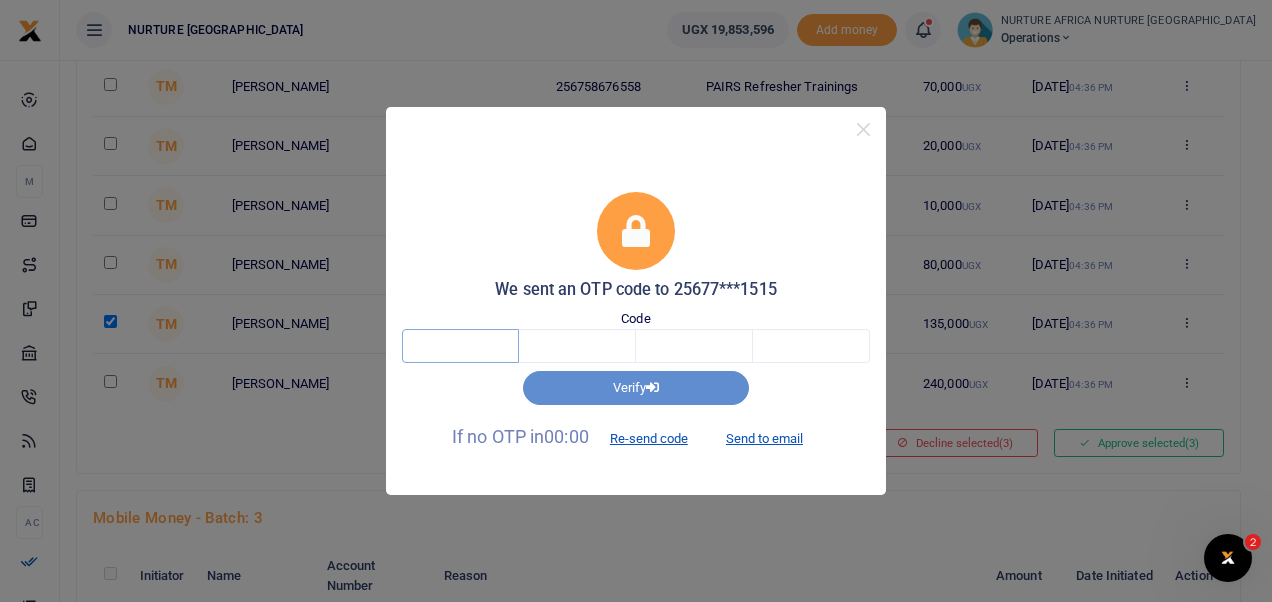 click at bounding box center [460, 346] 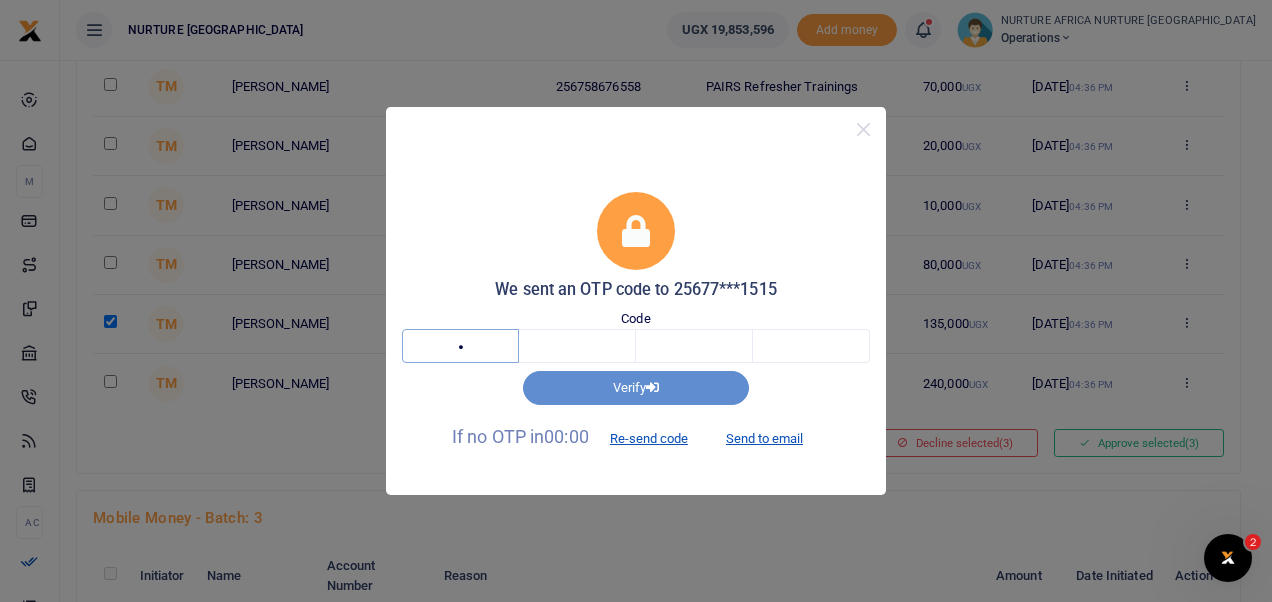type on "3" 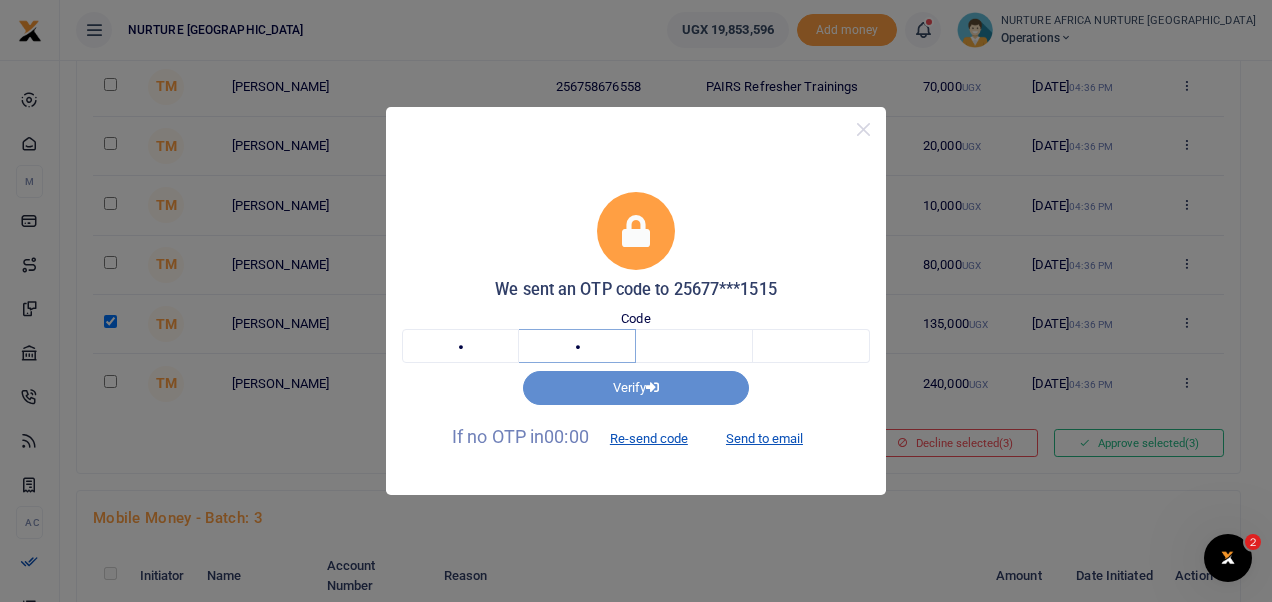 type on "3" 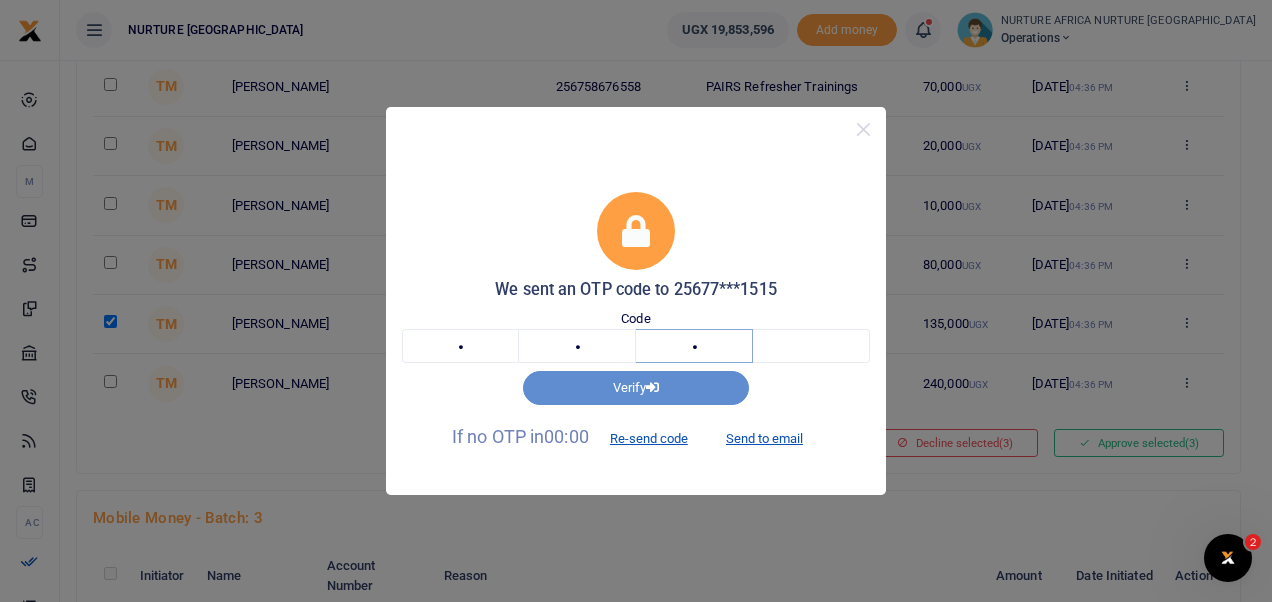 type on "5" 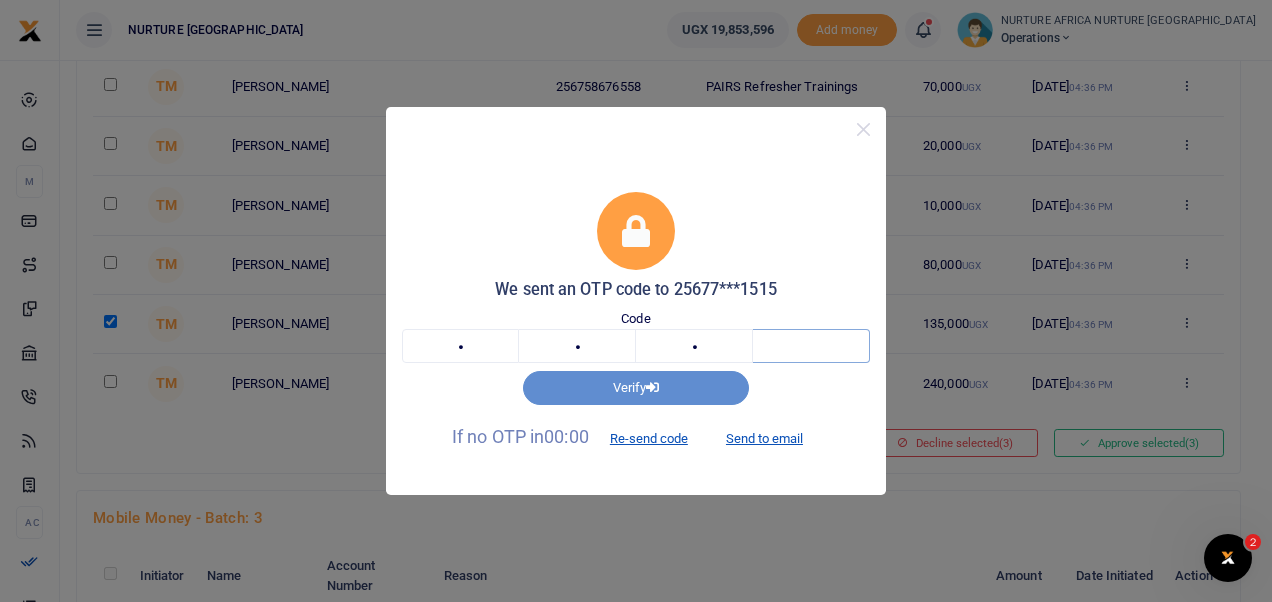 type on "0" 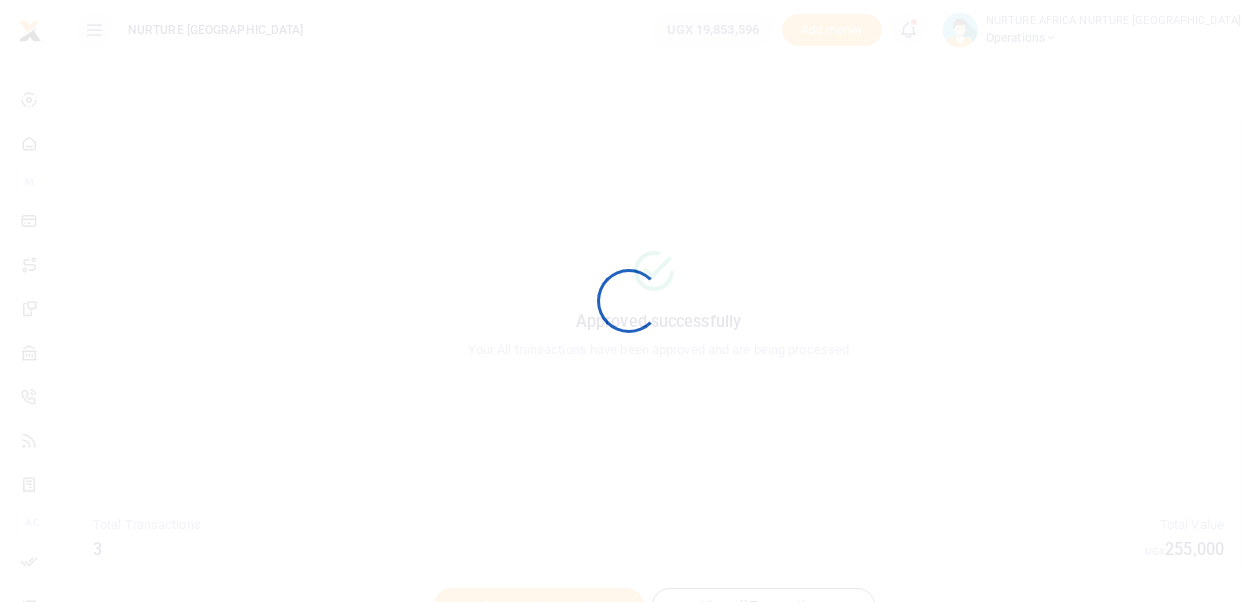 scroll, scrollTop: 0, scrollLeft: 0, axis: both 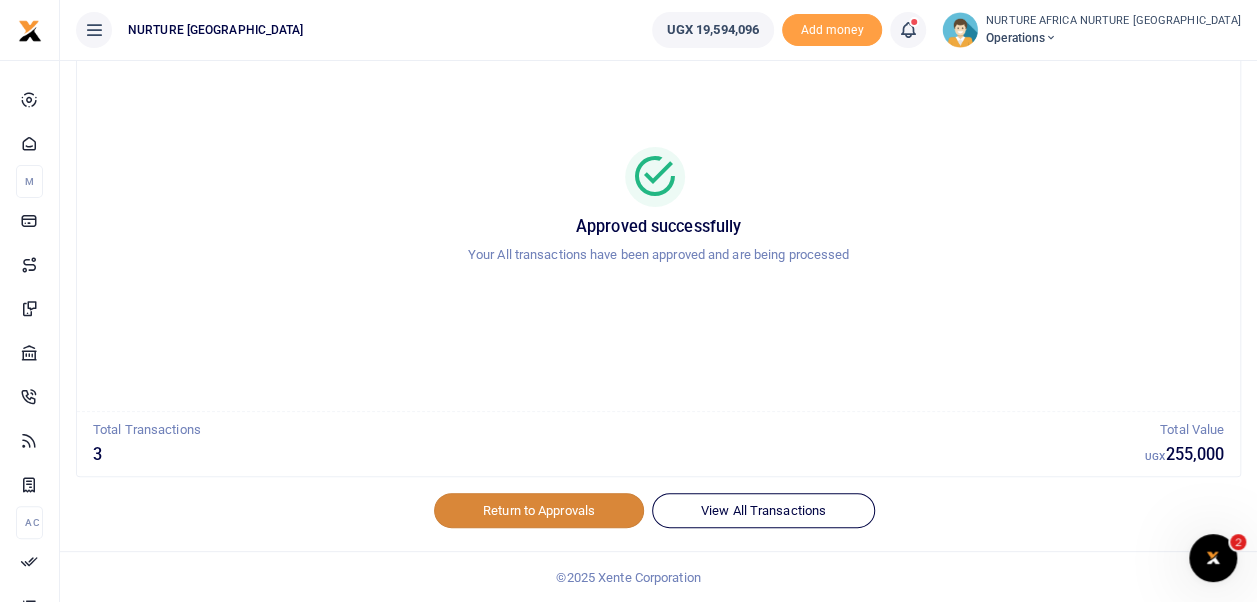 click on "Return to Approvals" at bounding box center (539, 510) 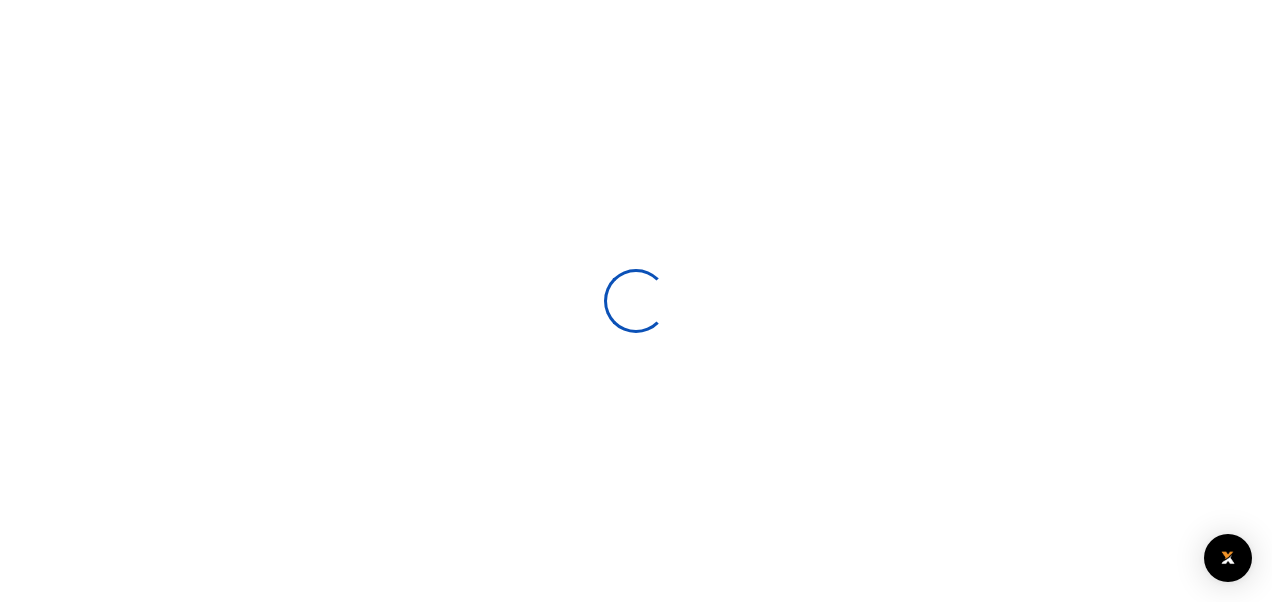 scroll, scrollTop: 0, scrollLeft: 0, axis: both 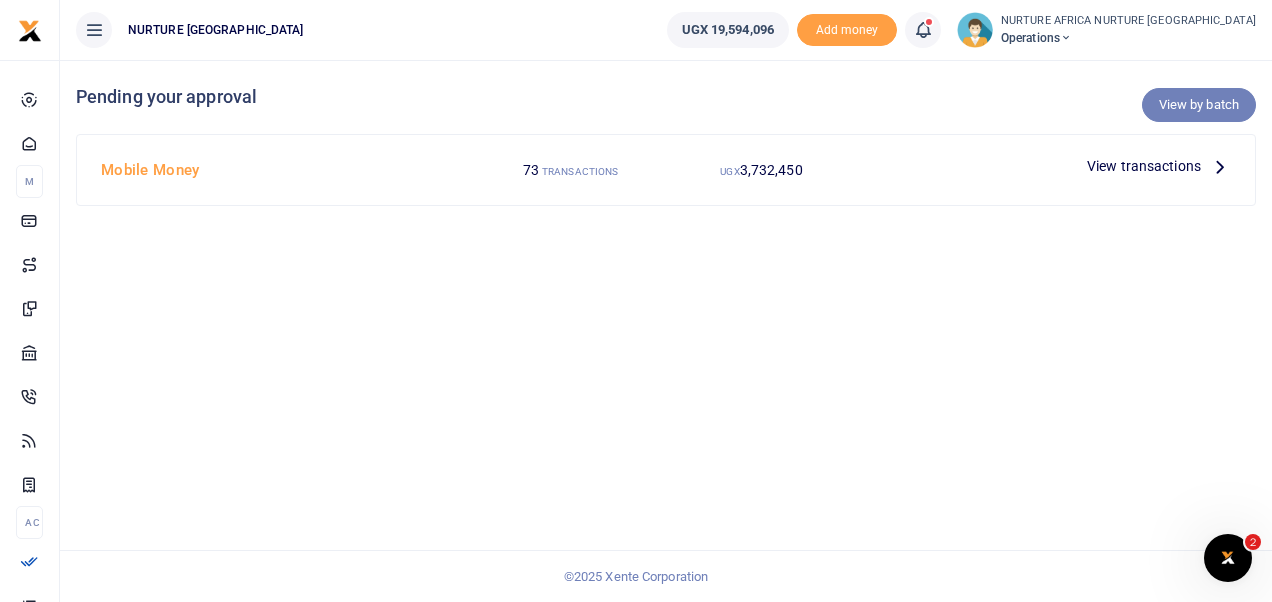 click on "View by batch" at bounding box center [1199, 105] 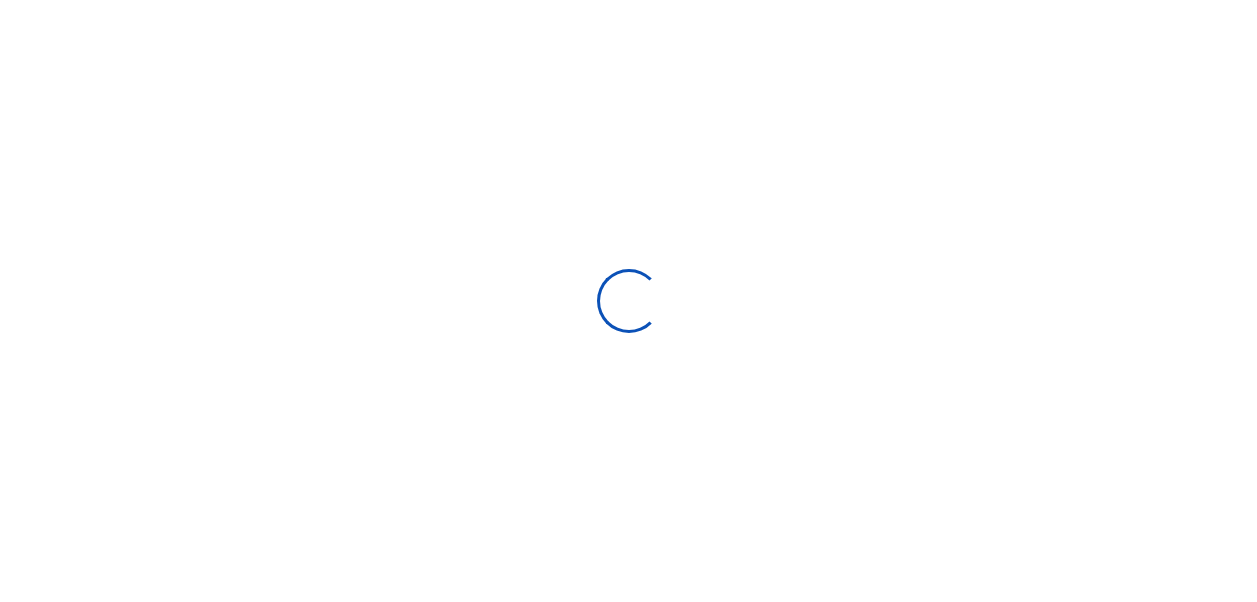 scroll, scrollTop: 0, scrollLeft: 0, axis: both 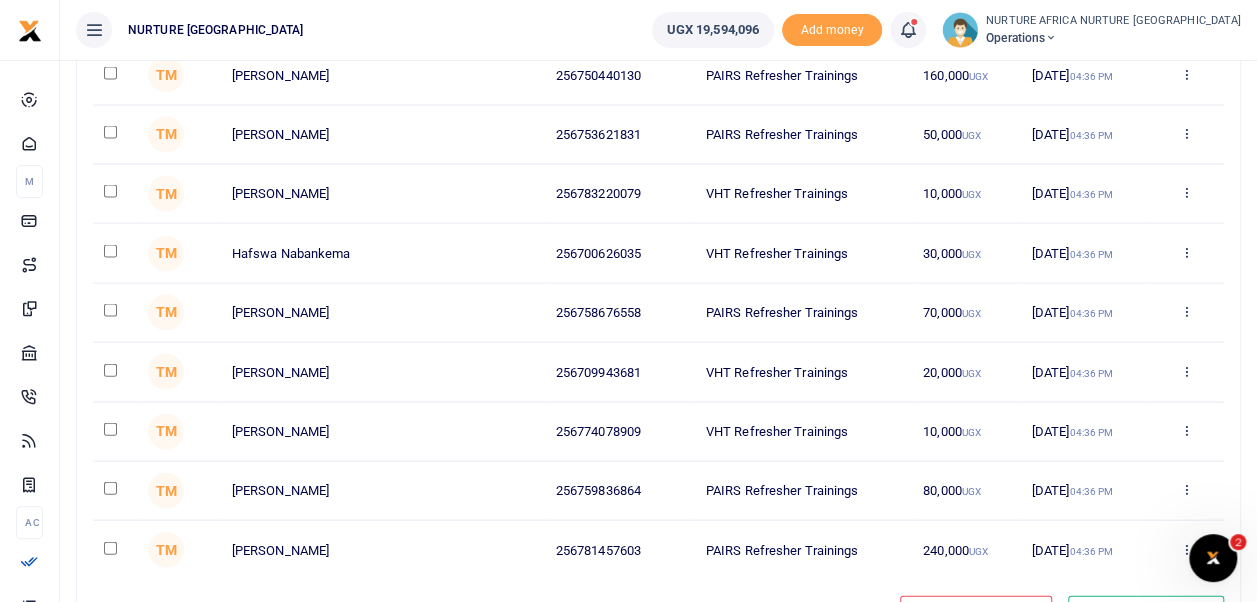 click at bounding box center (110, 310) 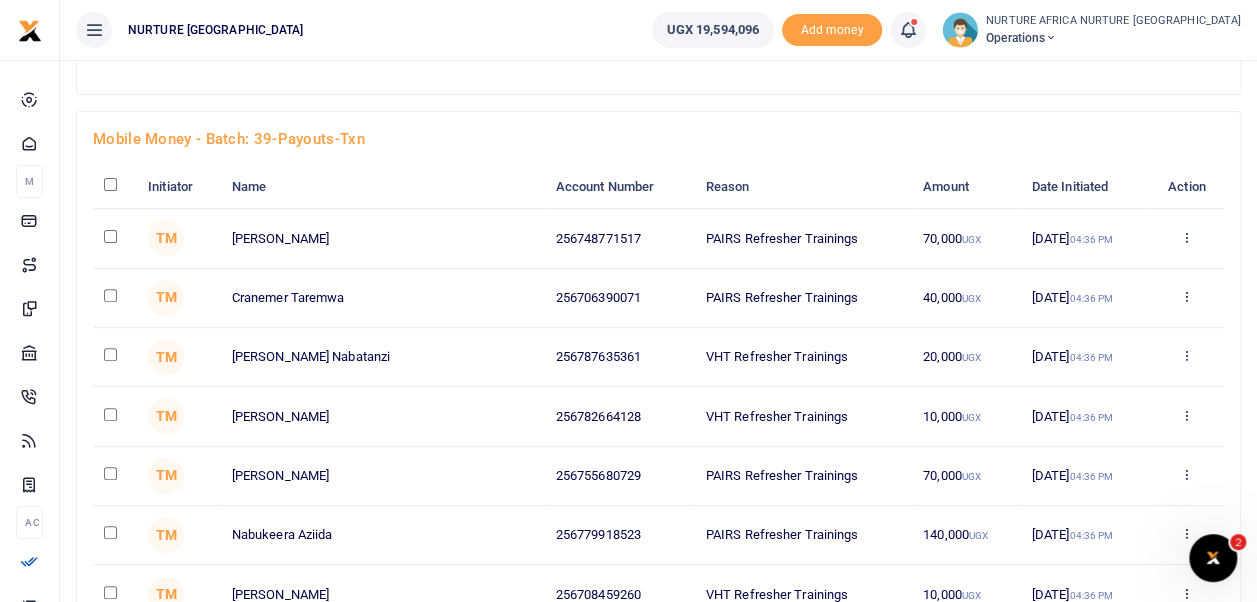scroll, scrollTop: 1285, scrollLeft: 0, axis: vertical 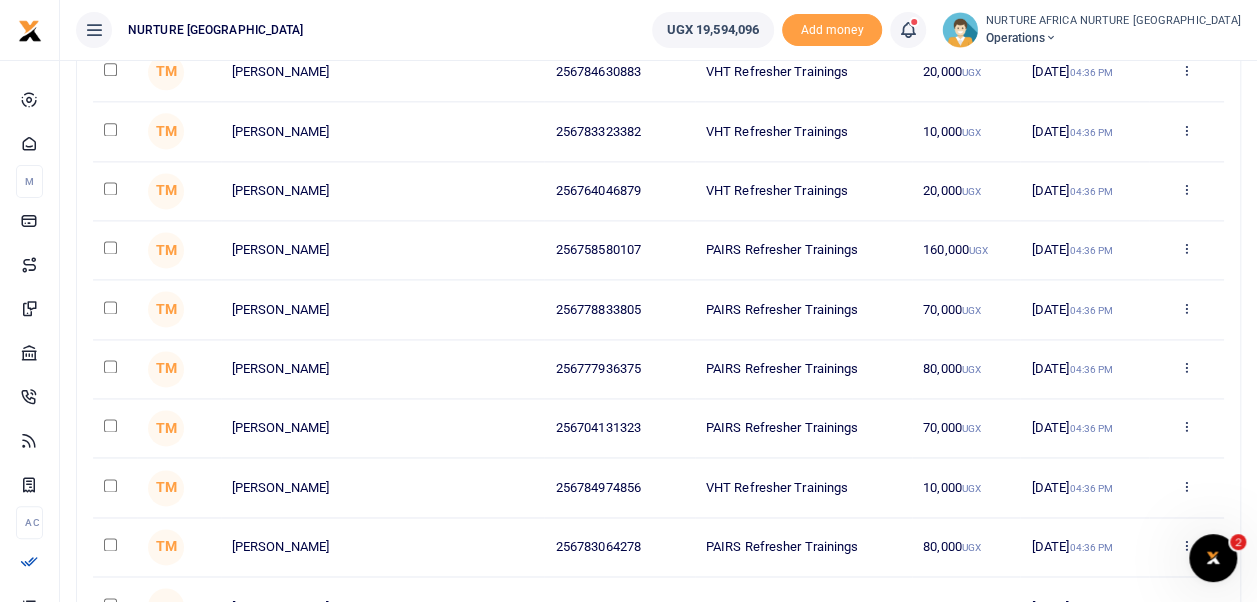 click at bounding box center [110, 307] 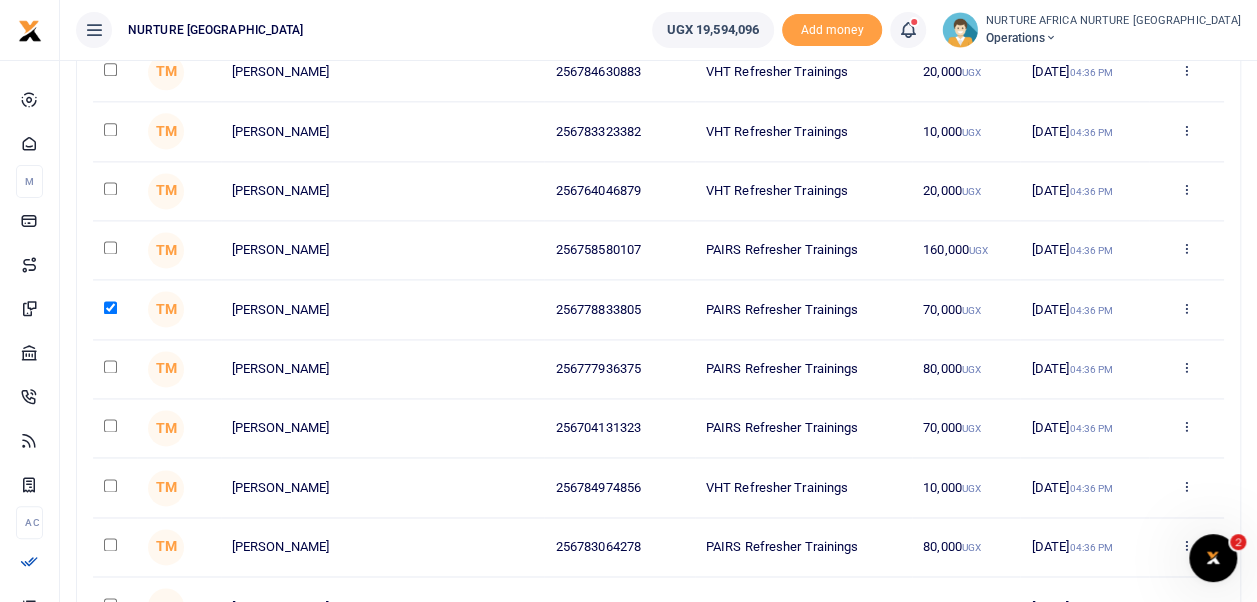 click at bounding box center (110, 425) 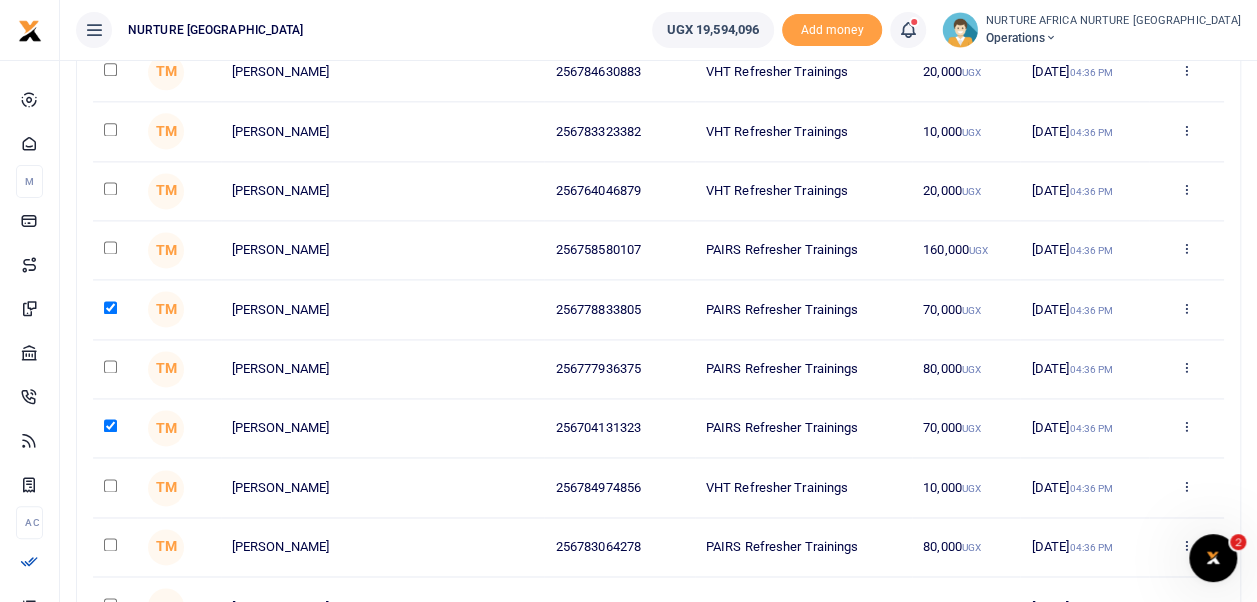scroll, scrollTop: 163, scrollLeft: 0, axis: vertical 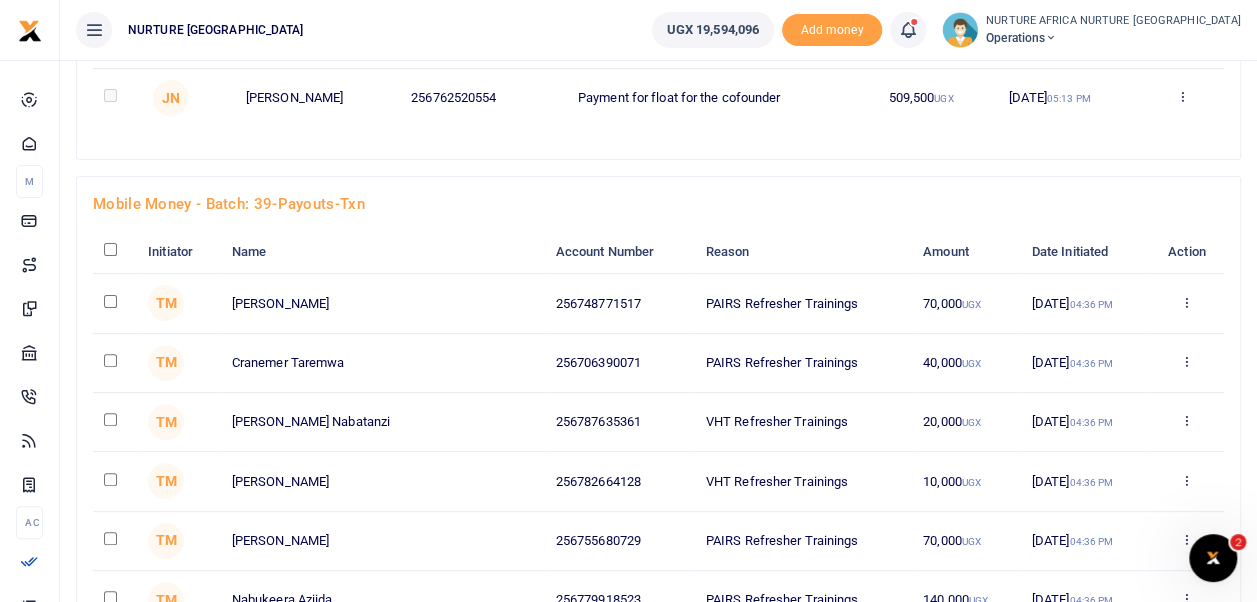 click at bounding box center [110, 95] 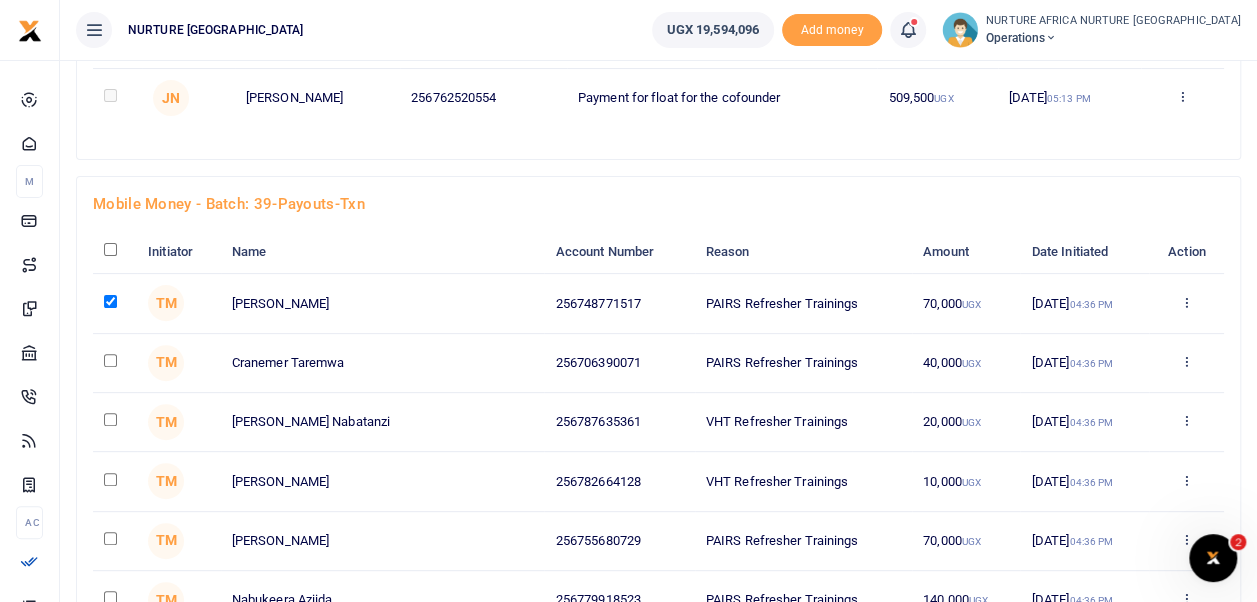 click at bounding box center [110, 360] 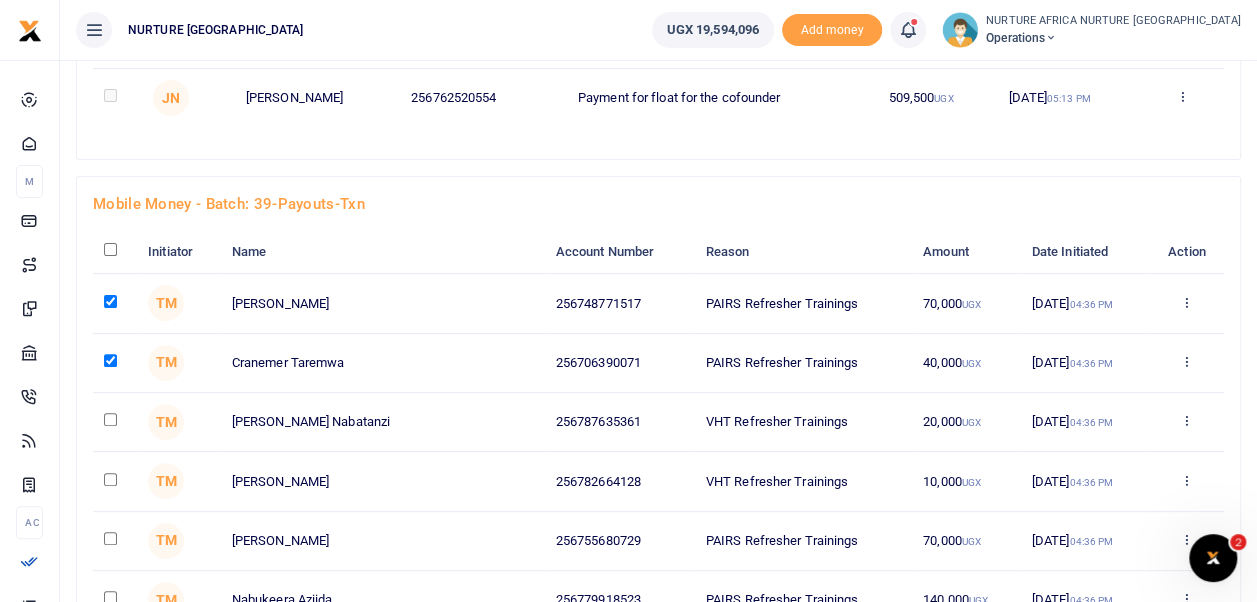scroll, scrollTop: 1817, scrollLeft: 0, axis: vertical 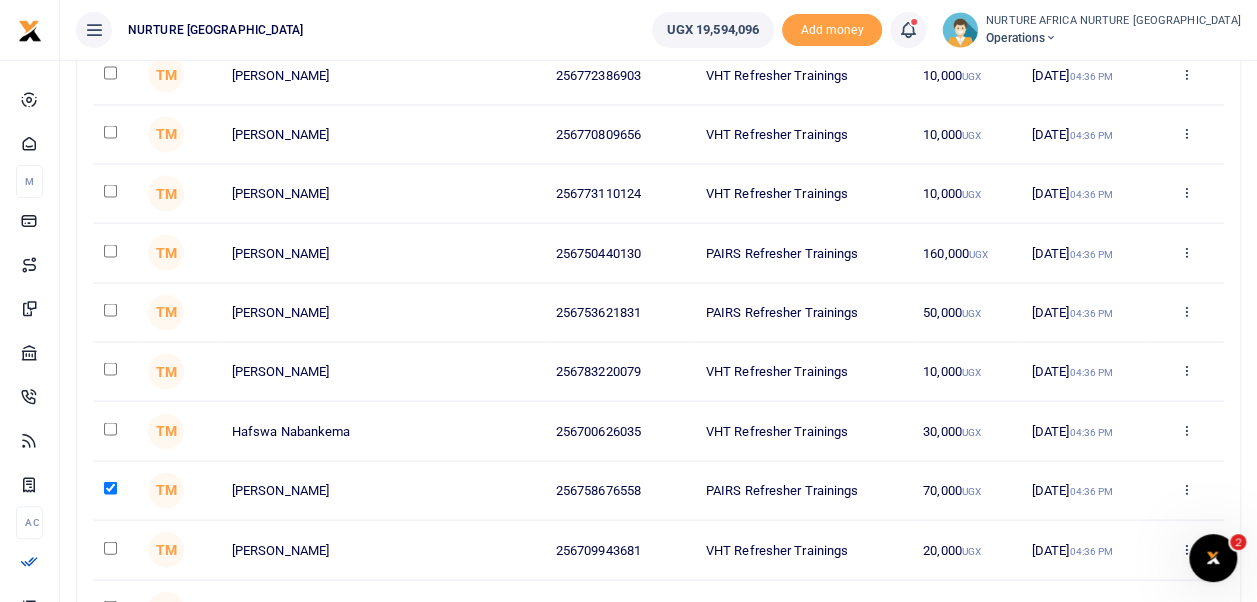 click at bounding box center [110, 309] 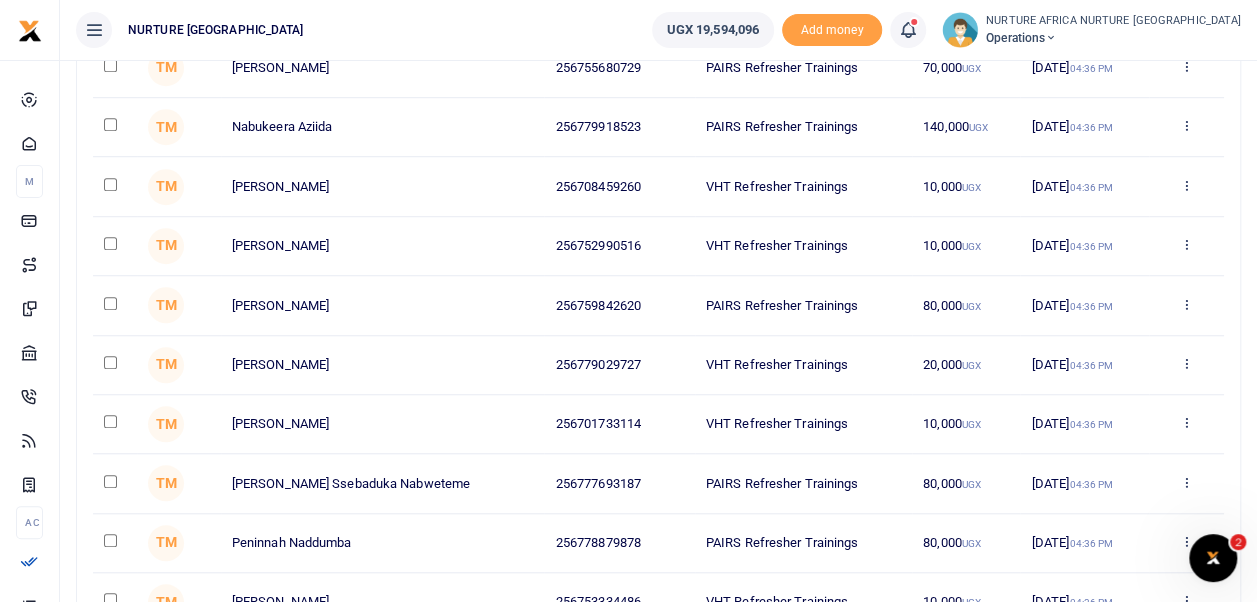 scroll, scrollTop: 1522, scrollLeft: 0, axis: vertical 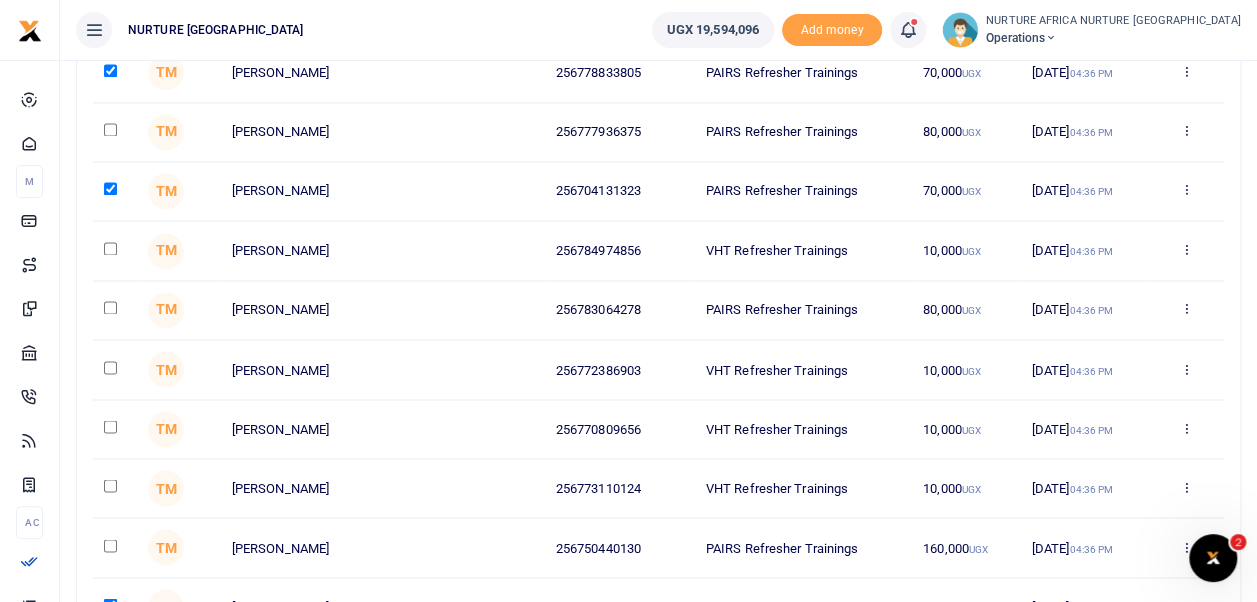 click at bounding box center [110, 307] 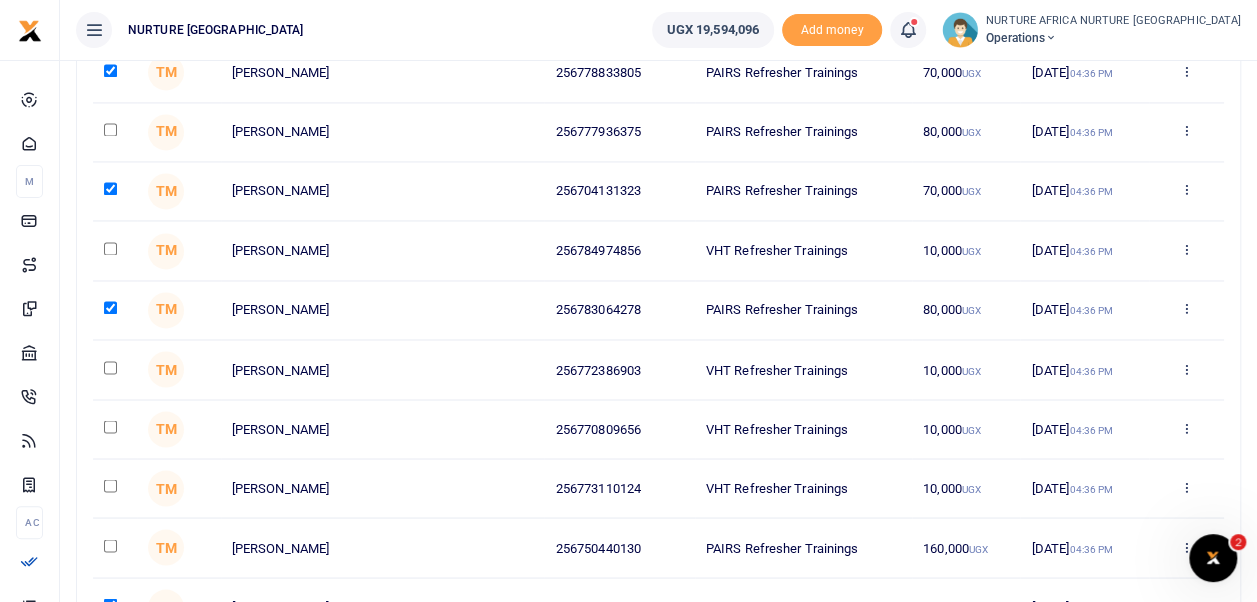 click at bounding box center (110, 129) 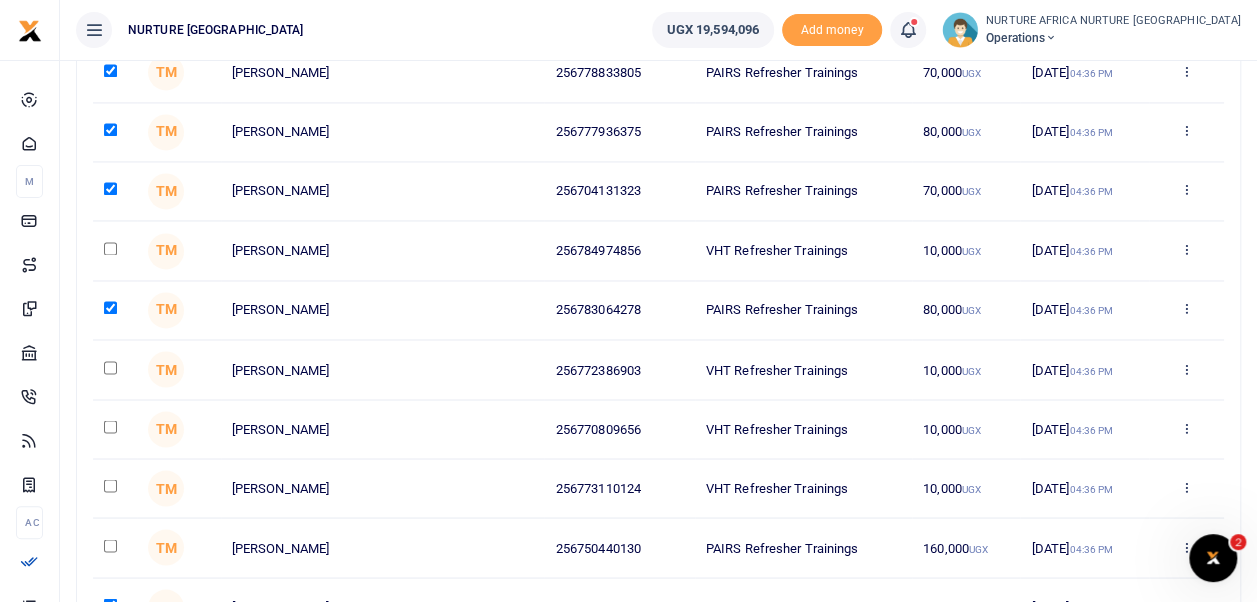 scroll, scrollTop: 872, scrollLeft: 0, axis: vertical 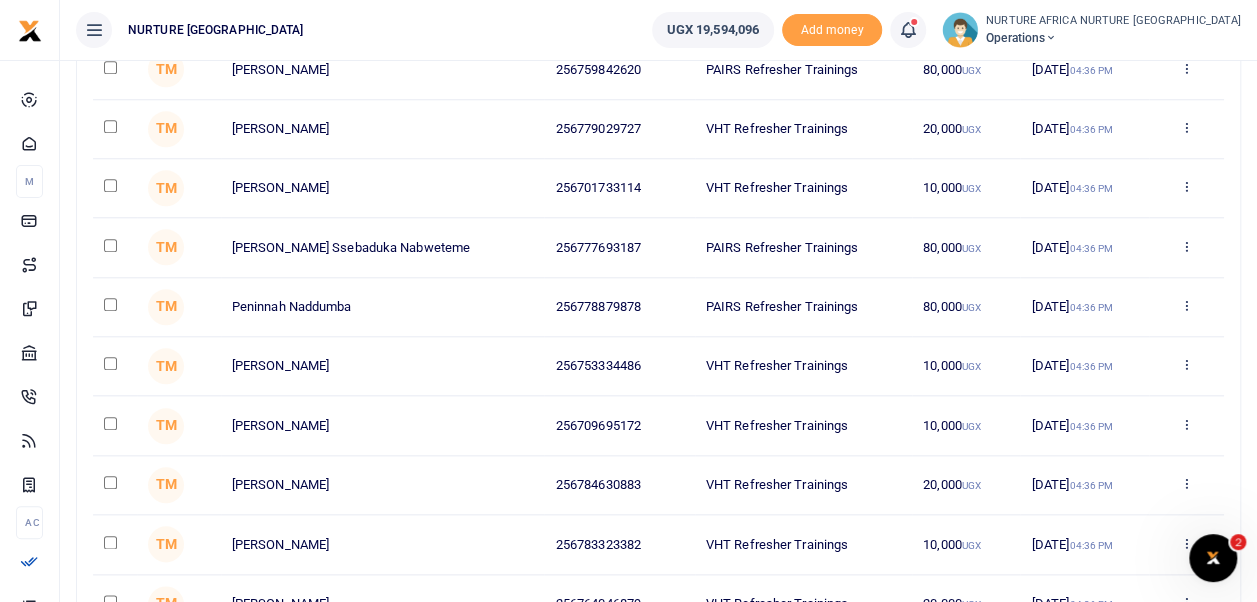 click at bounding box center (110, 304) 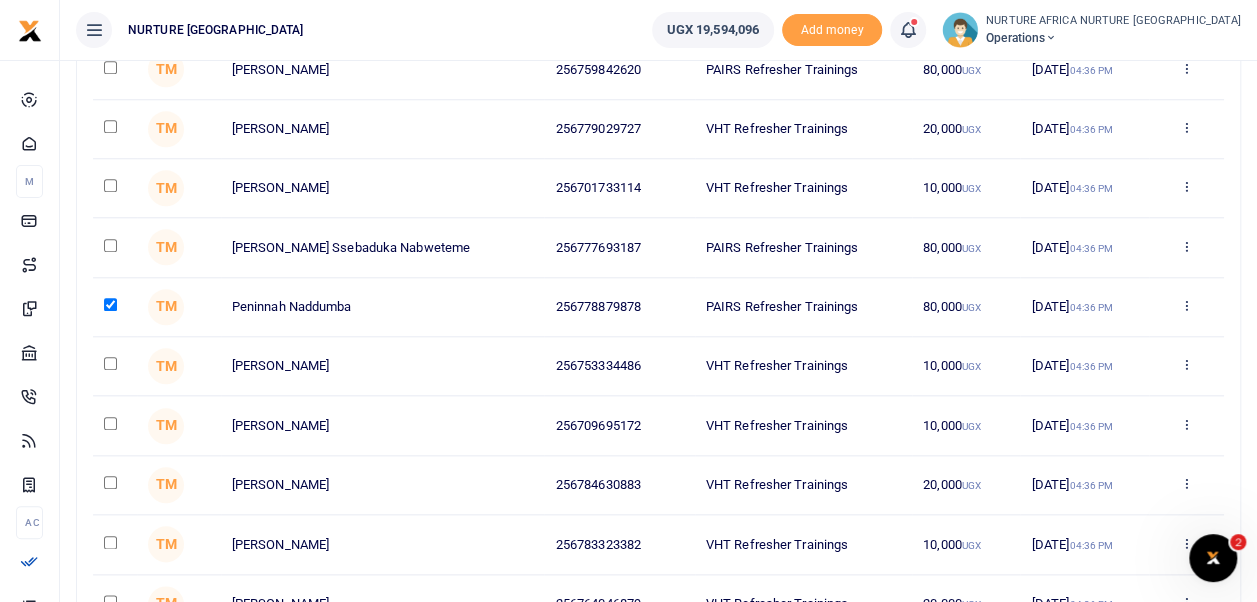 scroll, scrollTop: 399, scrollLeft: 0, axis: vertical 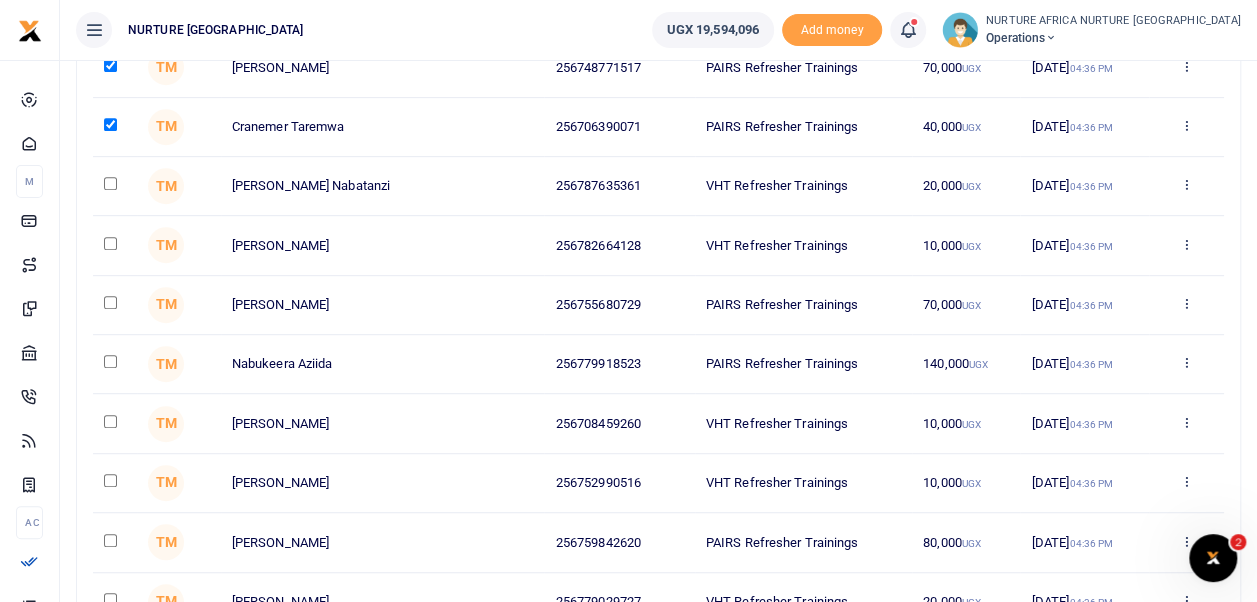 click at bounding box center (110, 302) 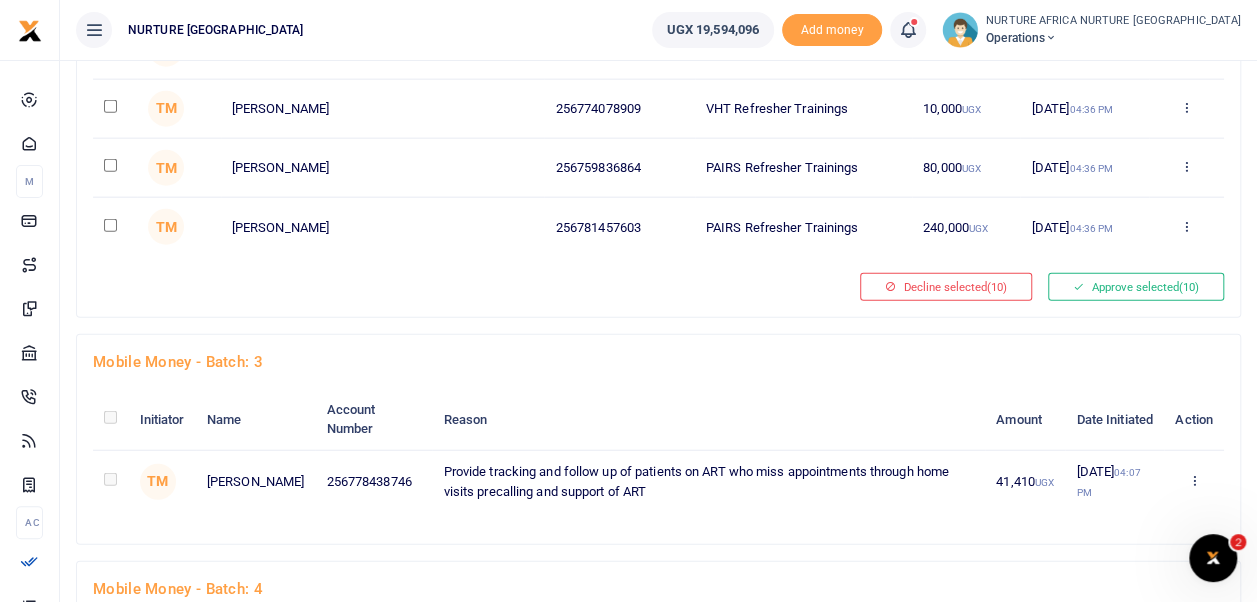 scroll, scrollTop: 2330, scrollLeft: 0, axis: vertical 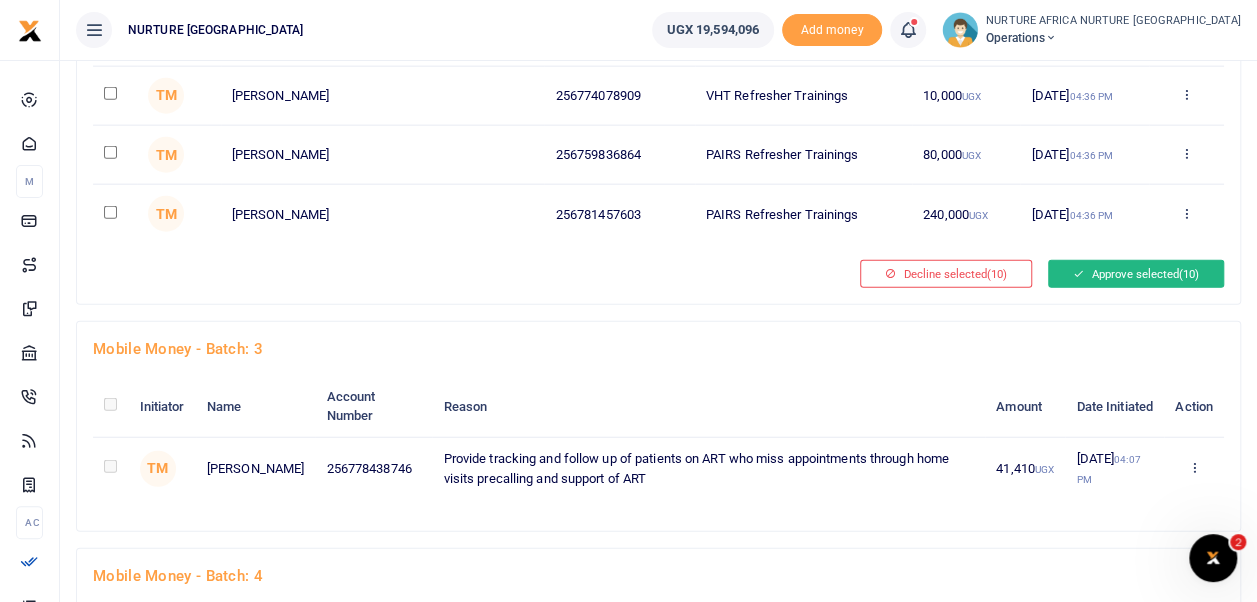 click on "Approve selected  (10)" at bounding box center [1136, 274] 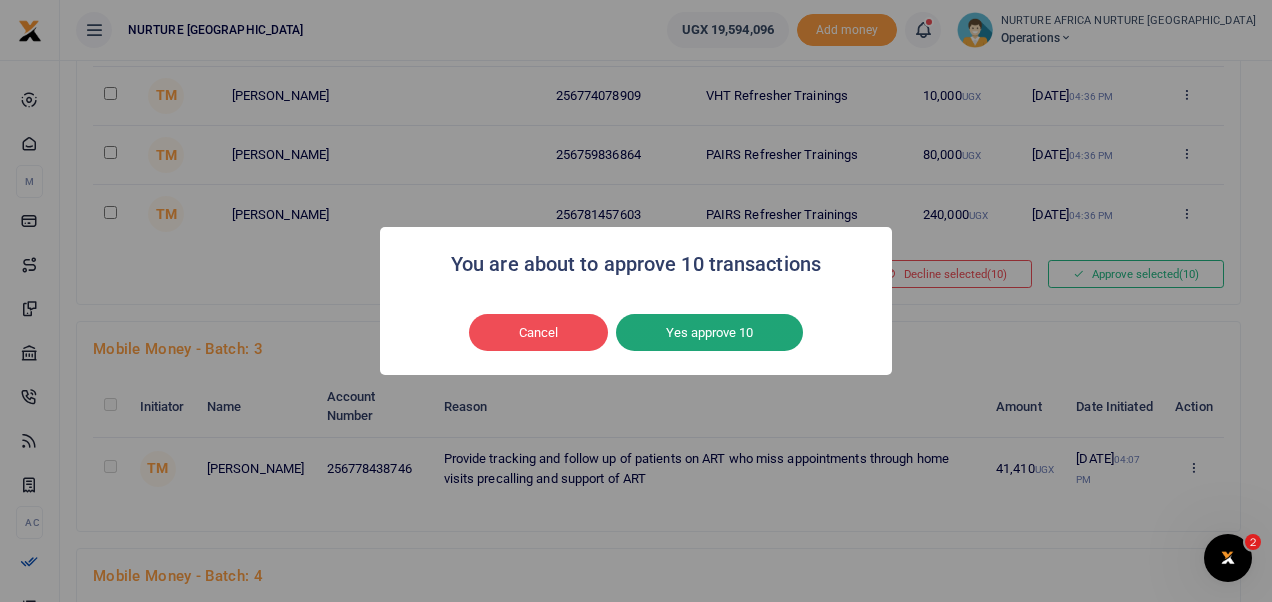 click on "Yes approve 10" at bounding box center [709, 333] 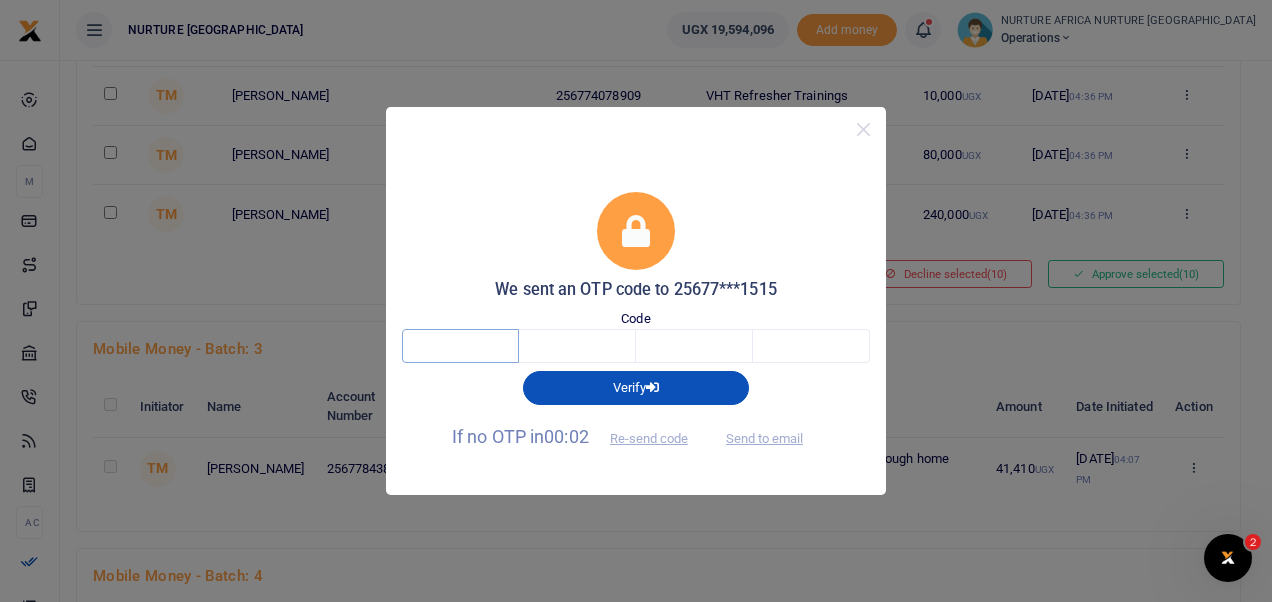 click at bounding box center (460, 346) 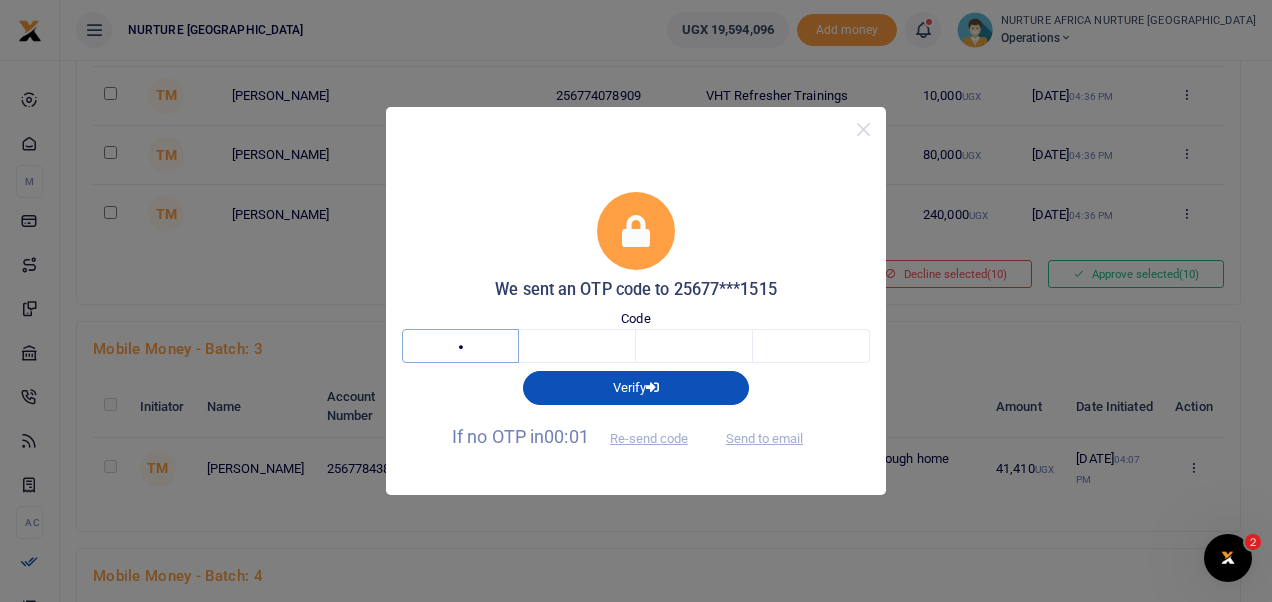 type on "4" 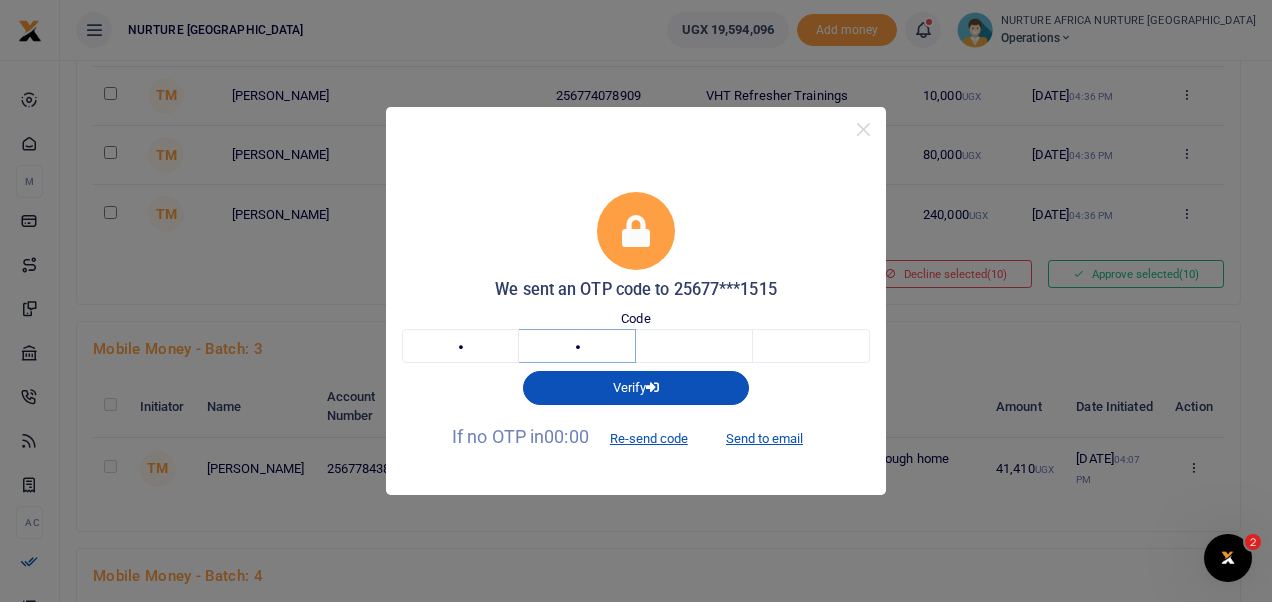 type on "6" 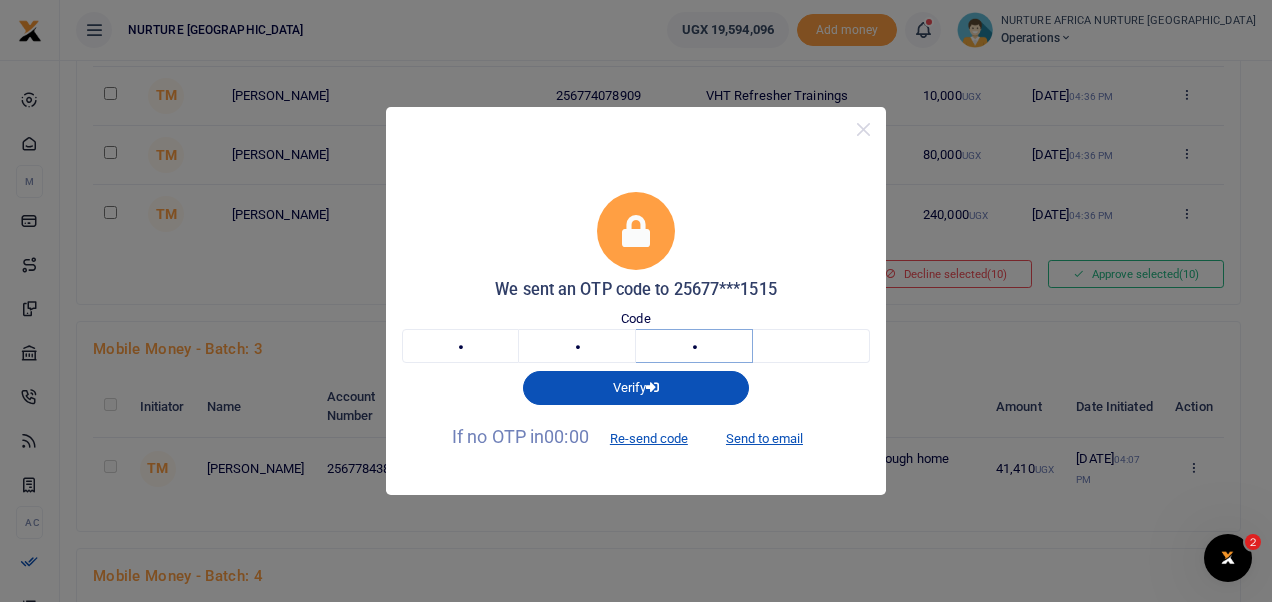 type on "4" 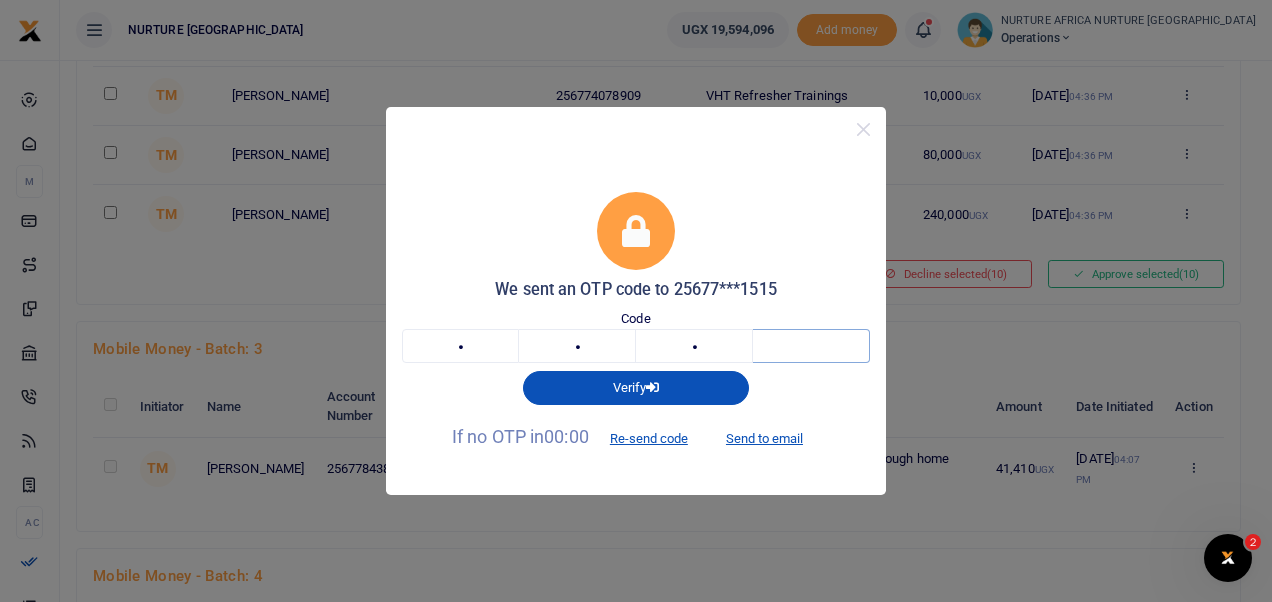 type on "8" 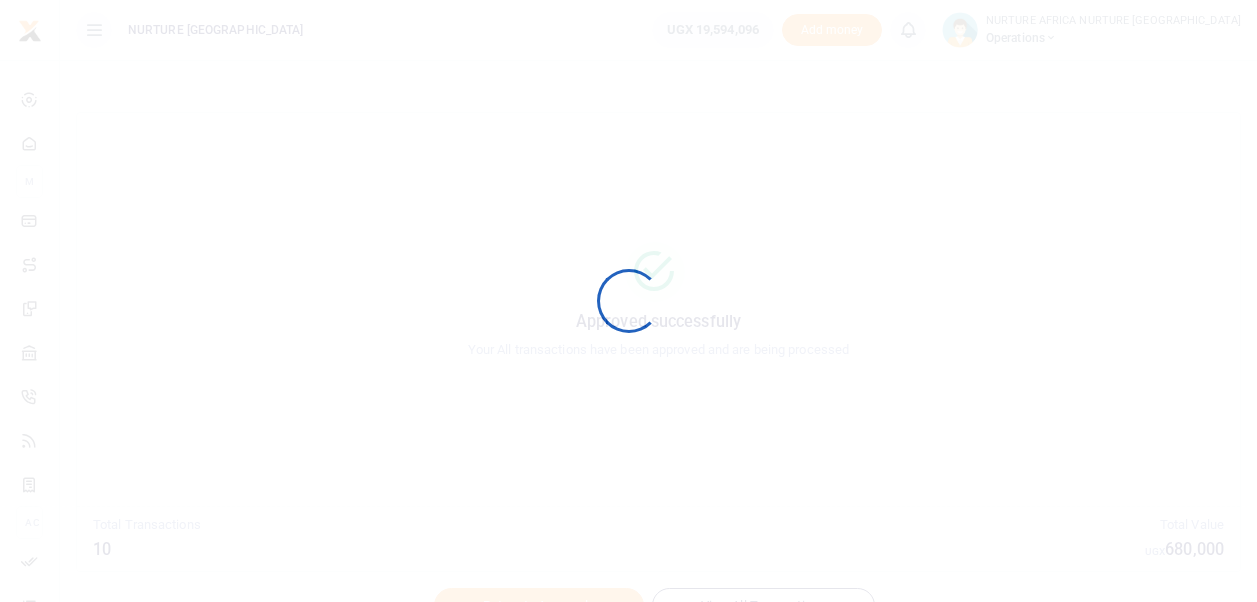 scroll, scrollTop: 0, scrollLeft: 0, axis: both 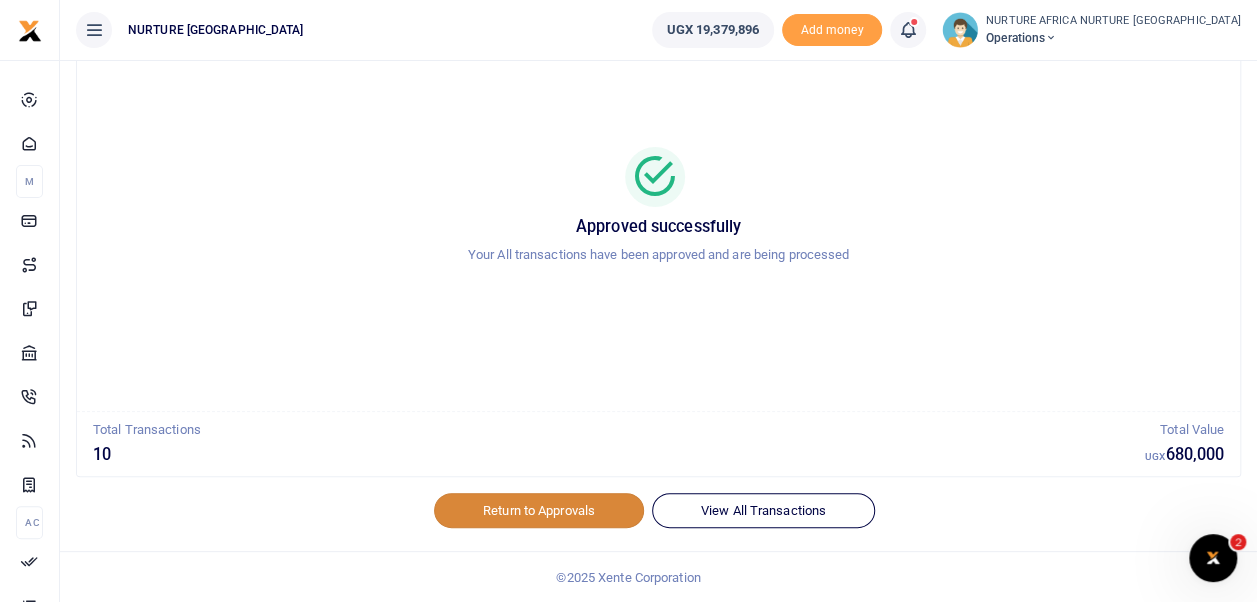 click on "Return to Approvals" at bounding box center (539, 510) 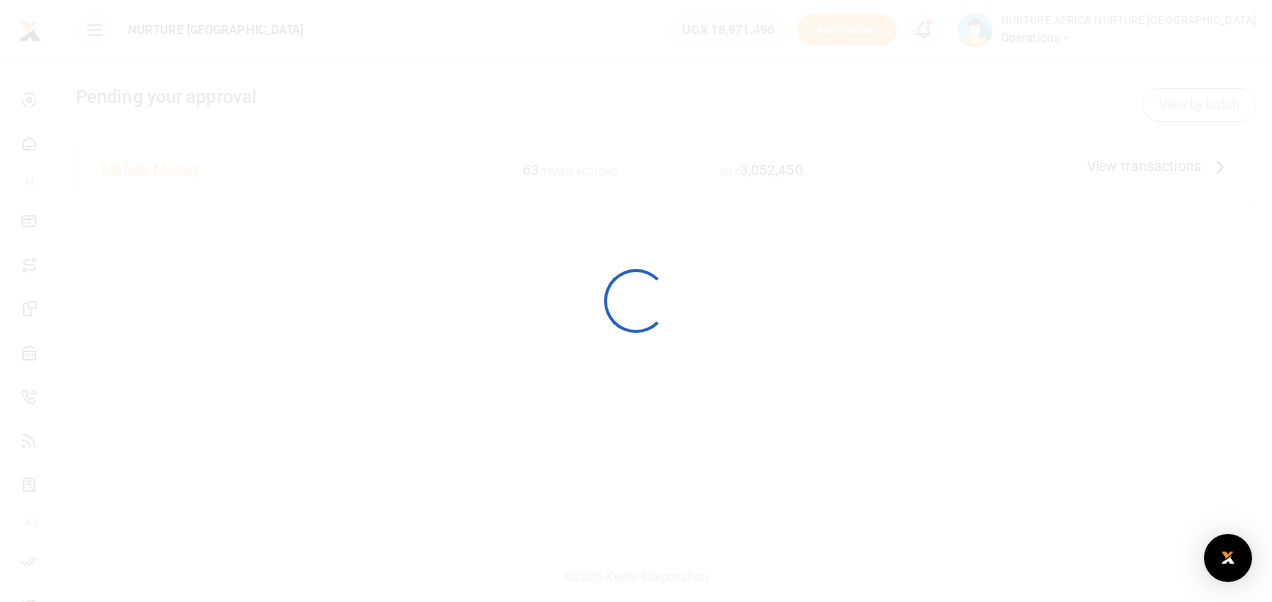 scroll, scrollTop: 0, scrollLeft: 0, axis: both 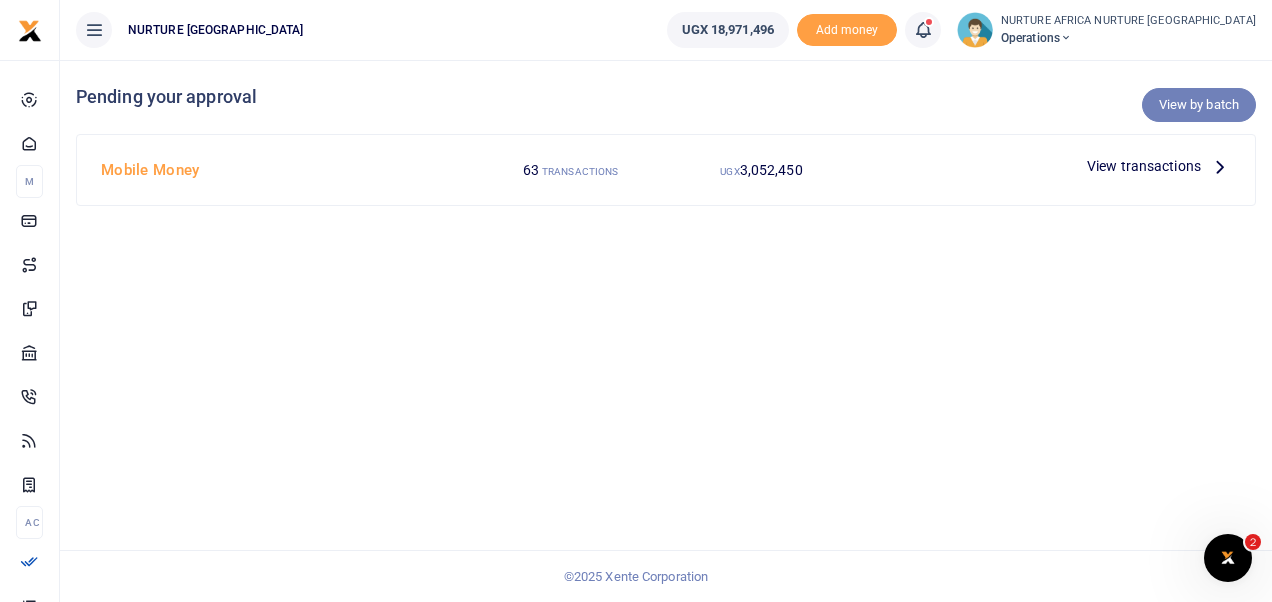 click on "View by batch" at bounding box center [1199, 105] 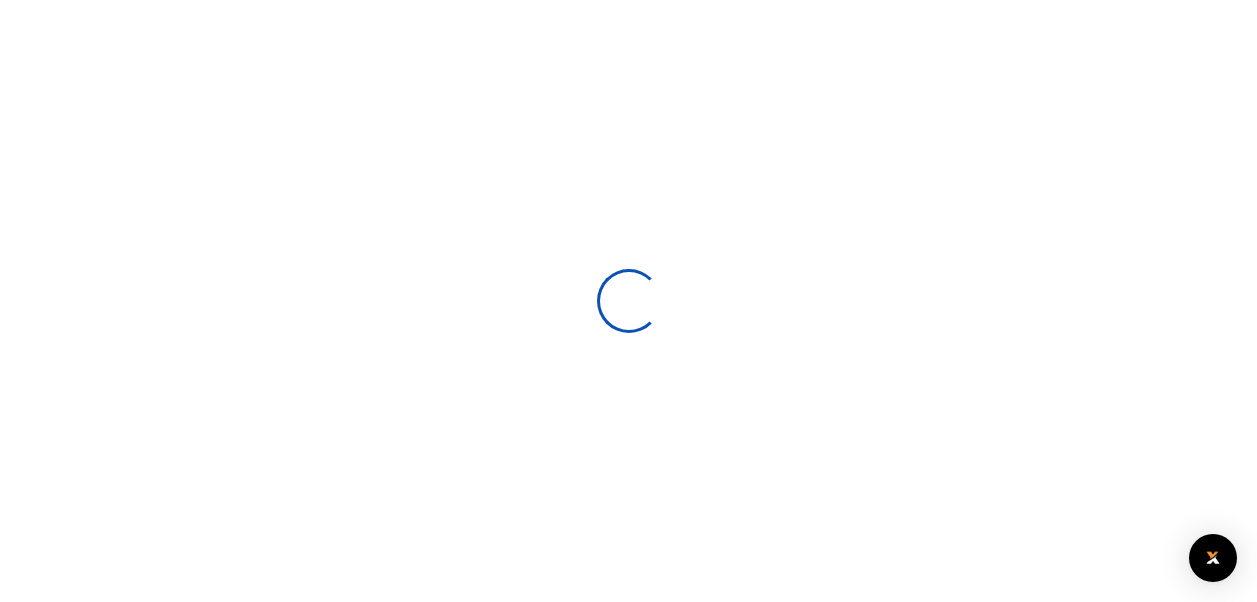 scroll, scrollTop: 0, scrollLeft: 0, axis: both 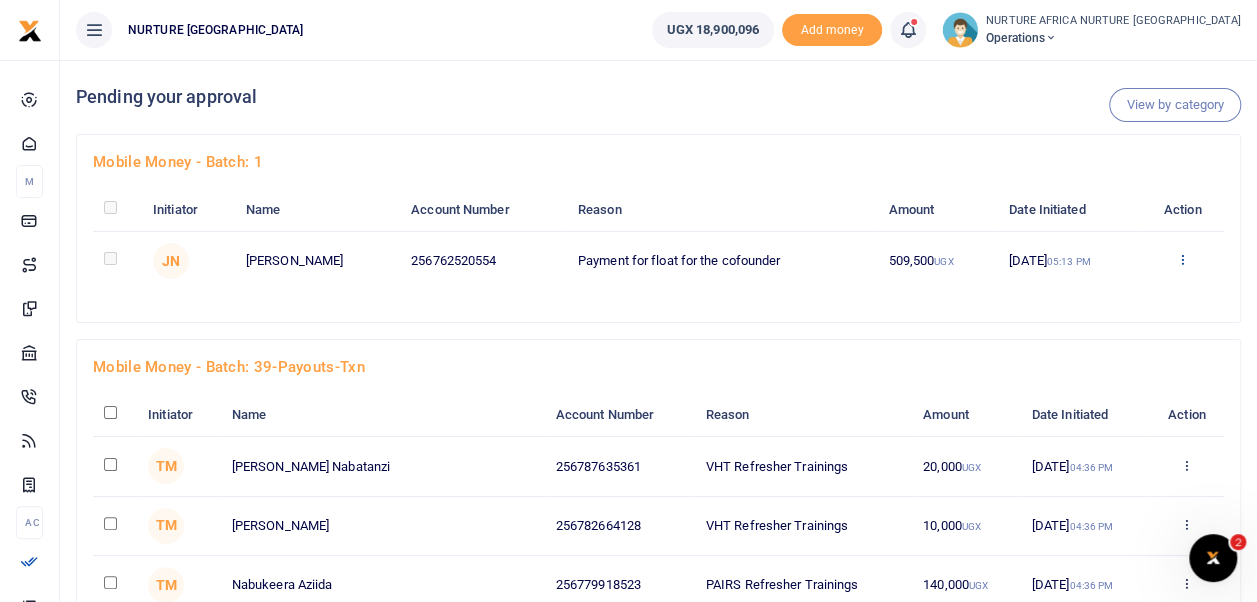 click at bounding box center [1182, 259] 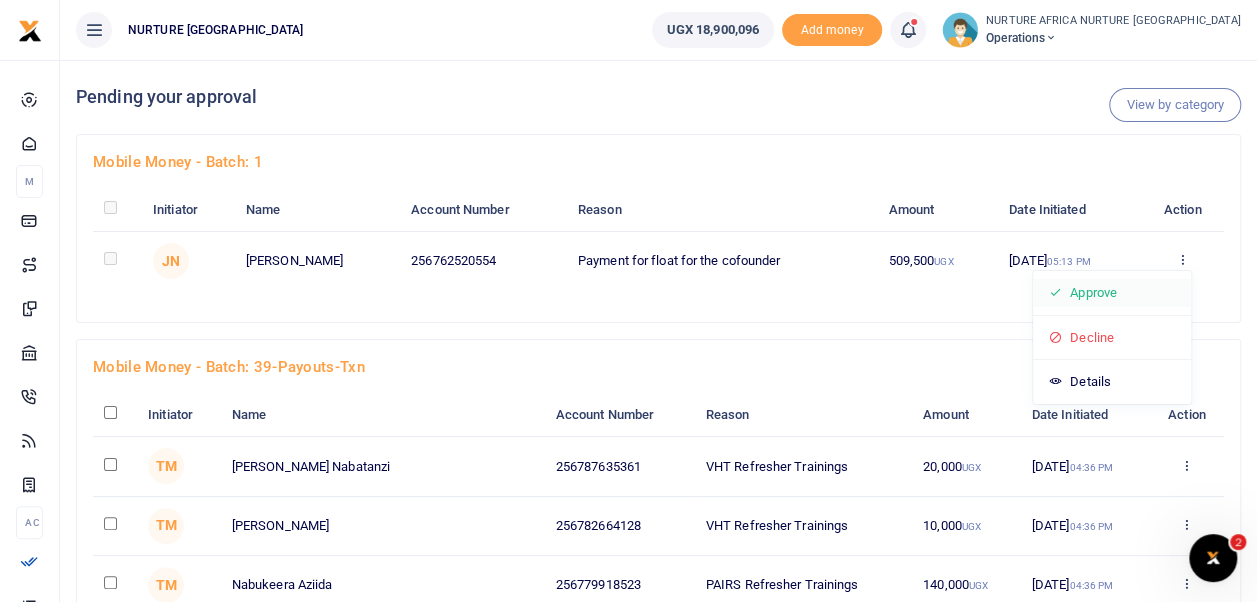 click on "Approve" at bounding box center (1112, 293) 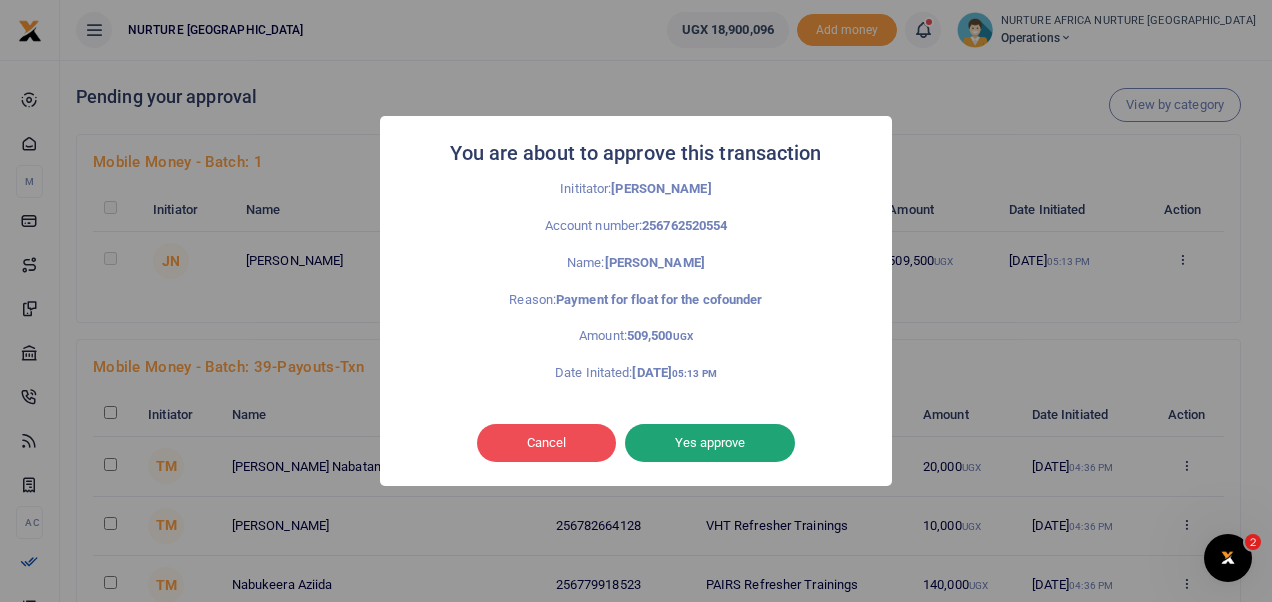 click on "Yes approve" at bounding box center (710, 443) 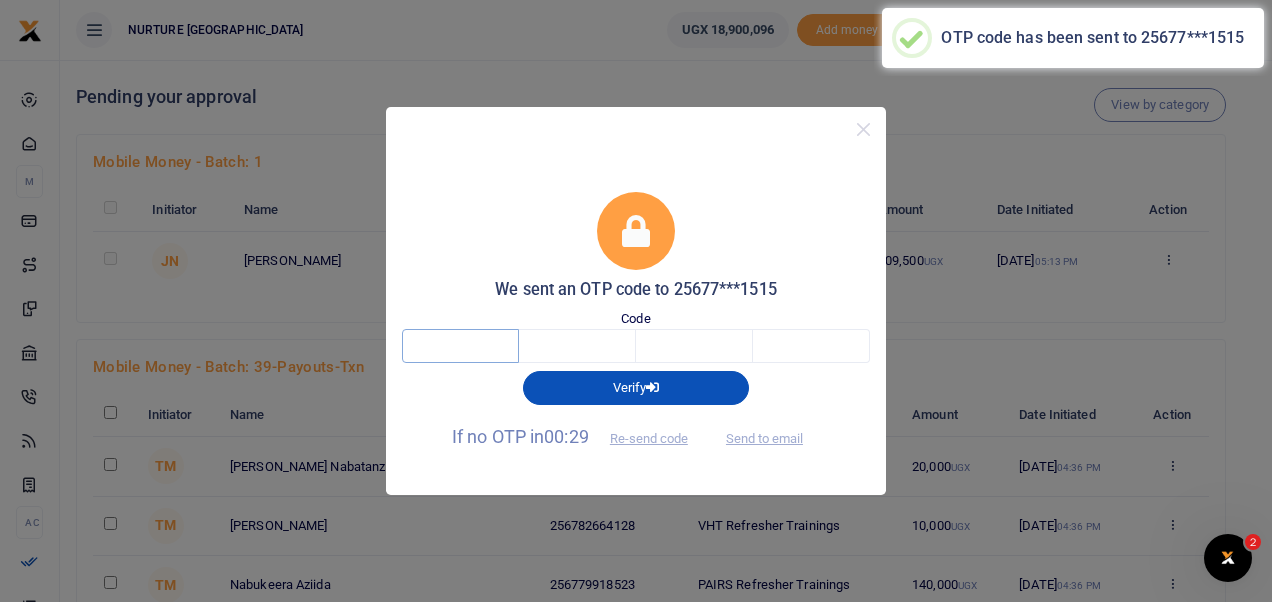 click at bounding box center (460, 346) 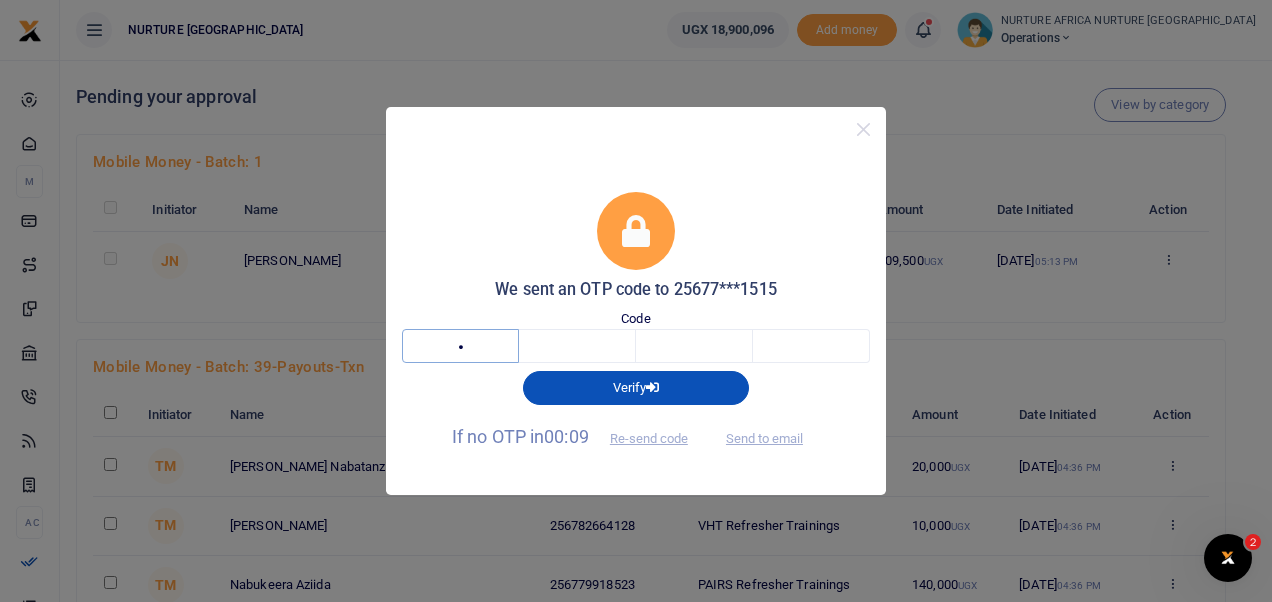 type on "4" 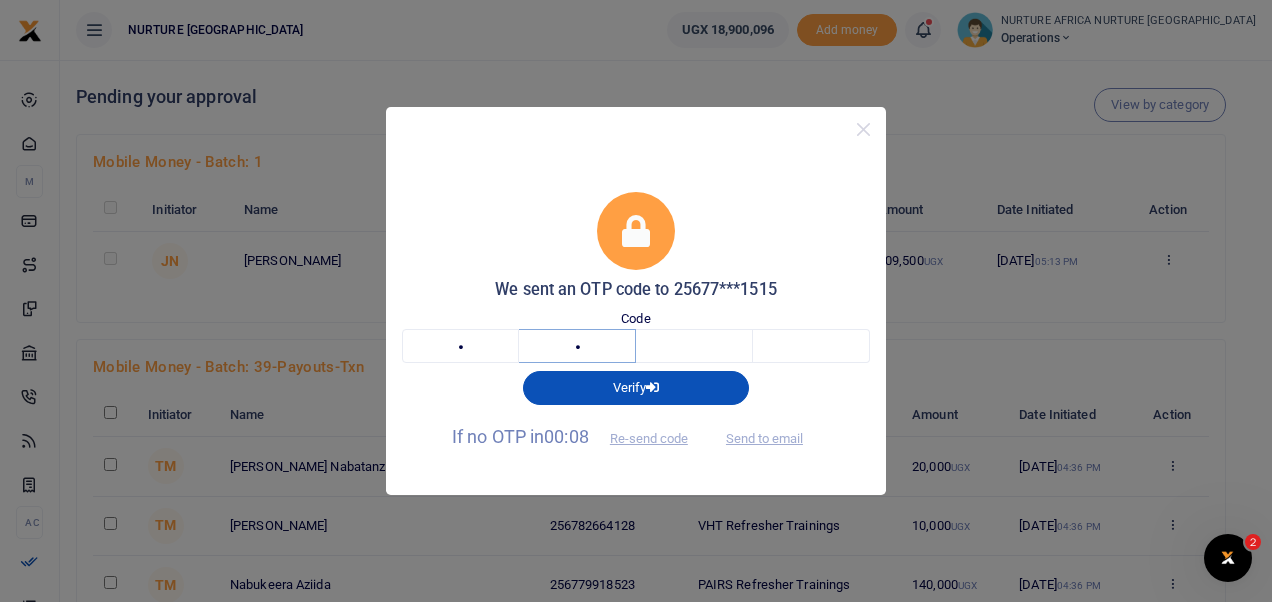 type on "6" 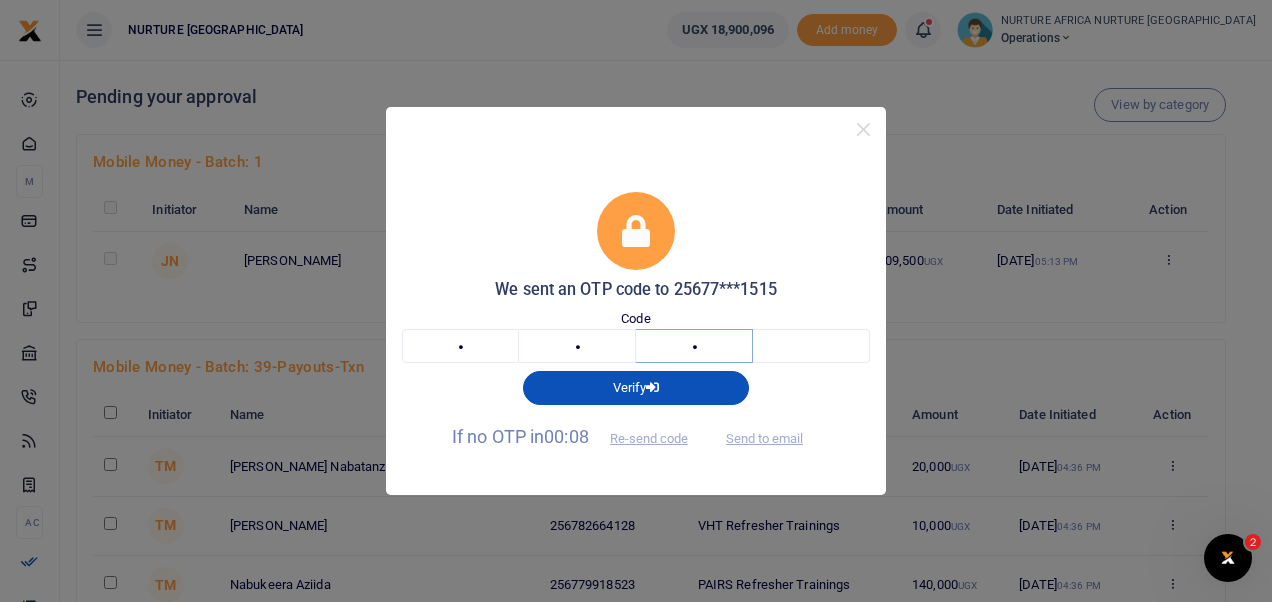 type on "4" 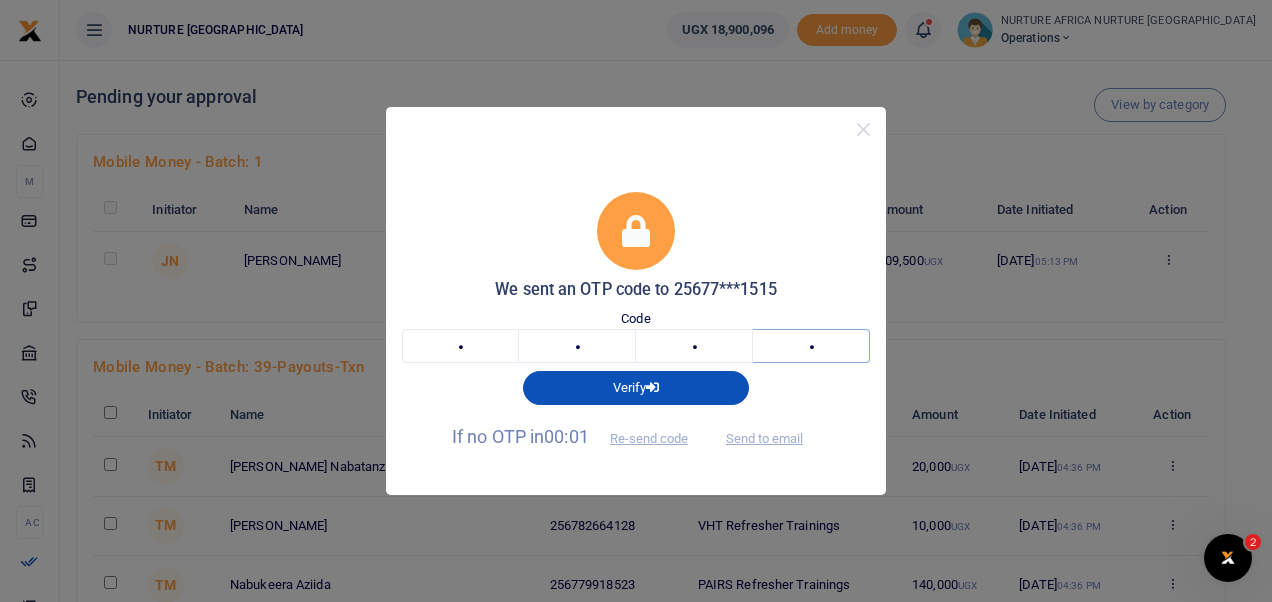 type on "8" 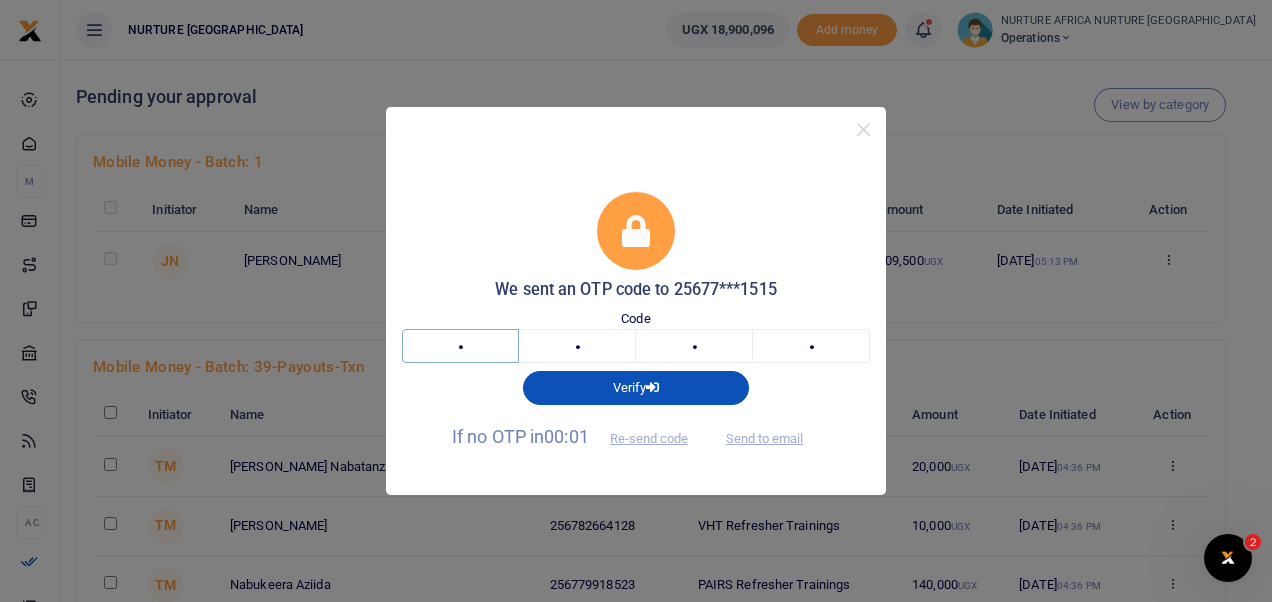 click on "4" at bounding box center [460, 346] 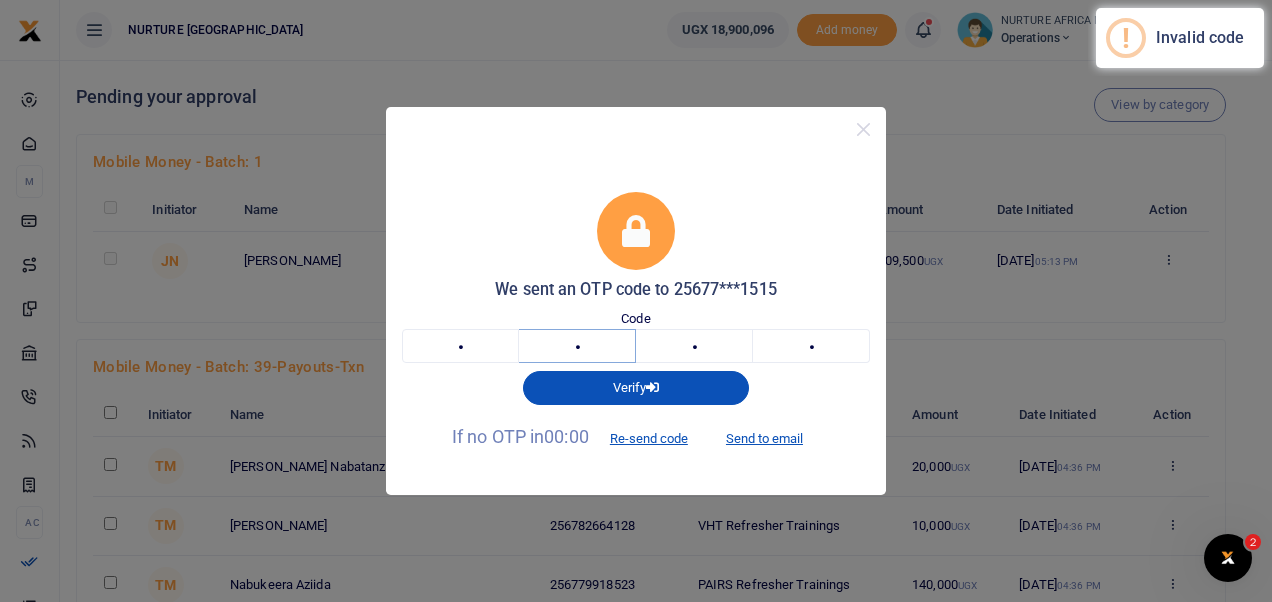 type on "8" 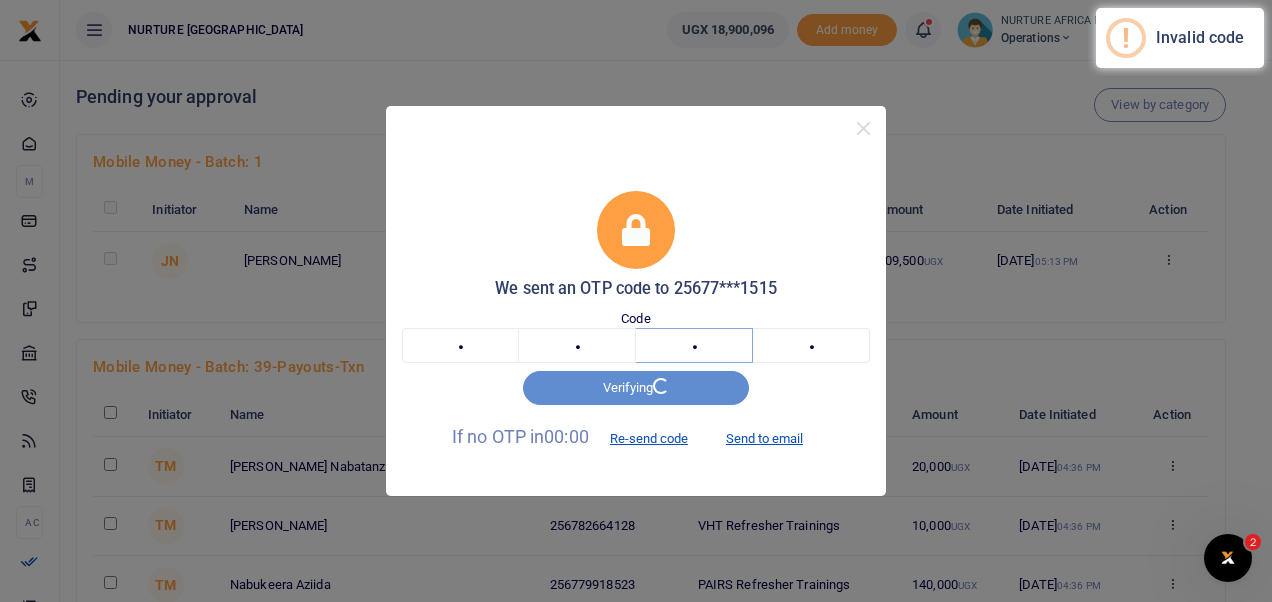 type on "2" 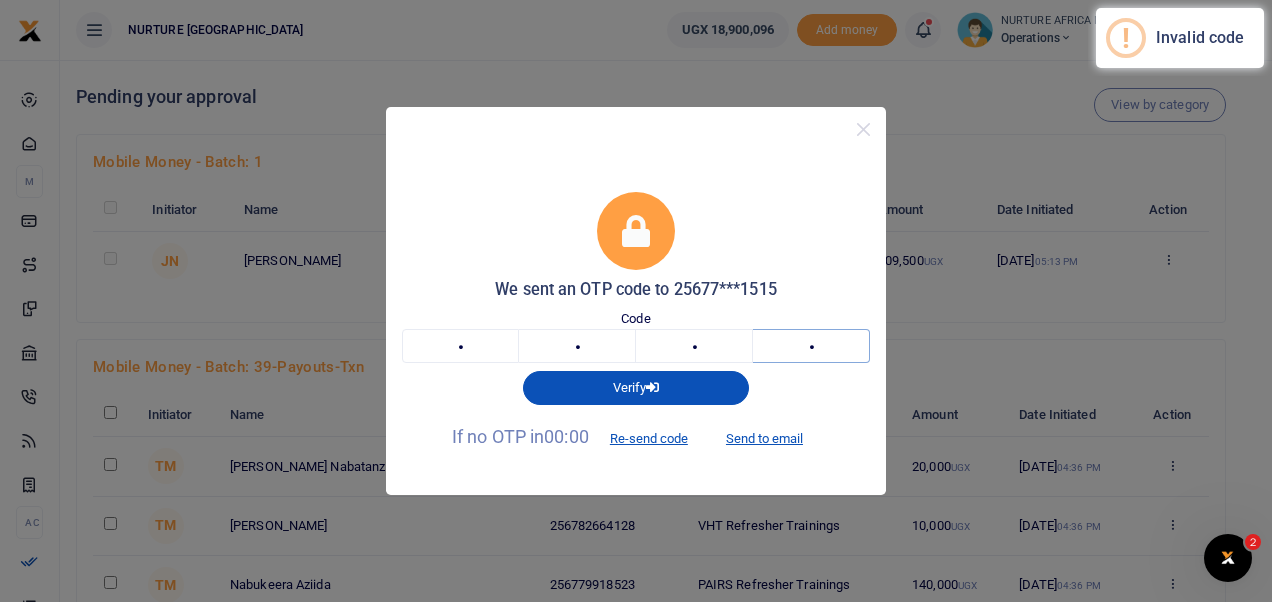 type on "0" 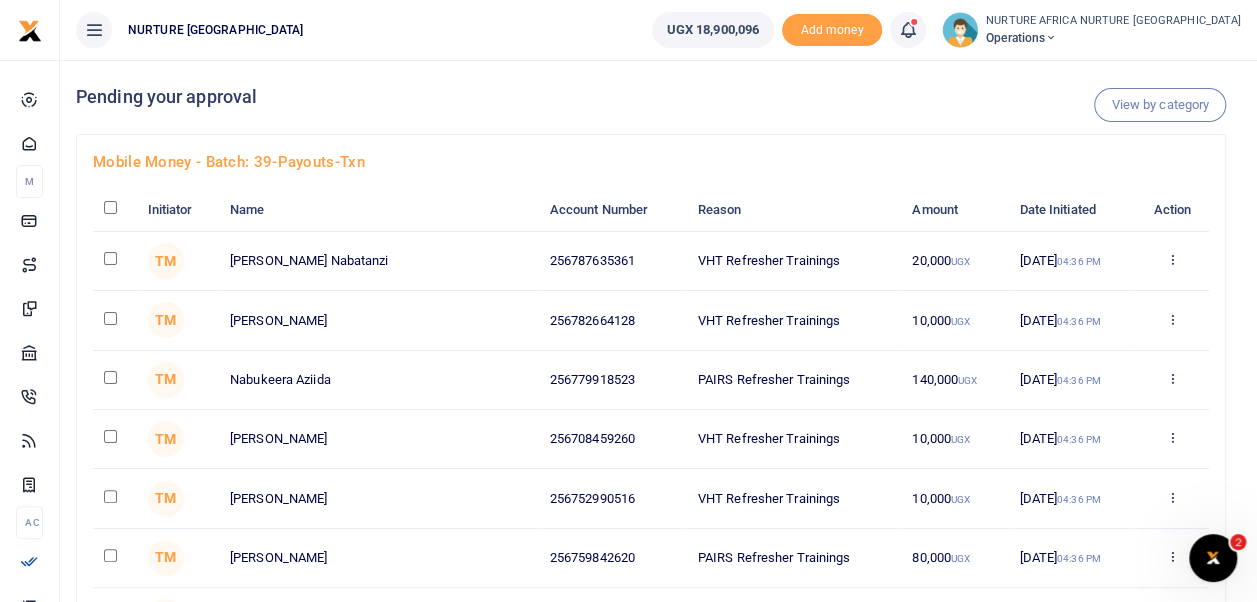 scroll, scrollTop: 1435, scrollLeft: 0, axis: vertical 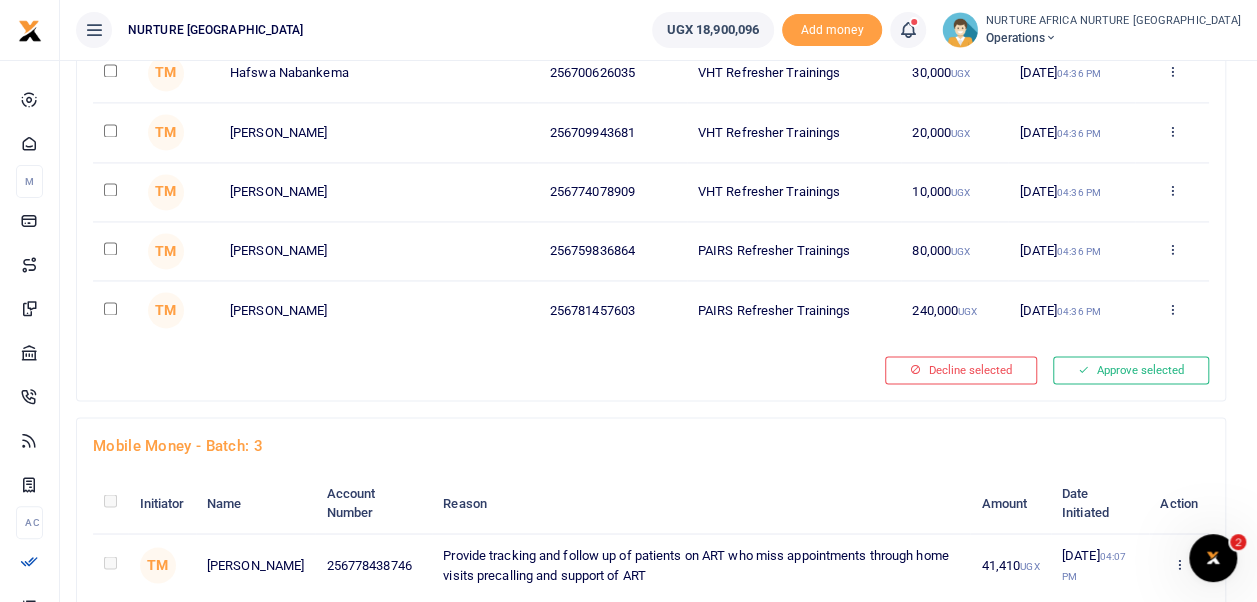 click at bounding box center [110, 308] 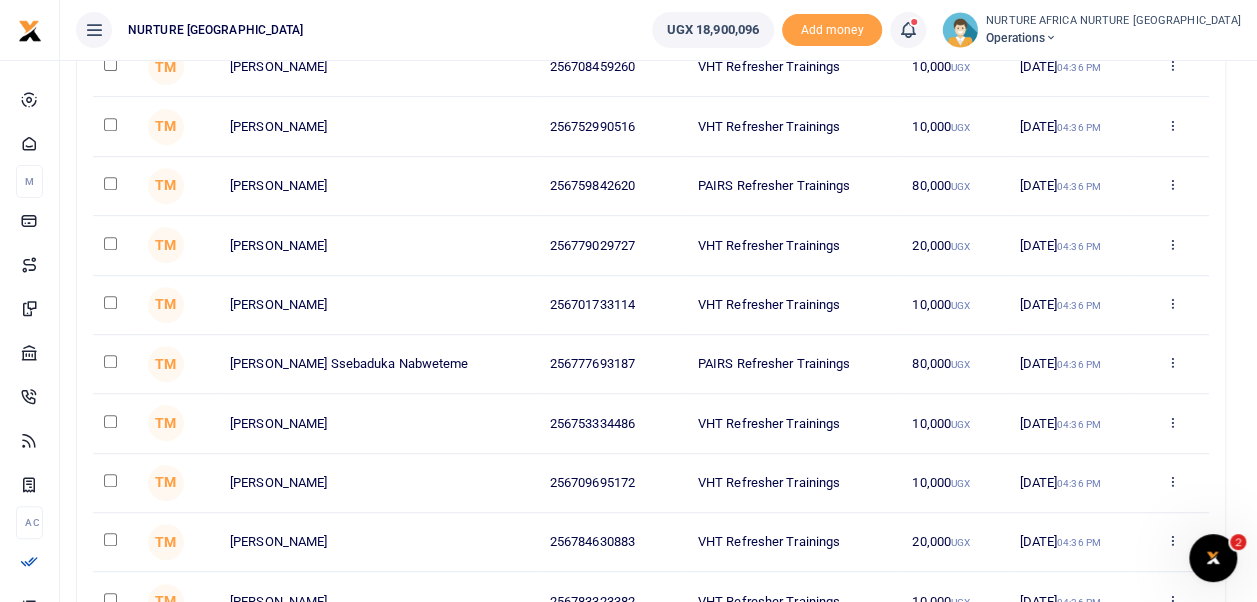 scroll, scrollTop: 786, scrollLeft: 0, axis: vertical 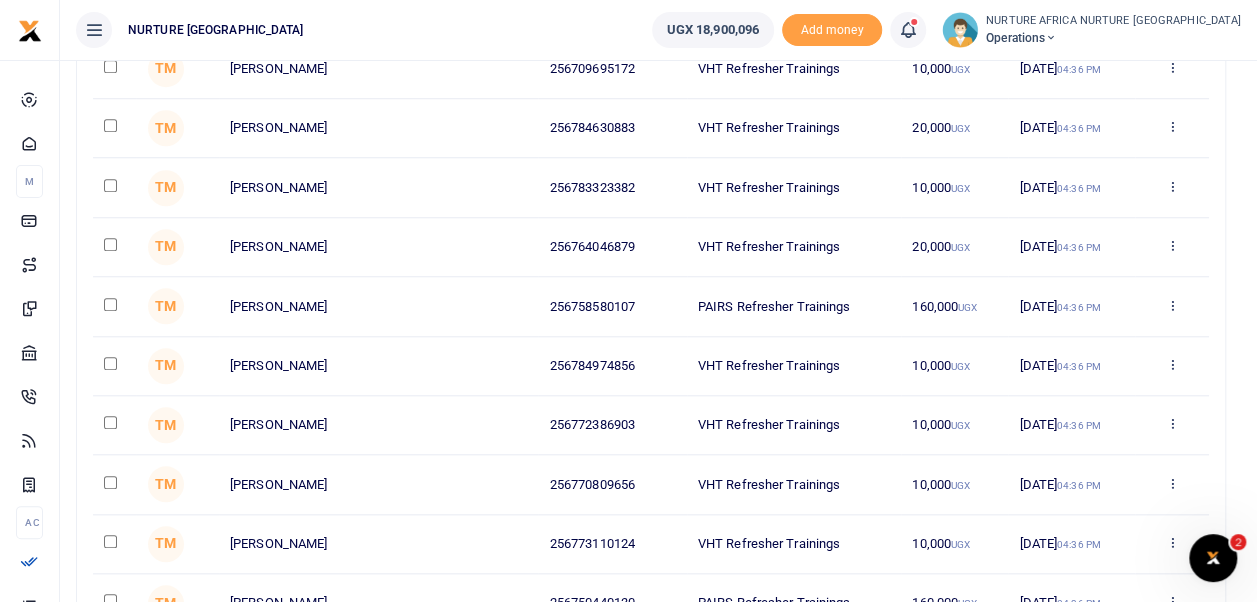 click at bounding box center (110, 304) 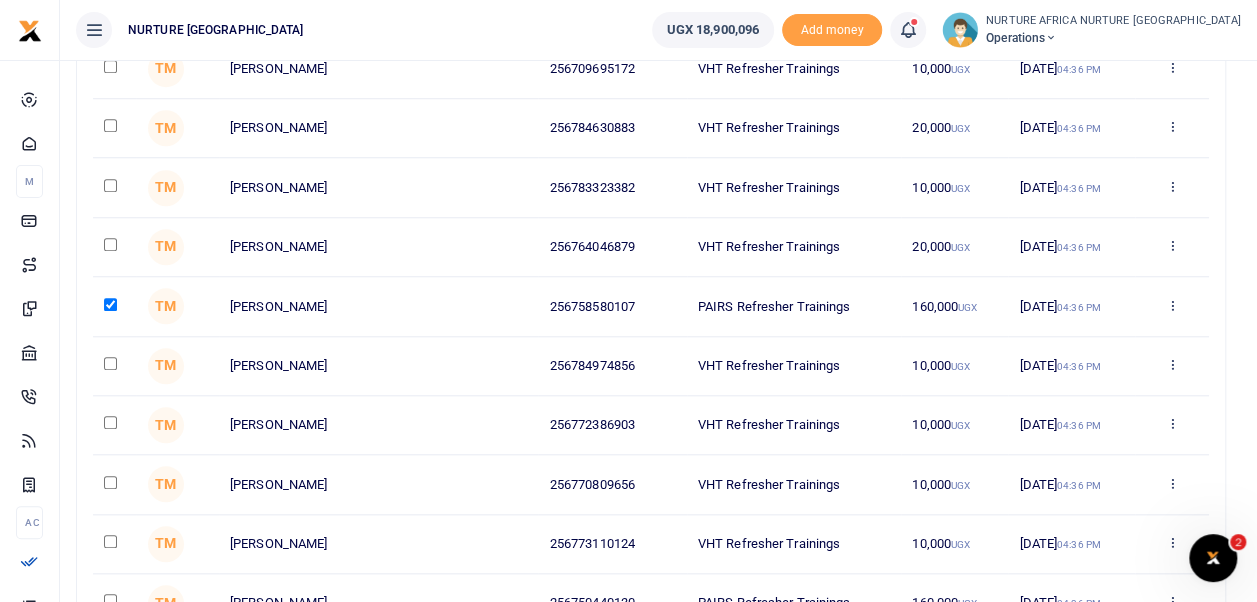 scroll, scrollTop: 0, scrollLeft: 0, axis: both 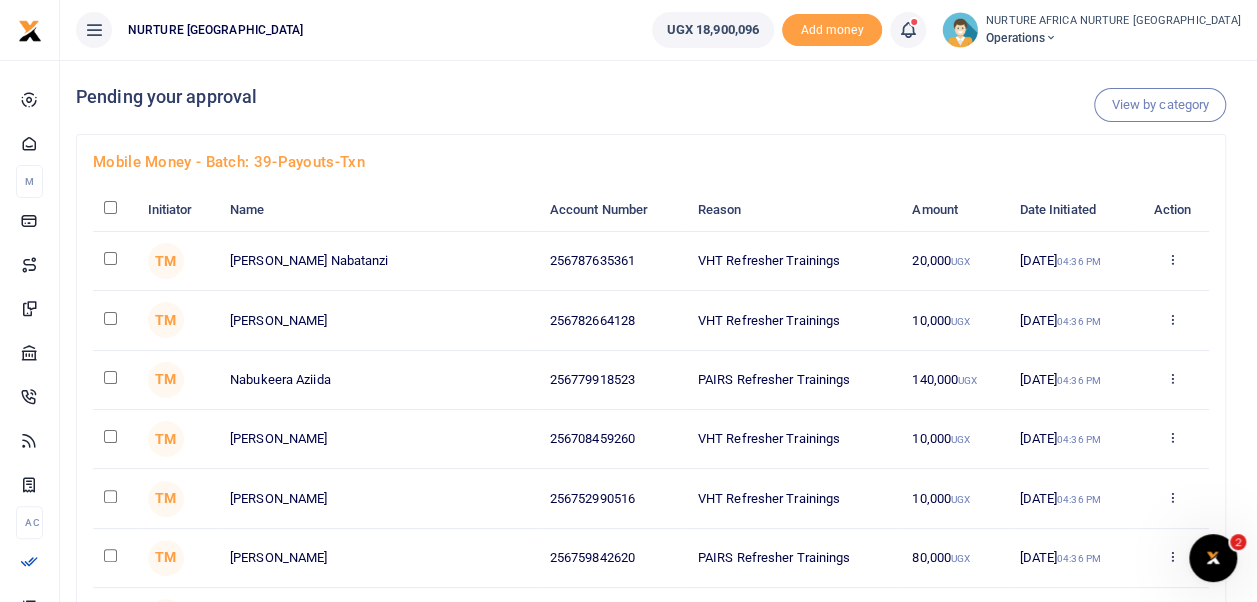 click at bounding box center [110, 555] 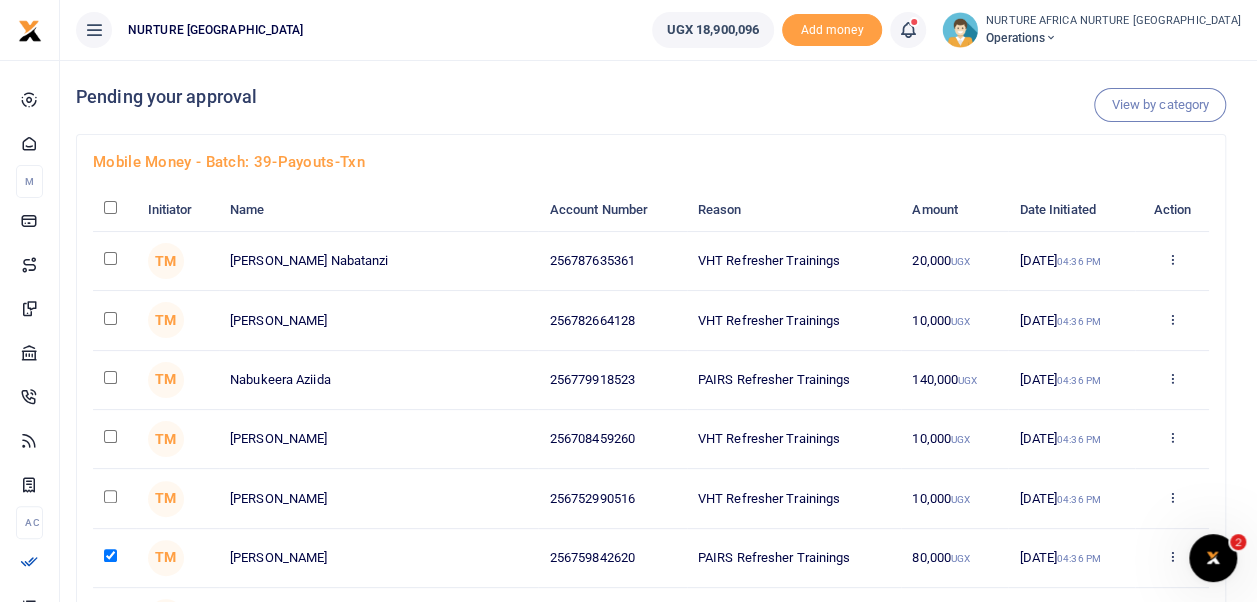 scroll, scrollTop: 1081, scrollLeft: 0, axis: vertical 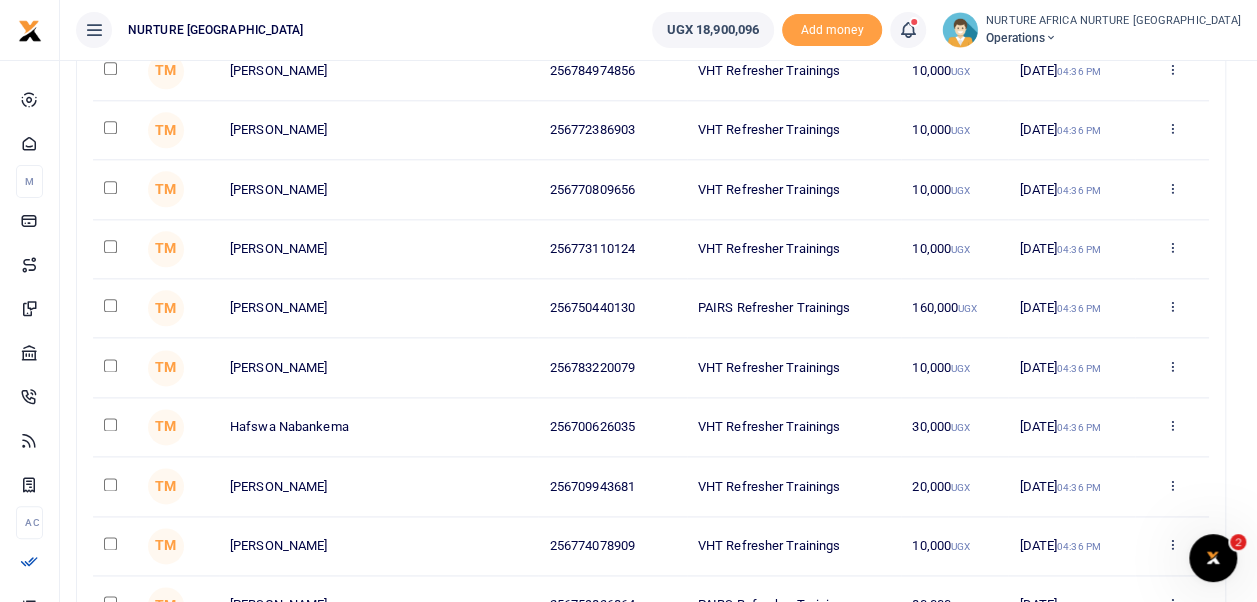 click at bounding box center (110, 305) 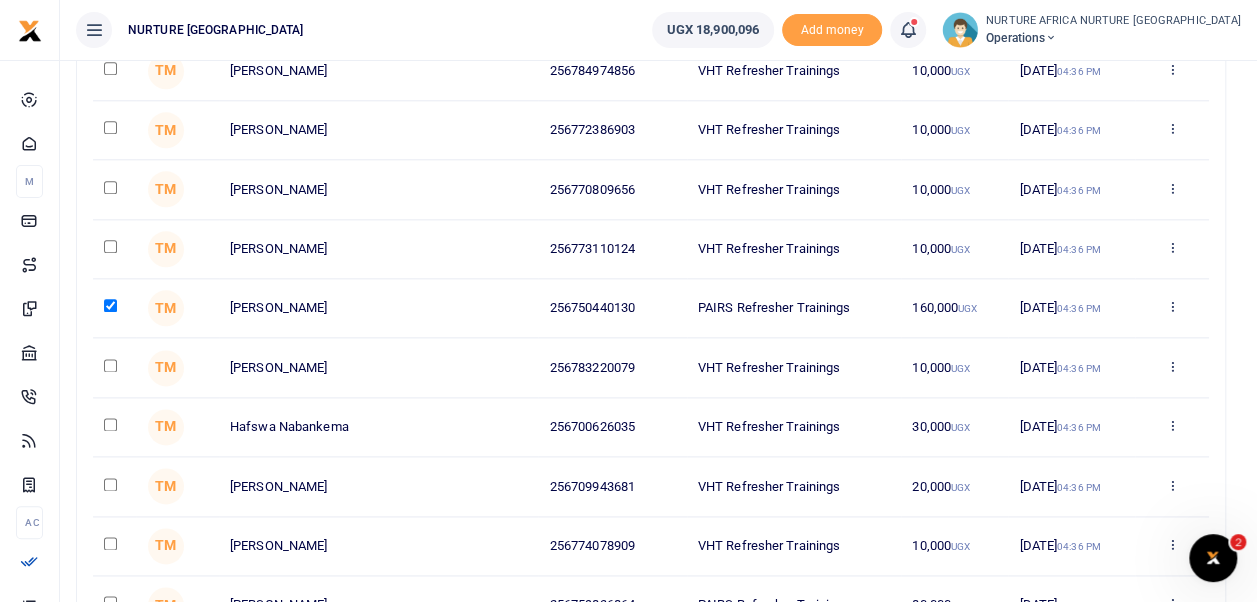 scroll, scrollTop: 372, scrollLeft: 0, axis: vertical 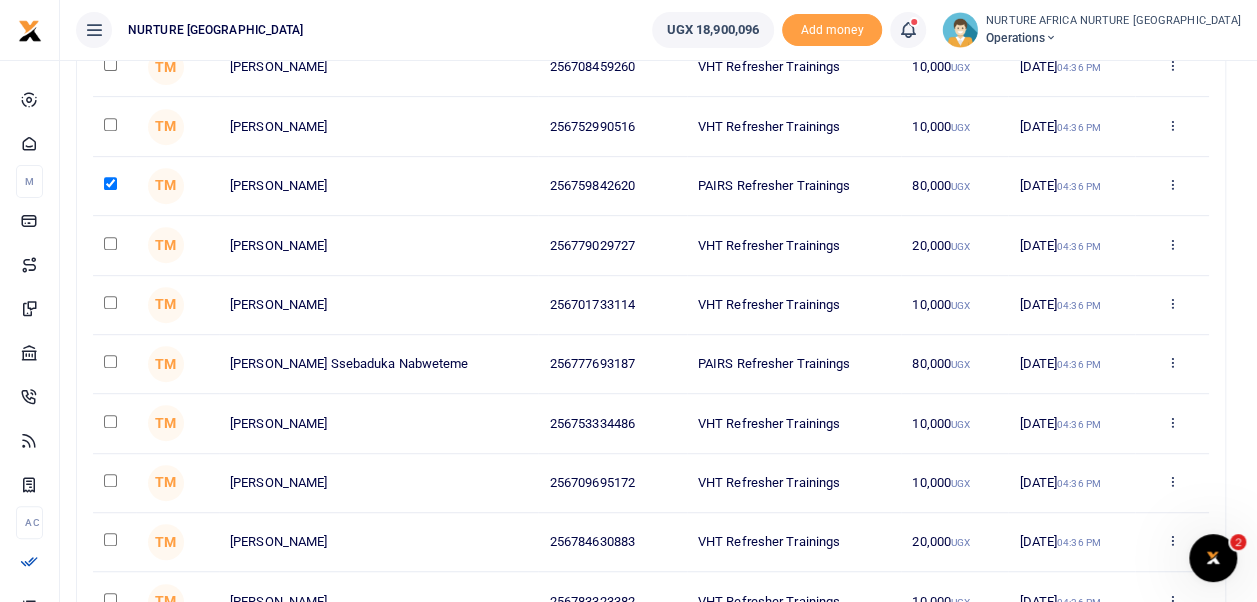 click at bounding box center (110, 361) 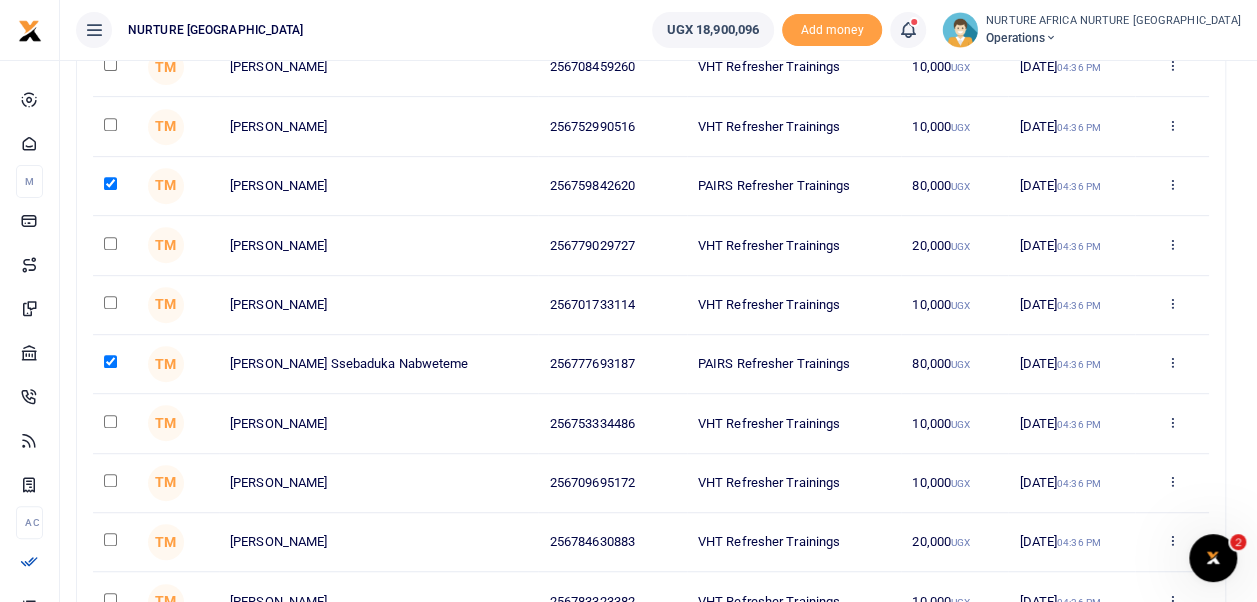 scroll, scrollTop: 1376, scrollLeft: 0, axis: vertical 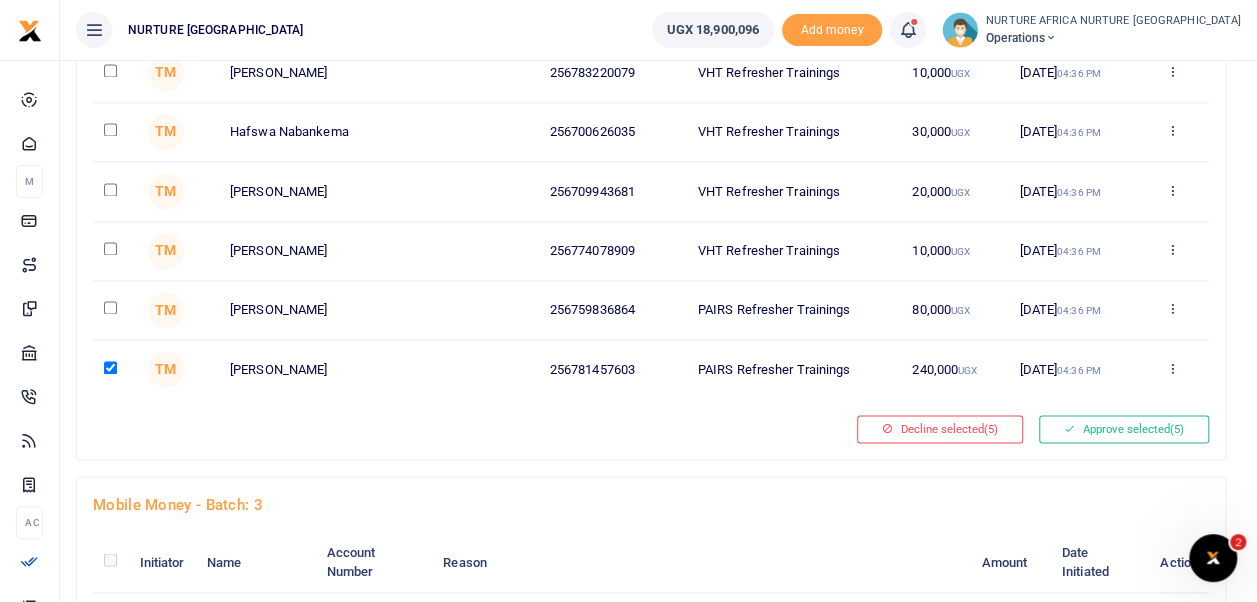 click at bounding box center (110, 307) 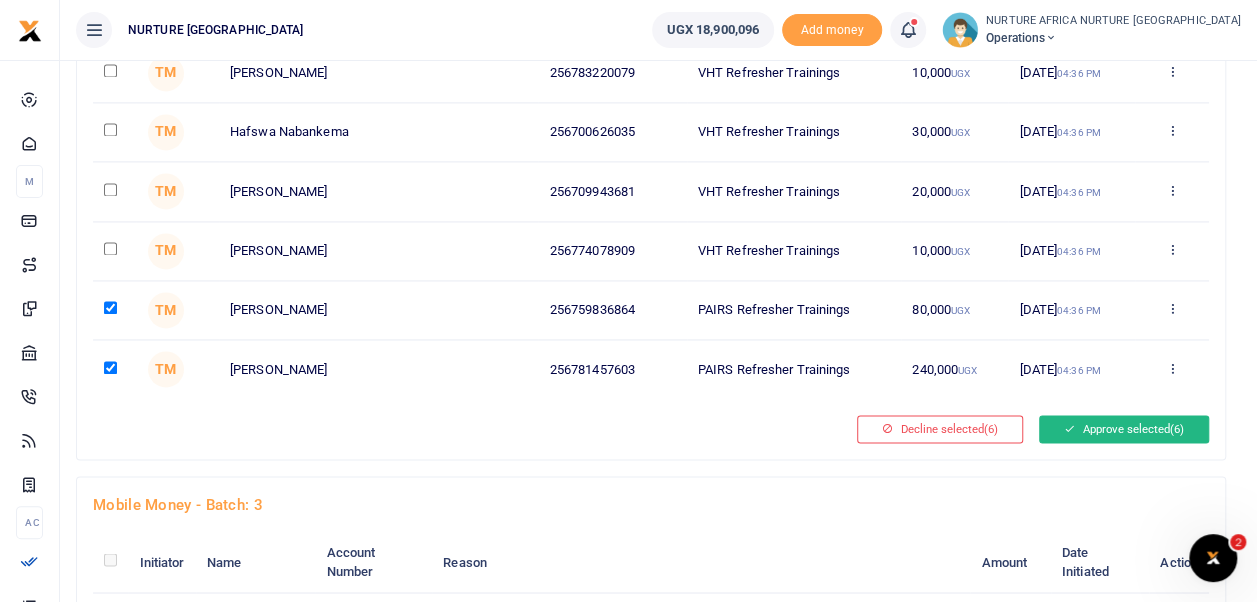 click on "Approve selected  (6)" at bounding box center (1124, 429) 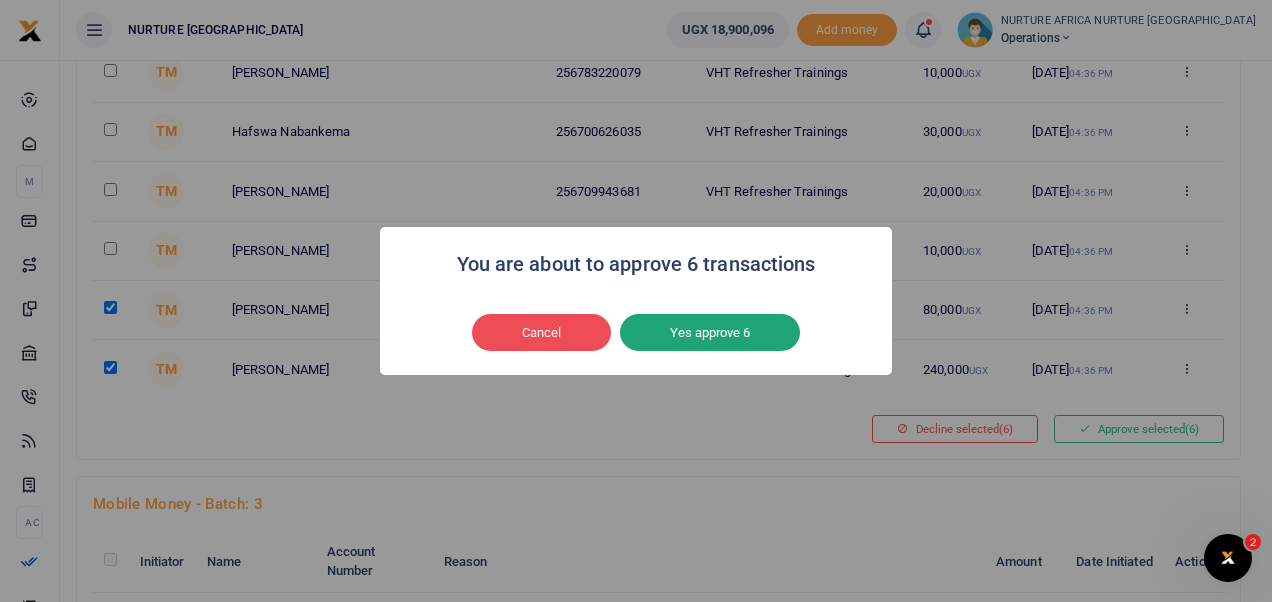 click on "Yes approve 6" at bounding box center [710, 333] 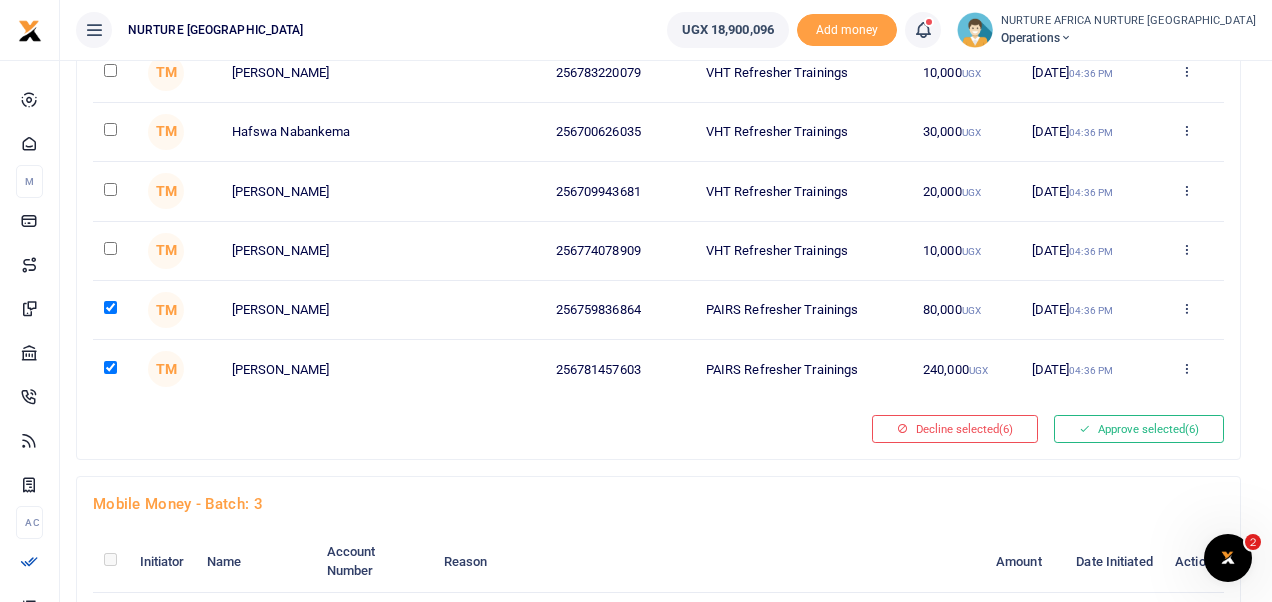 type 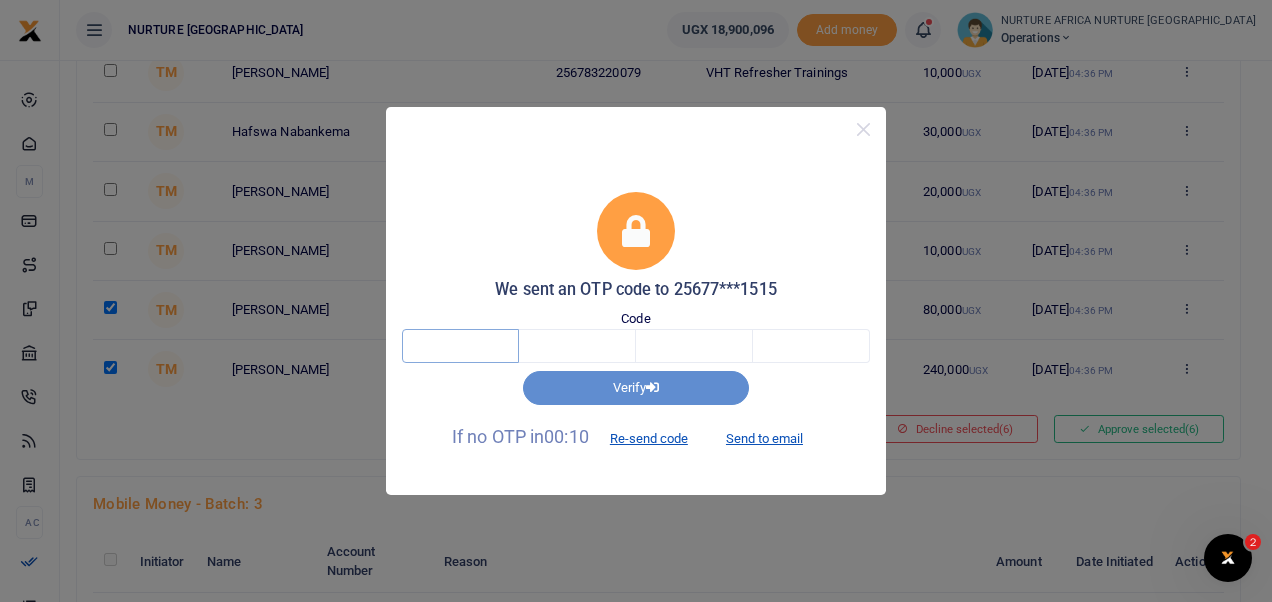 click at bounding box center (460, 346) 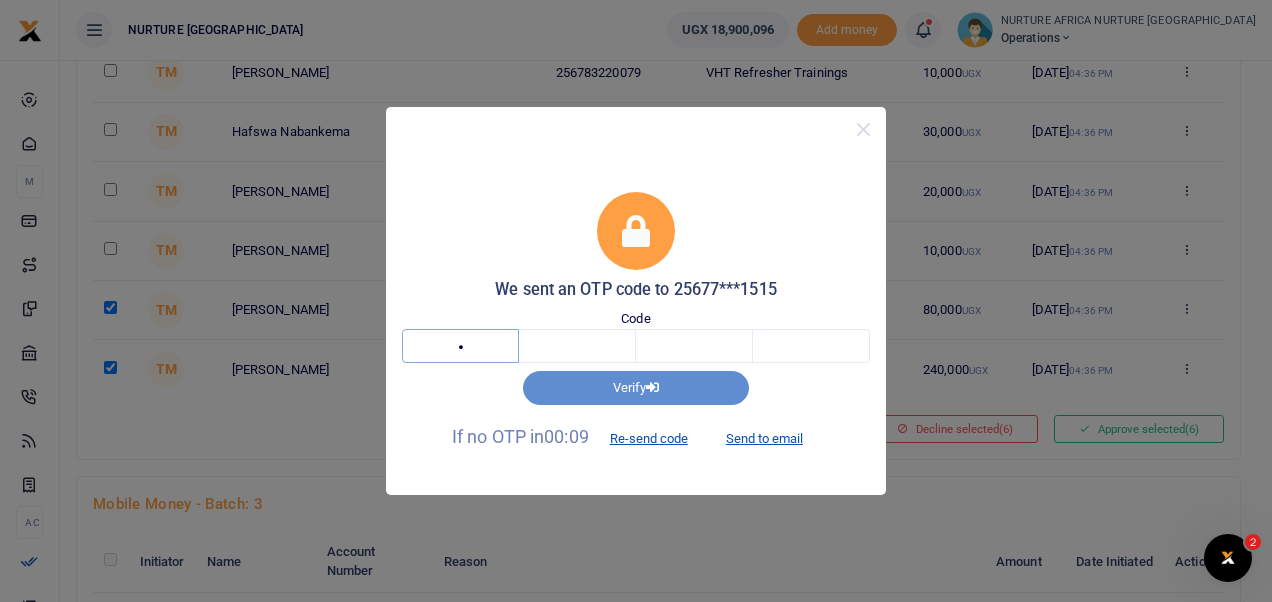 type on "4" 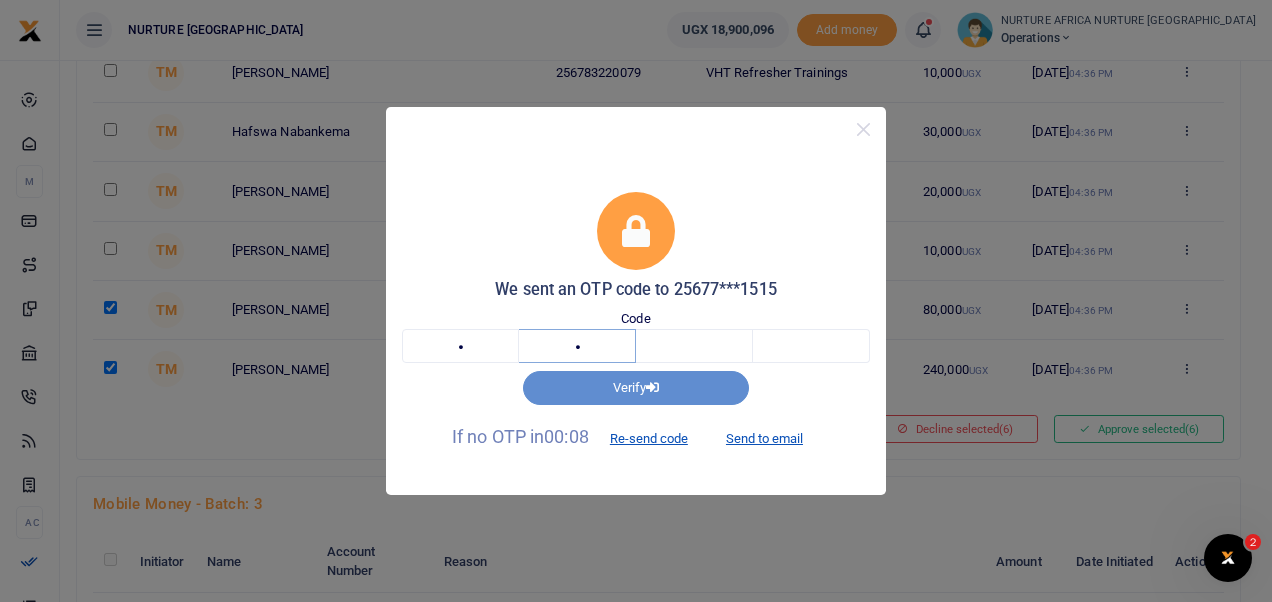 type on "0" 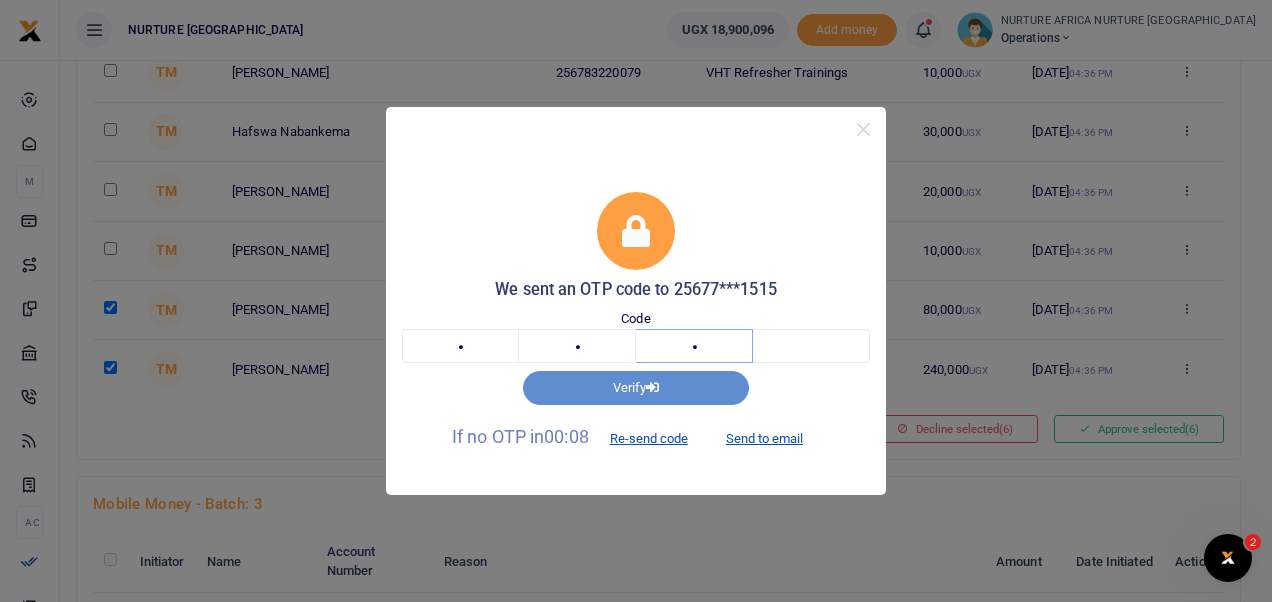 type on "3" 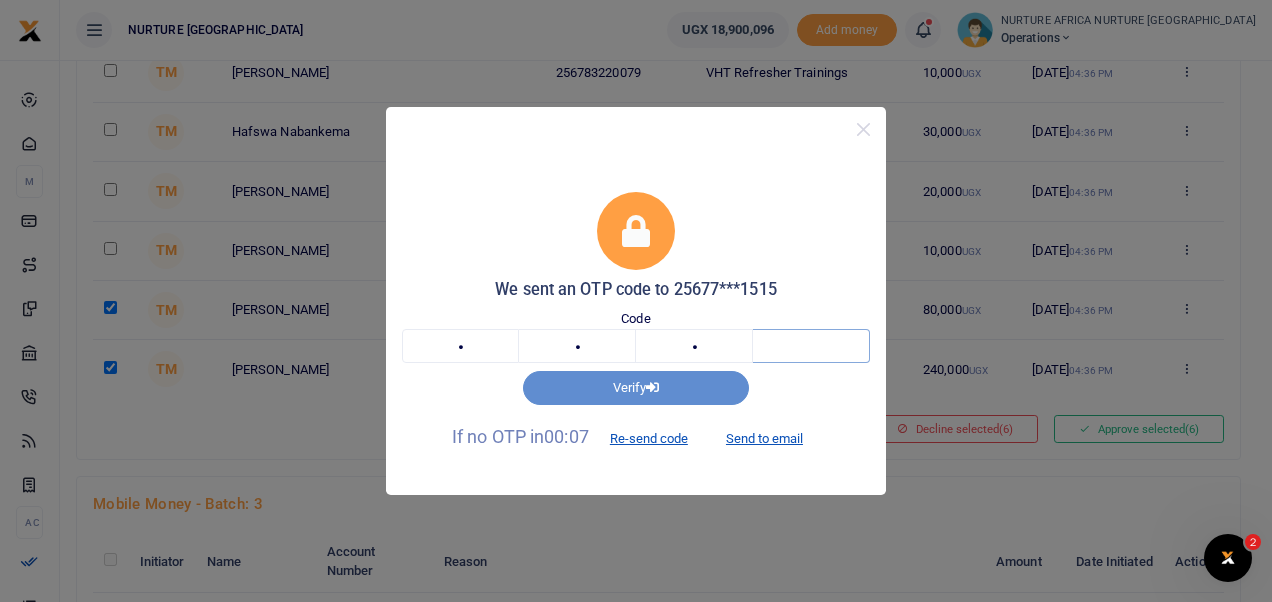 type on "8" 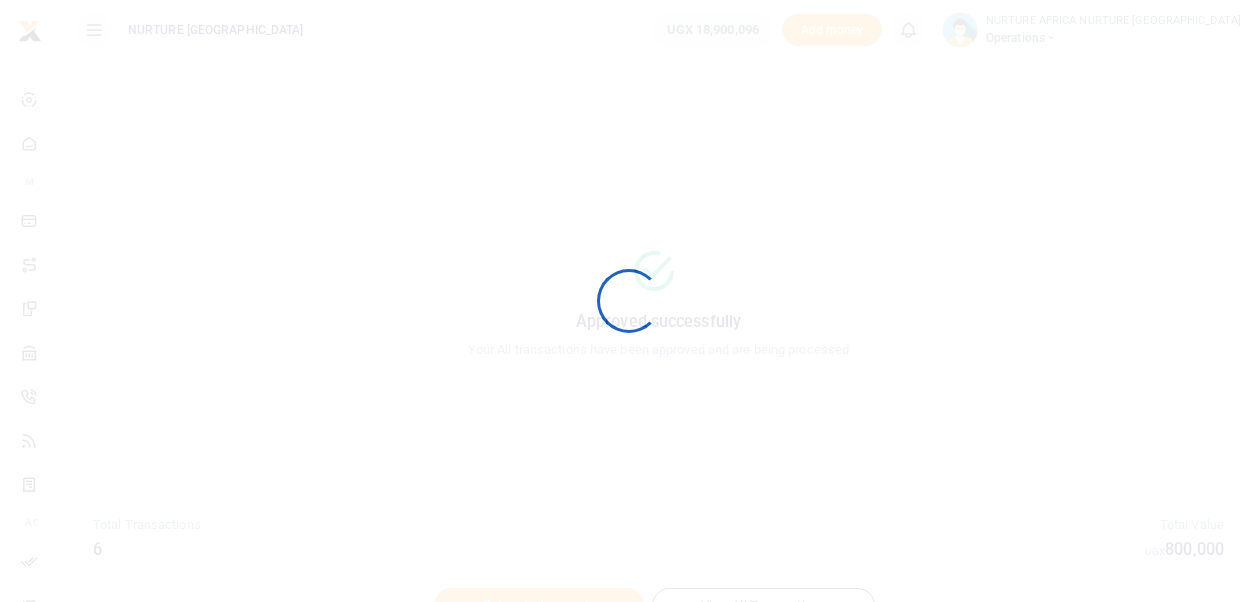 scroll, scrollTop: 0, scrollLeft: 0, axis: both 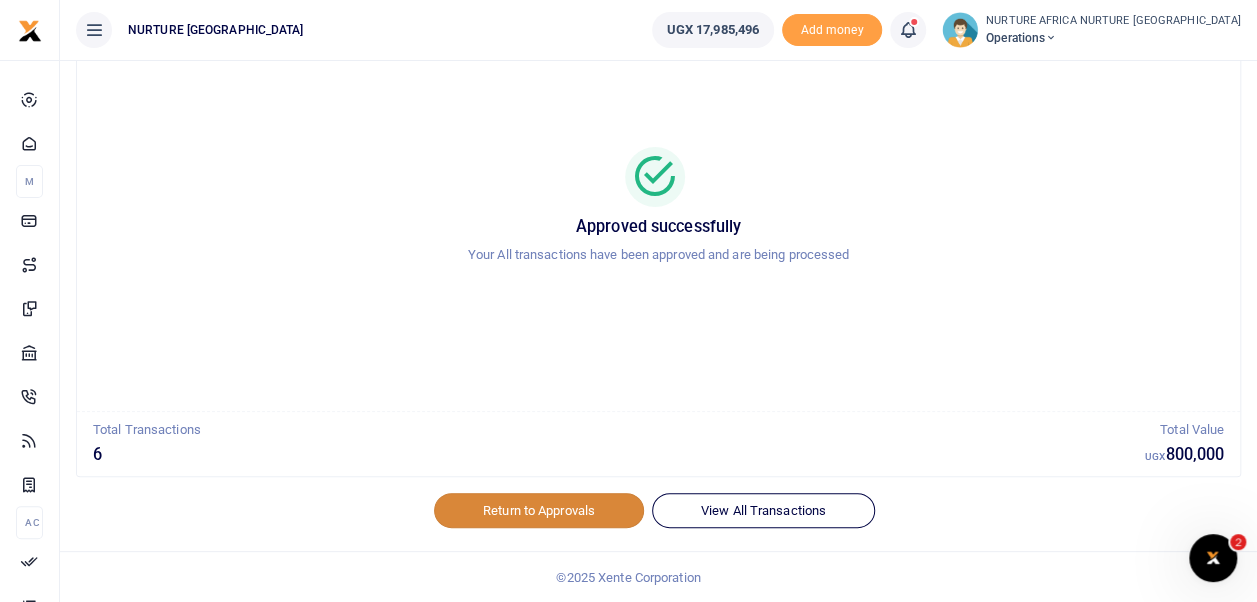 click on "Return to Approvals" at bounding box center (539, 510) 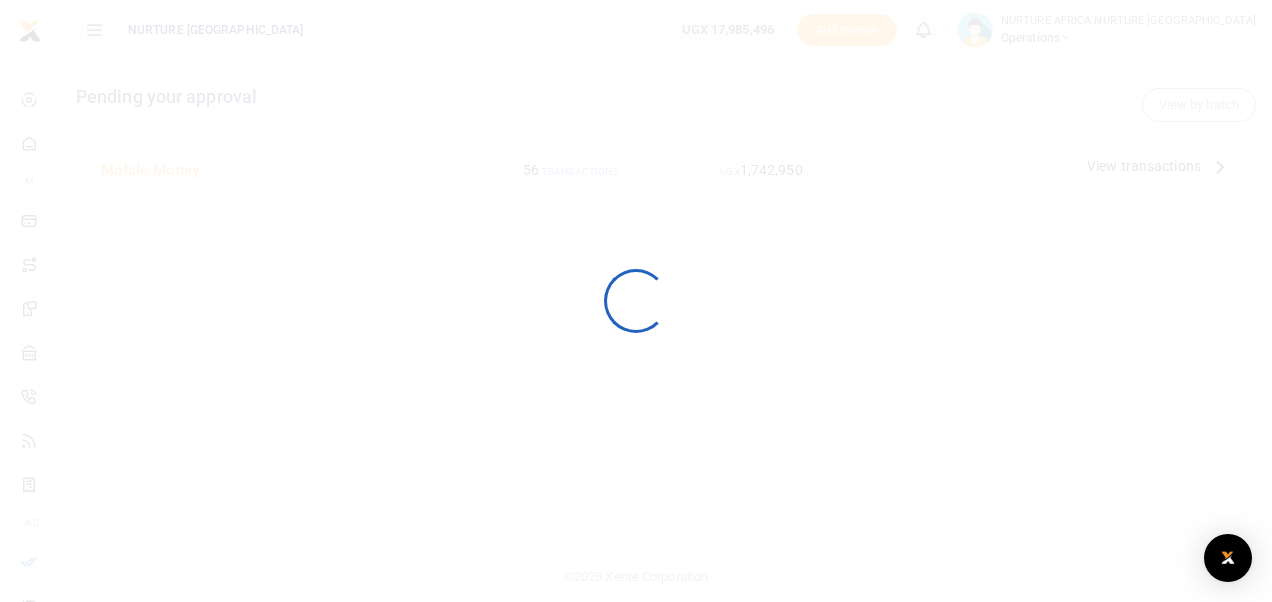 scroll, scrollTop: 0, scrollLeft: 0, axis: both 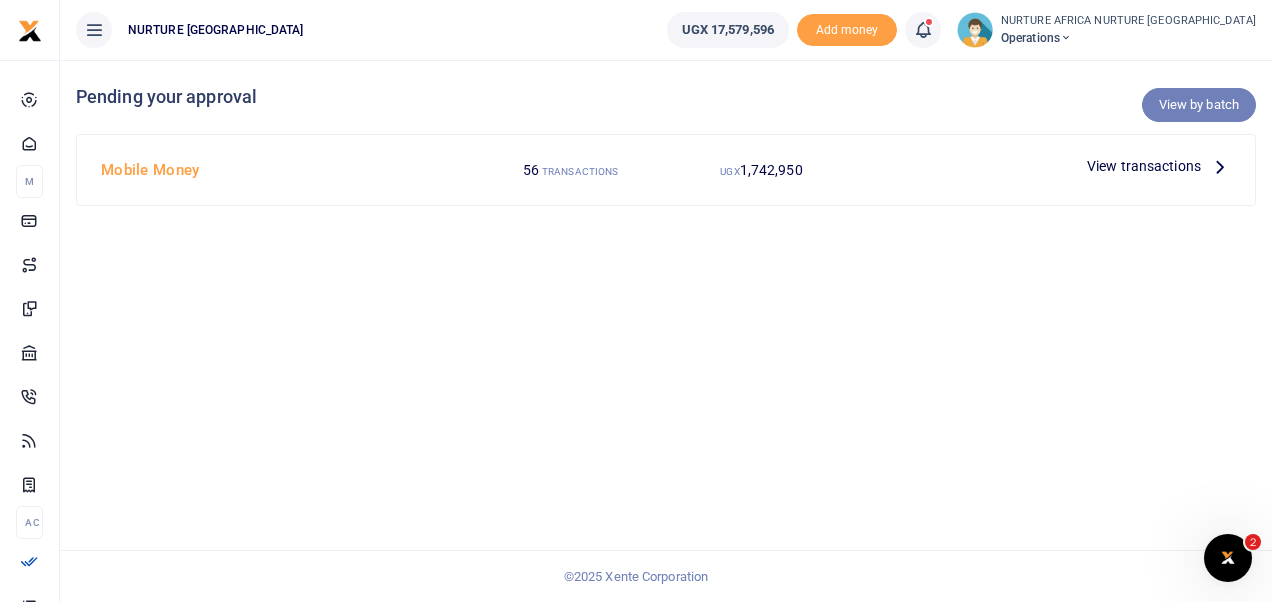 click on "View by batch" at bounding box center [1199, 105] 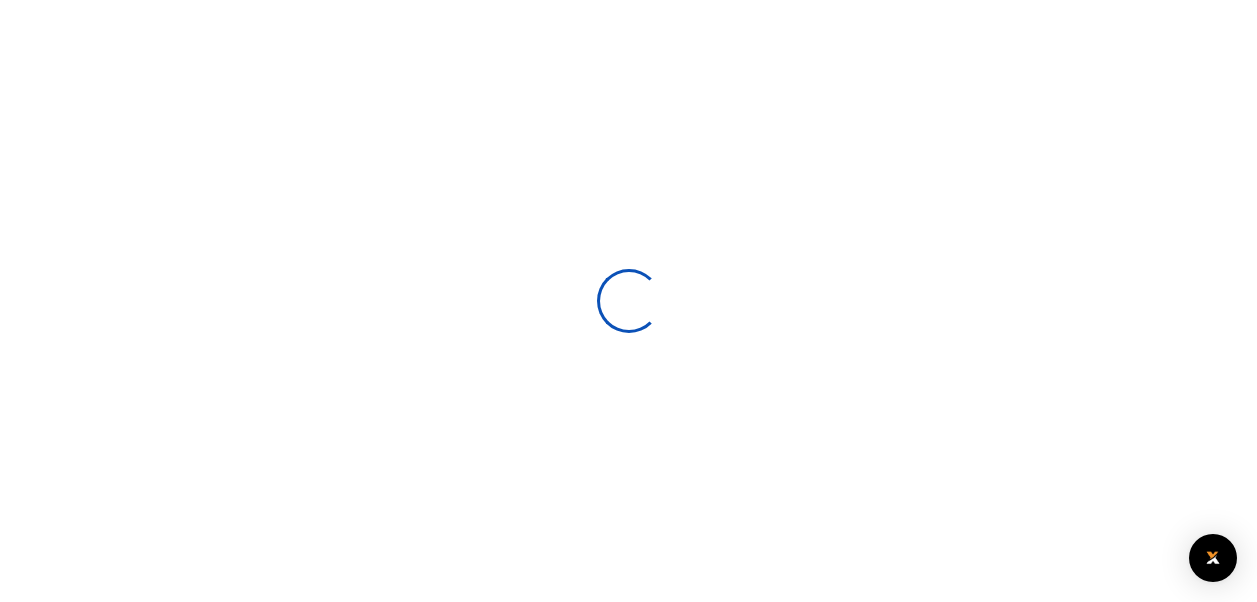 scroll, scrollTop: 0, scrollLeft: 0, axis: both 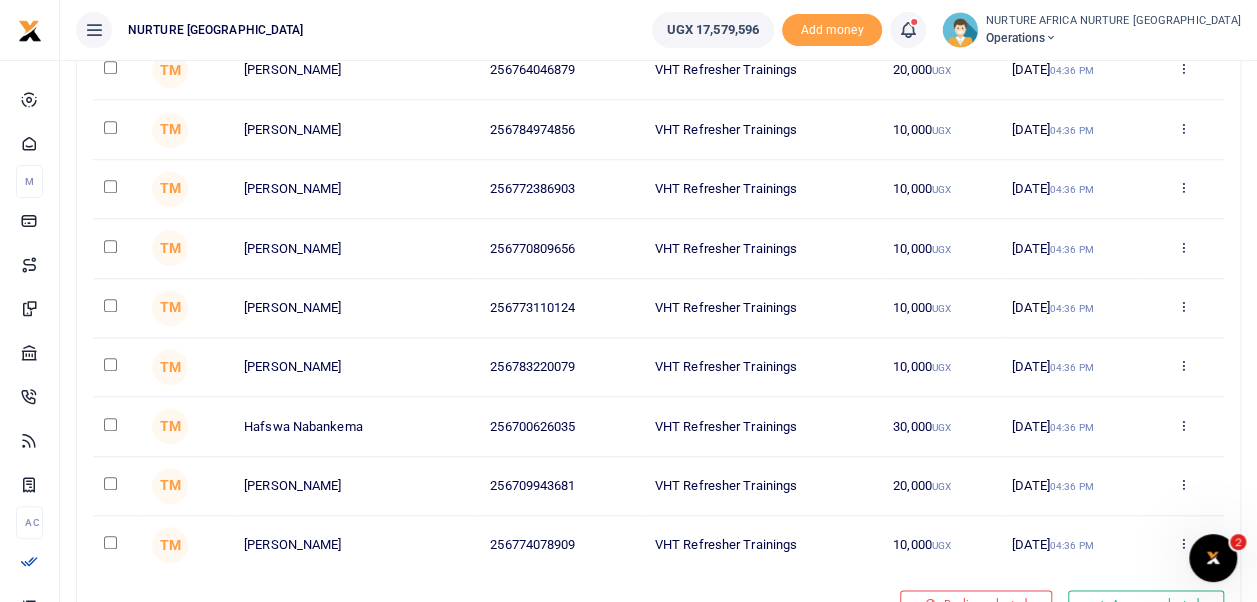 click at bounding box center (110, 305) 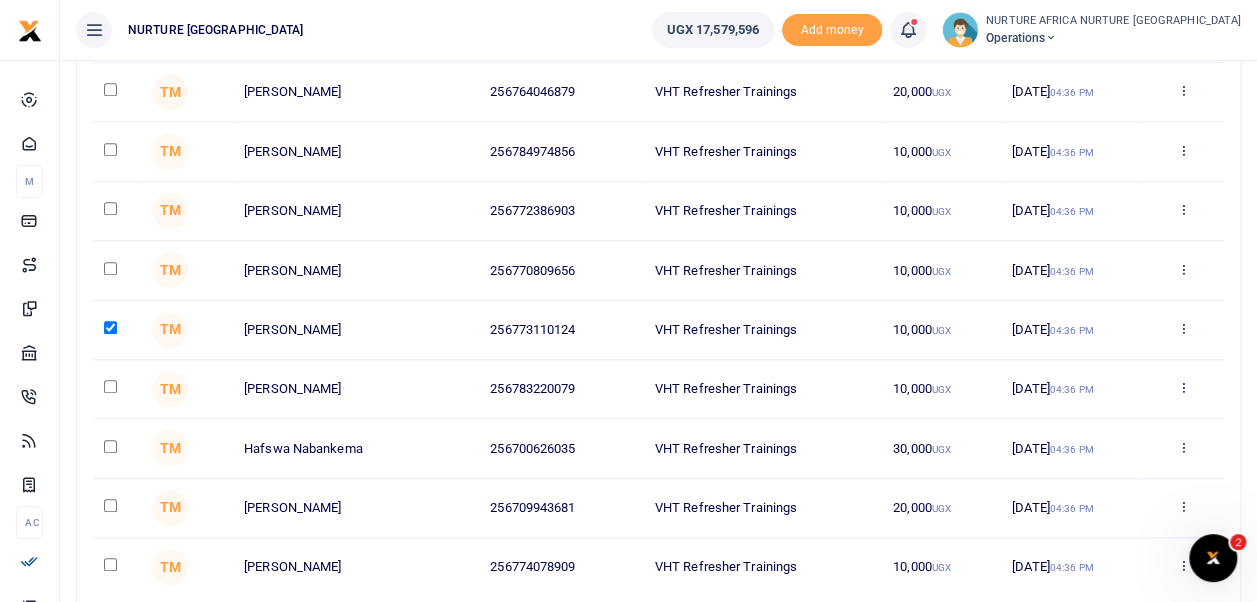 scroll, scrollTop: 372, scrollLeft: 0, axis: vertical 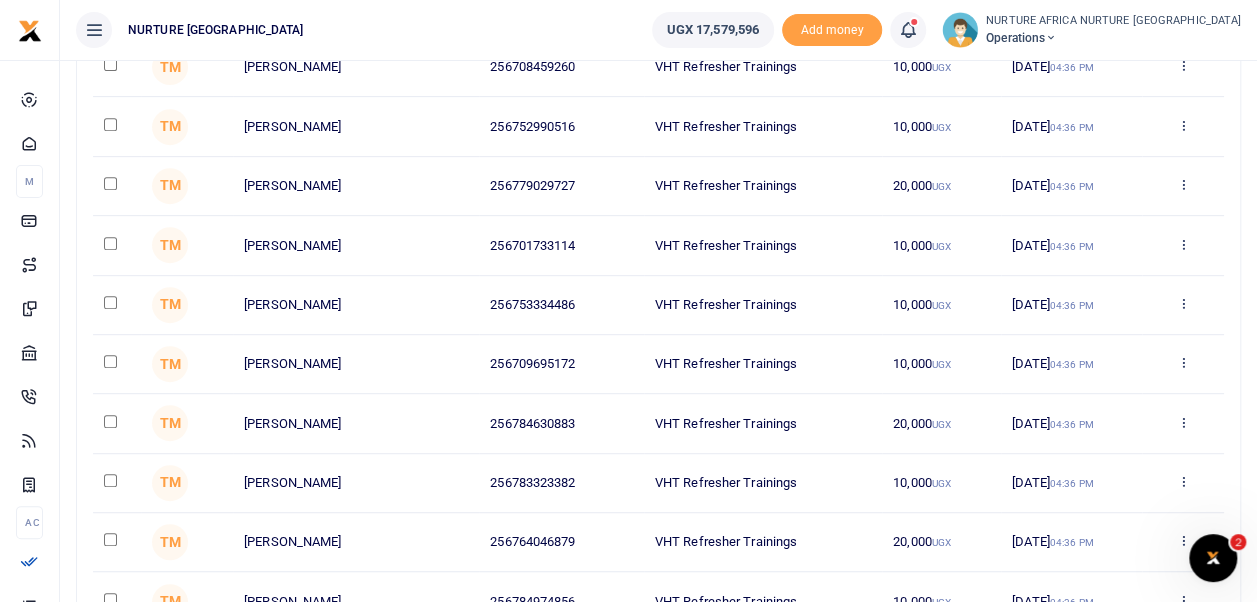click at bounding box center [110, 302] 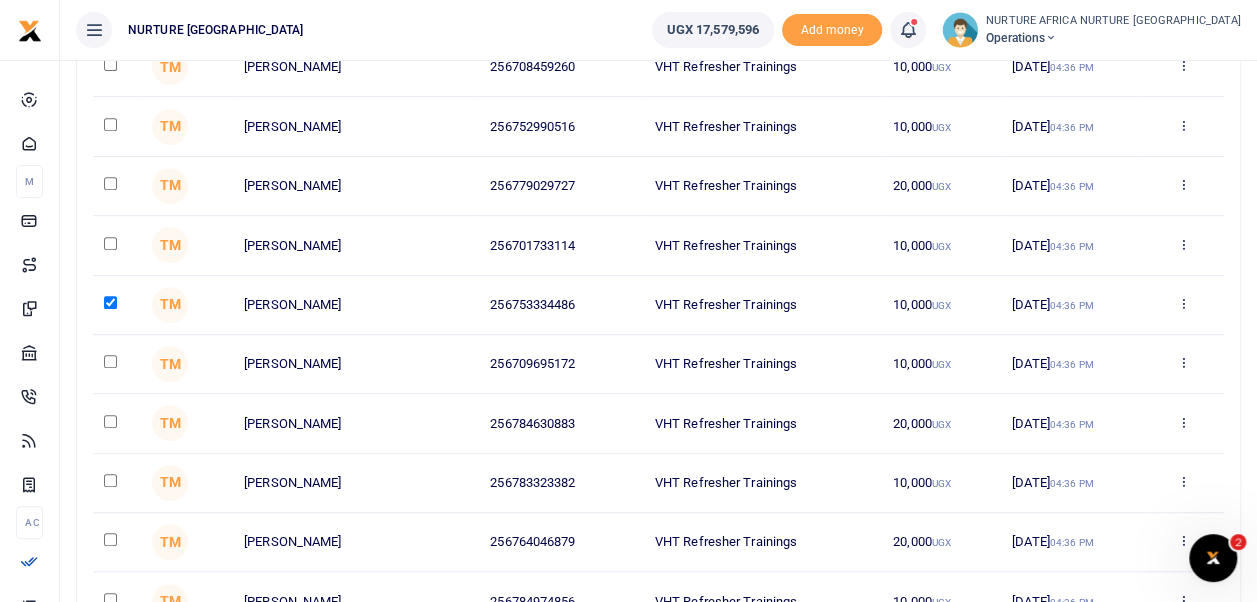 scroll, scrollTop: 0, scrollLeft: 0, axis: both 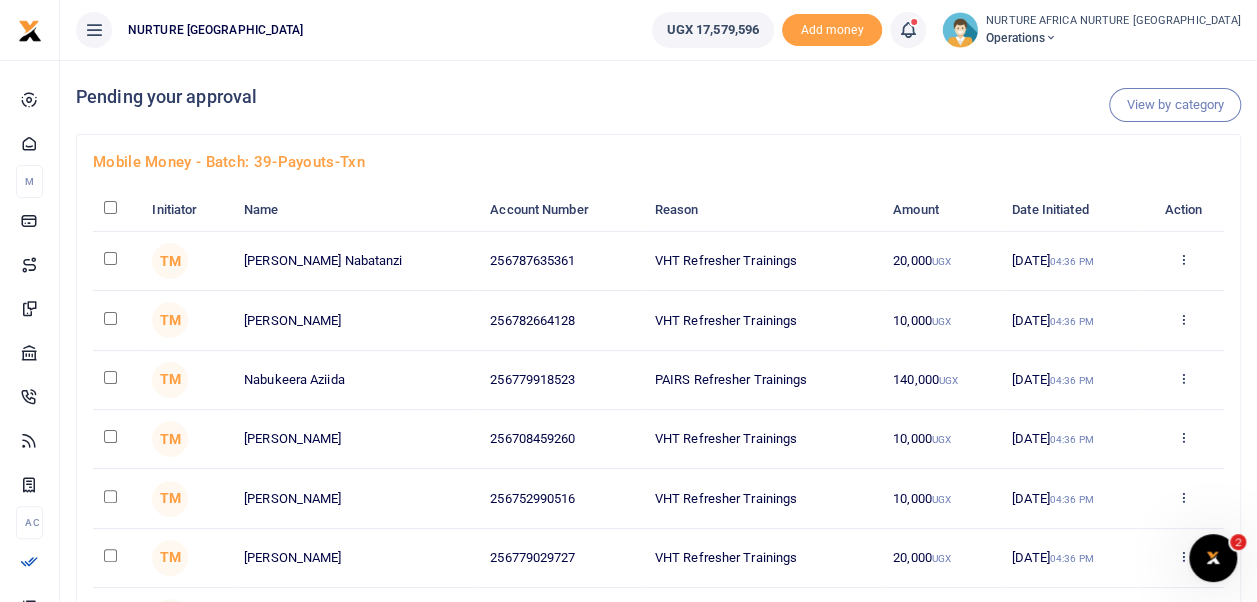 click at bounding box center [110, 496] 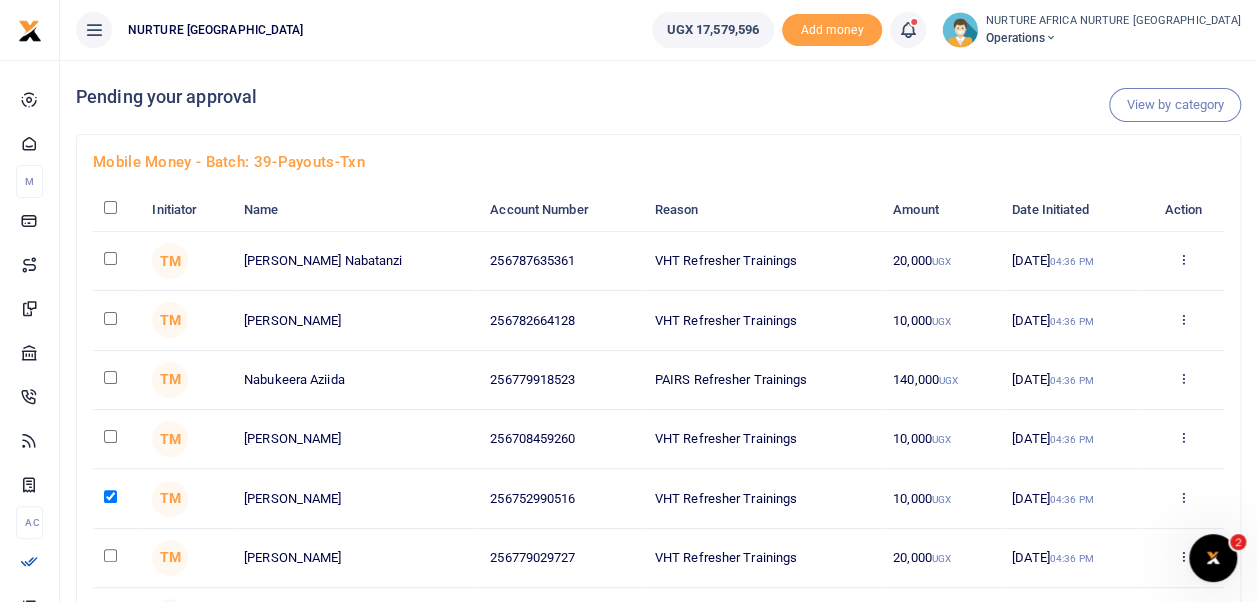 scroll, scrollTop: 549, scrollLeft: 0, axis: vertical 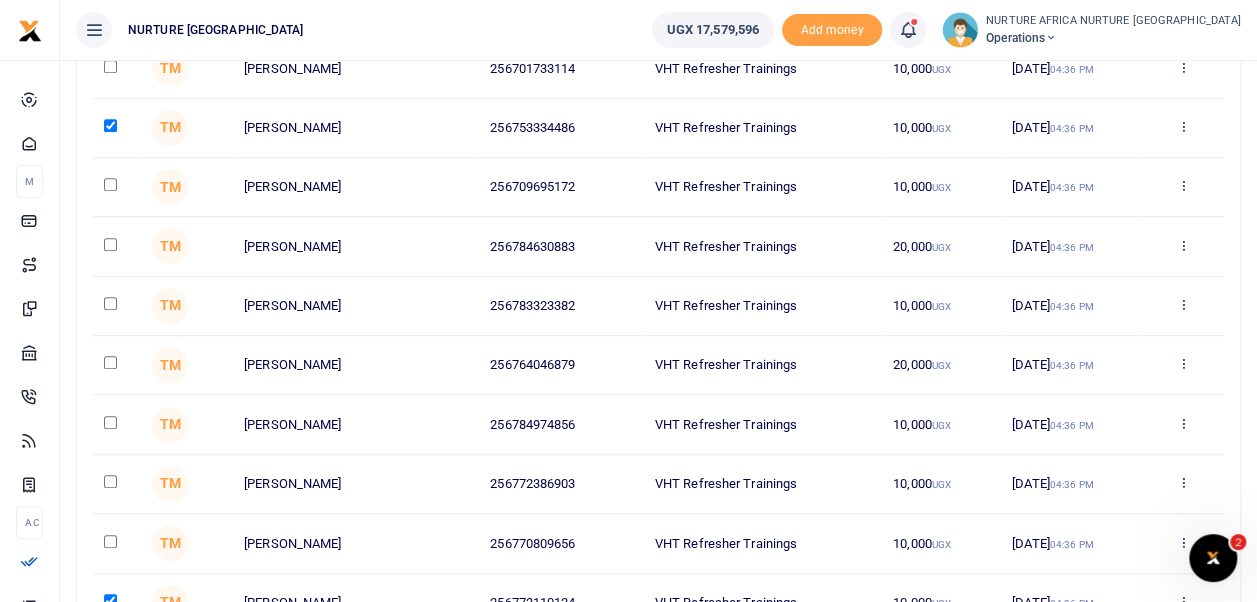 click at bounding box center [110, 303] 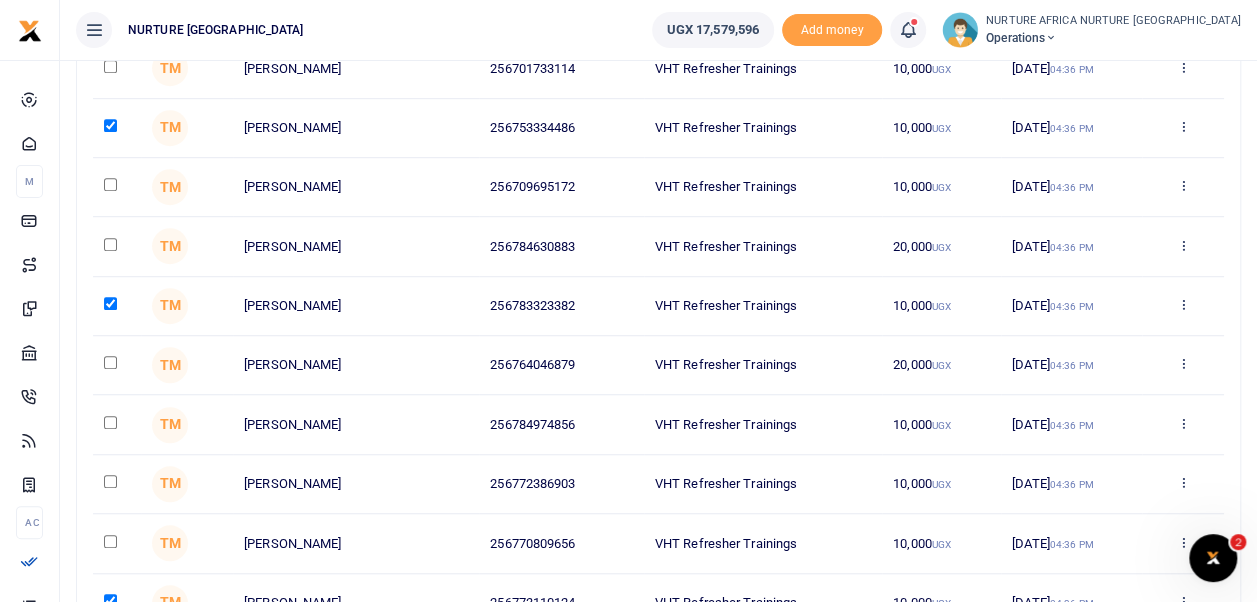 scroll, scrollTop: 904, scrollLeft: 0, axis: vertical 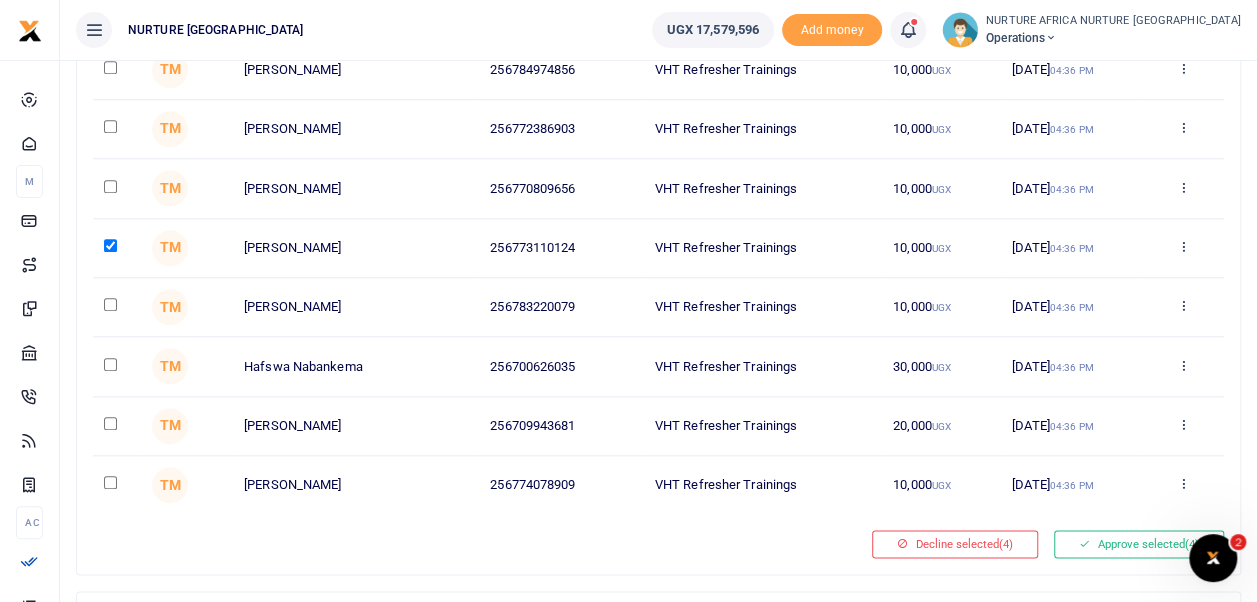 click at bounding box center [110, 304] 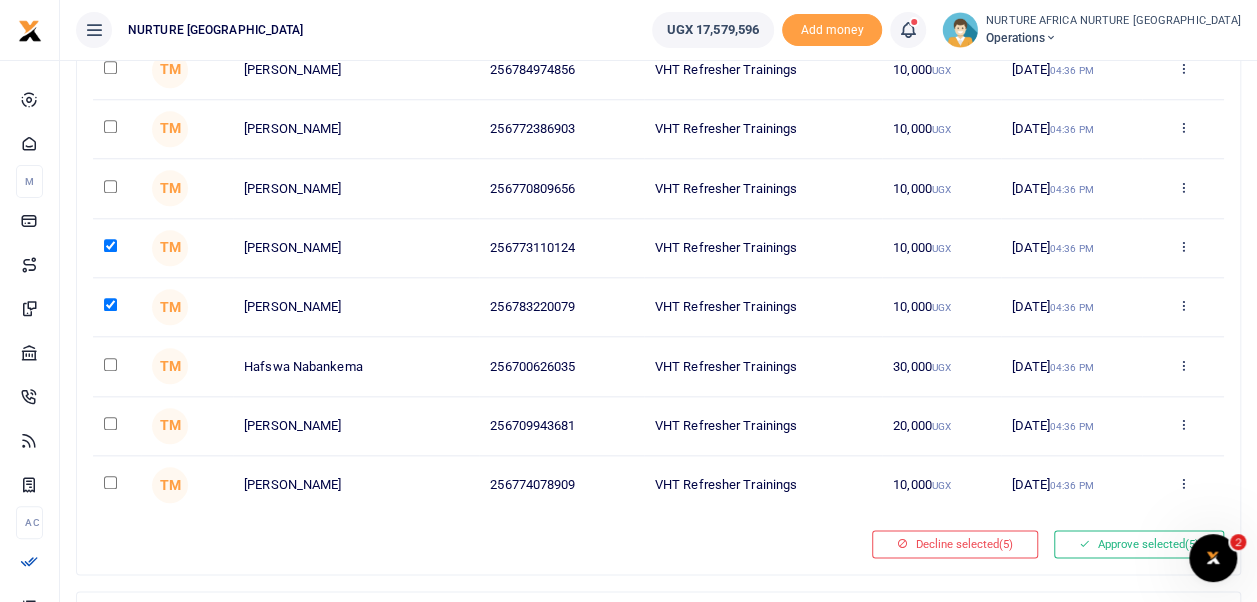 scroll, scrollTop: 18, scrollLeft: 0, axis: vertical 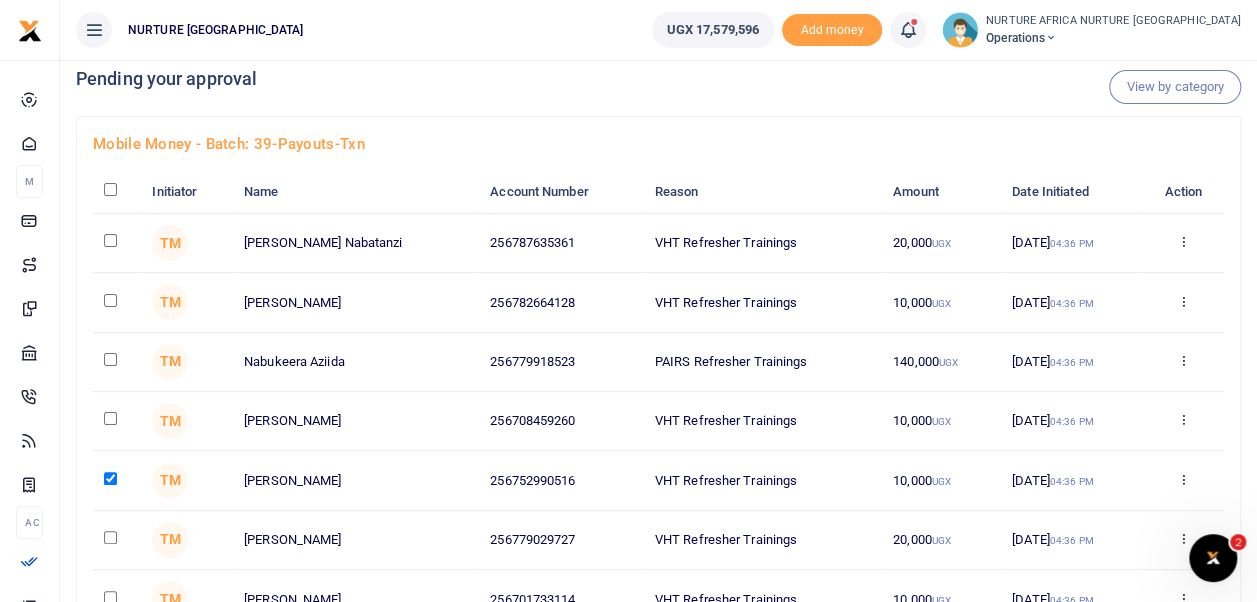click at bounding box center (110, 300) 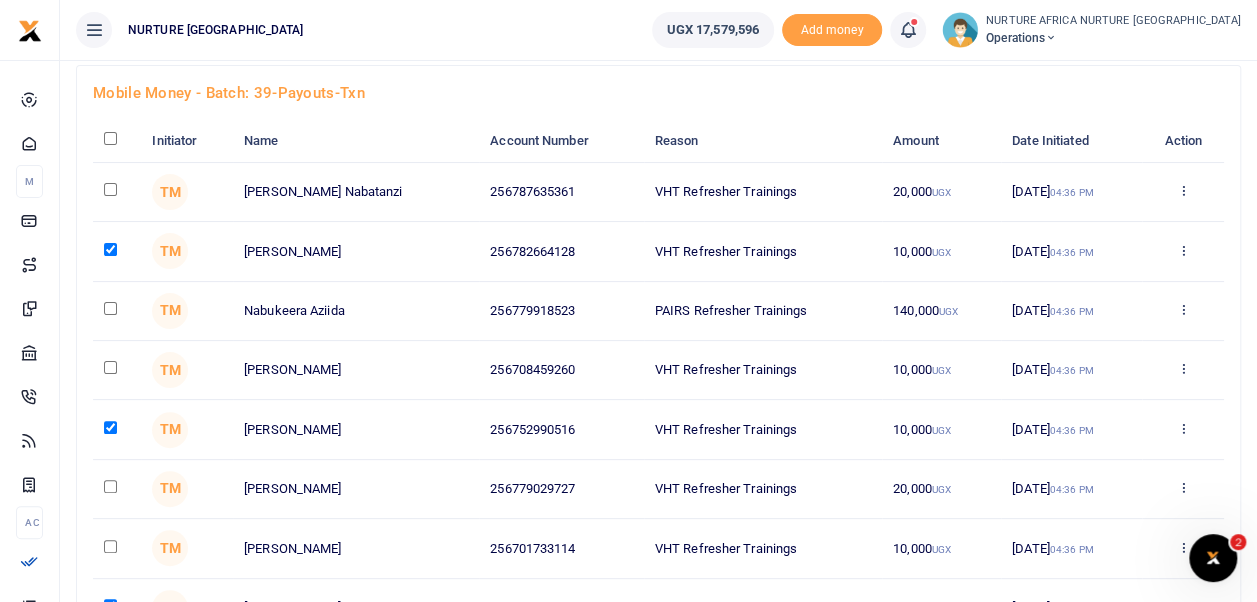 scroll, scrollTop: 73, scrollLeft: 0, axis: vertical 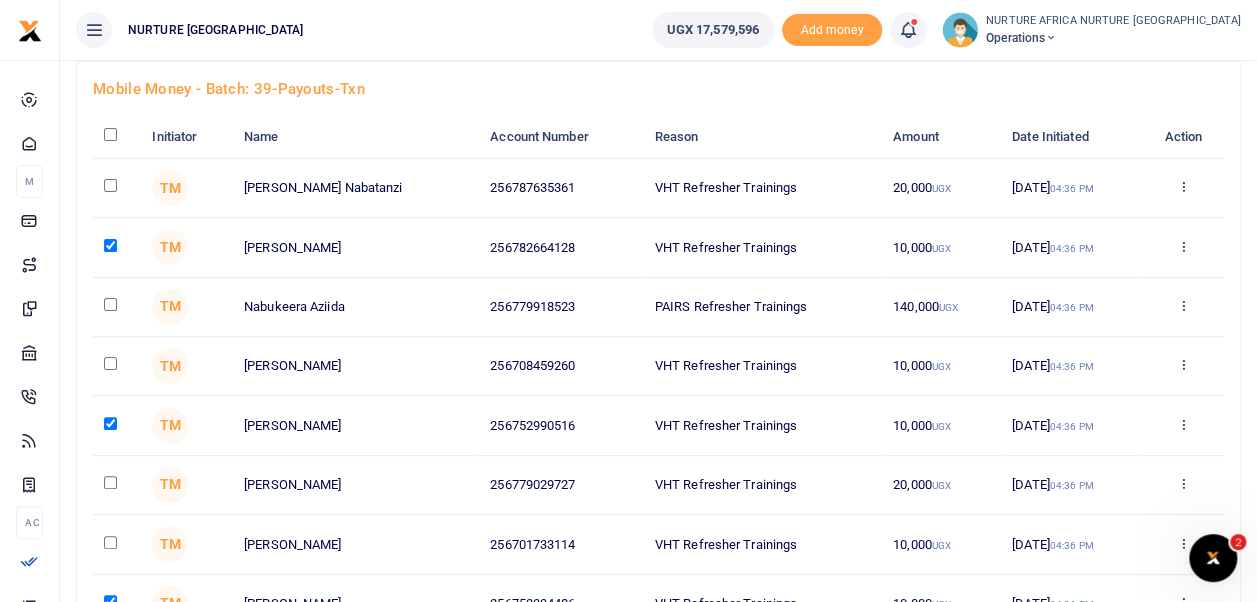 click at bounding box center [110, 542] 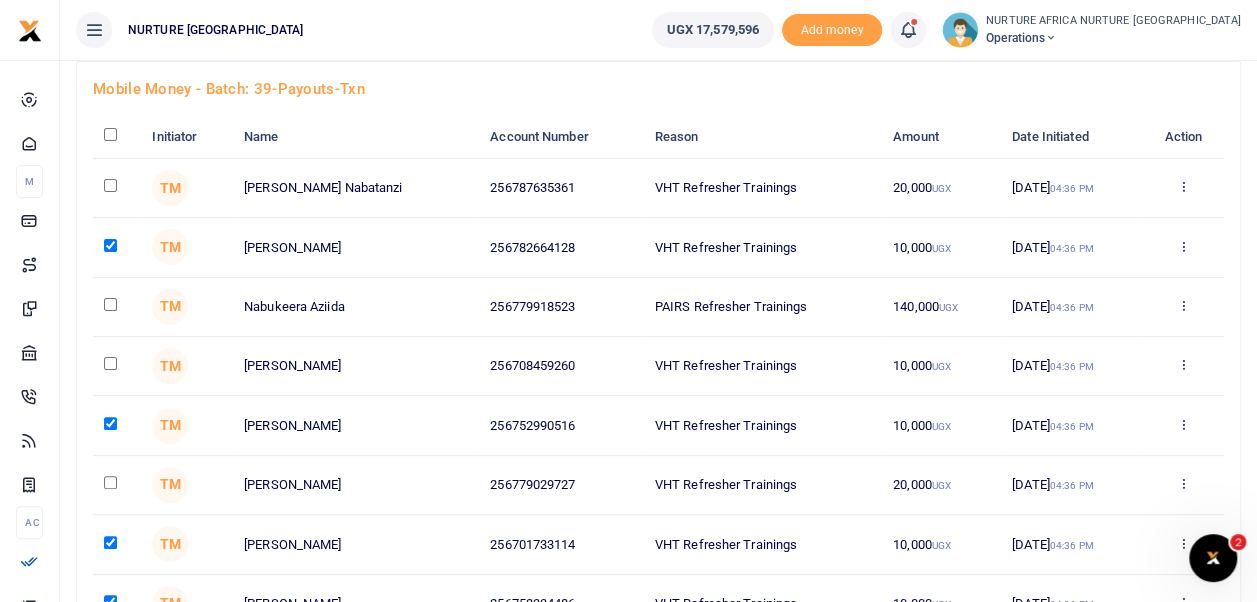 scroll, scrollTop: 786, scrollLeft: 0, axis: vertical 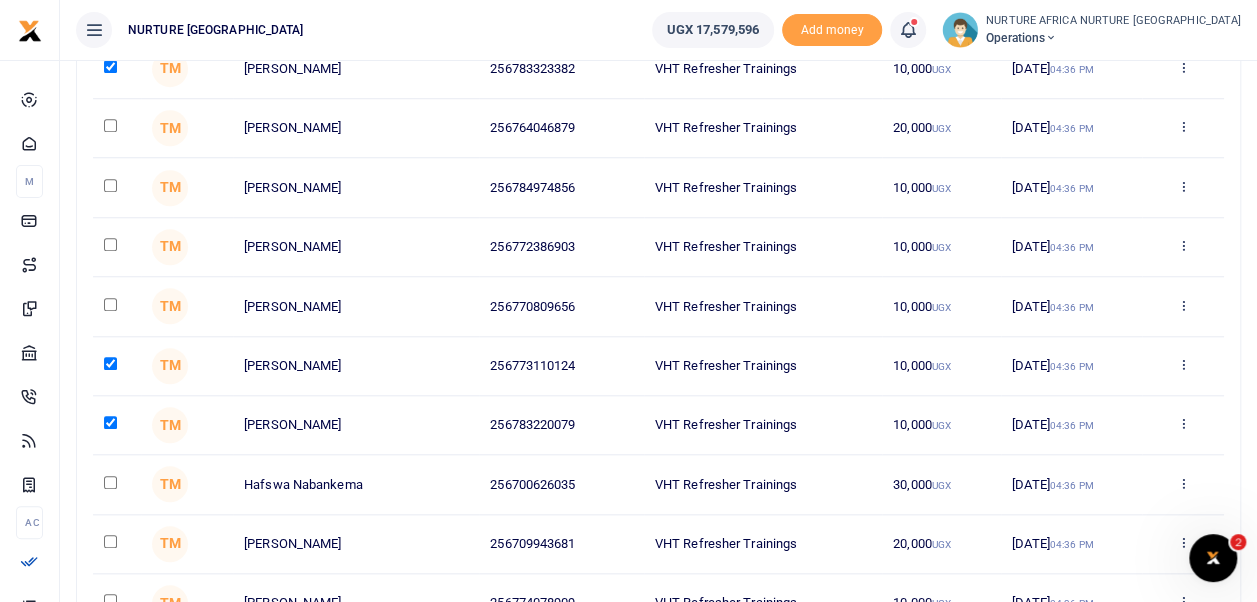 click at bounding box center (110, 304) 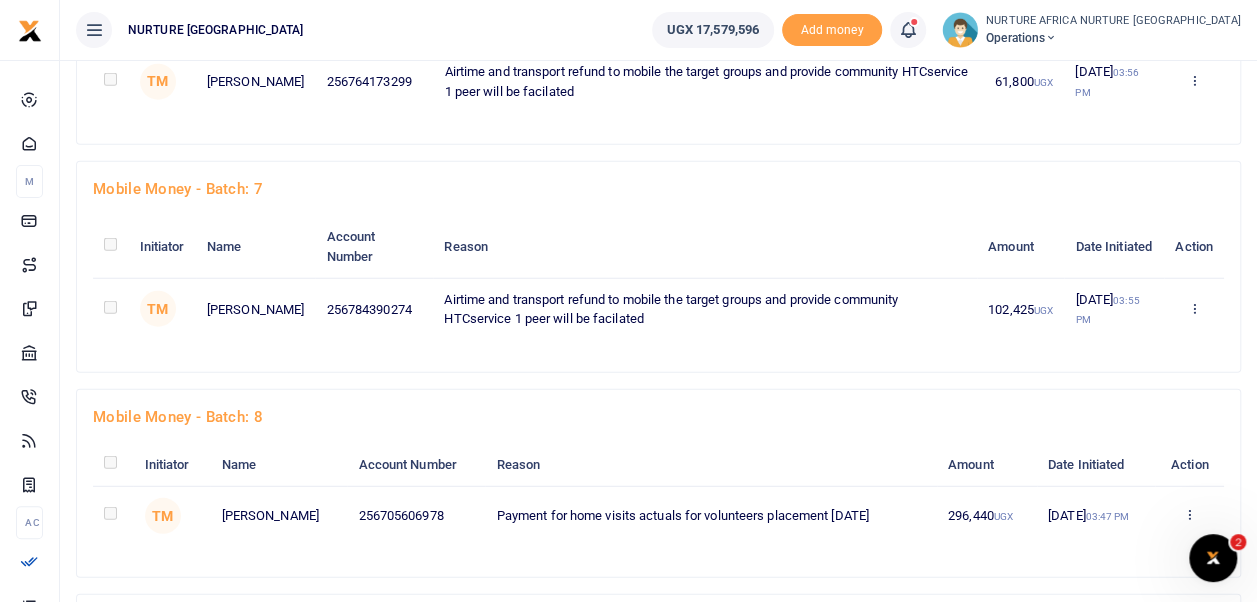 scroll, scrollTop: 136, scrollLeft: 0, axis: vertical 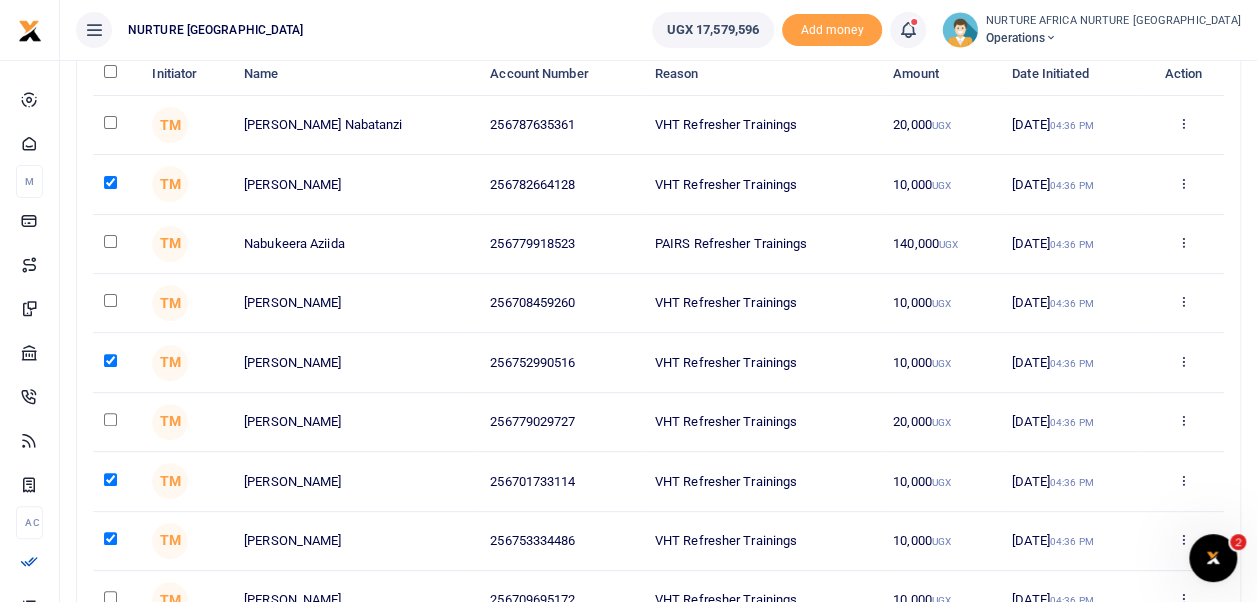 click at bounding box center [110, 300] 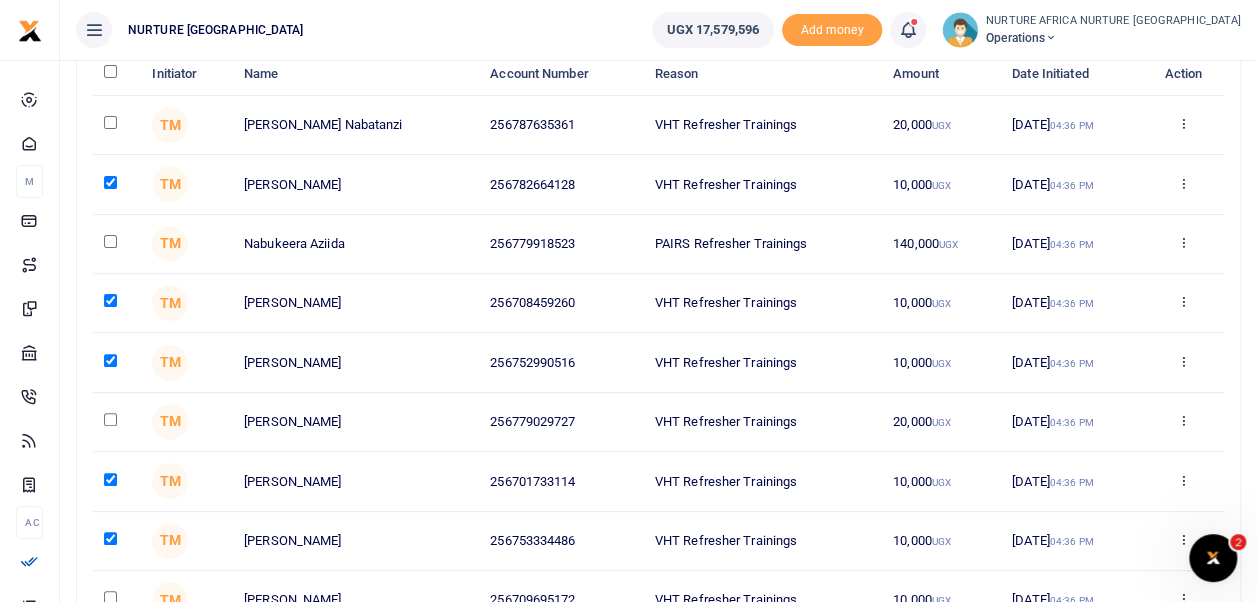 scroll, scrollTop: 1081, scrollLeft: 0, axis: vertical 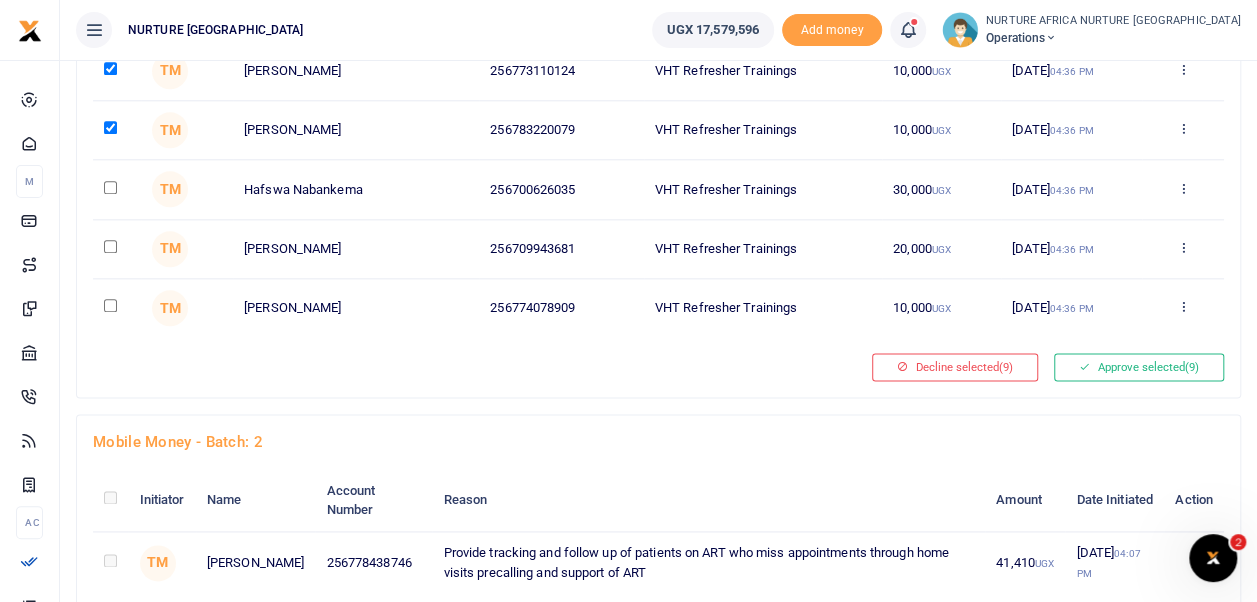 click at bounding box center (110, 305) 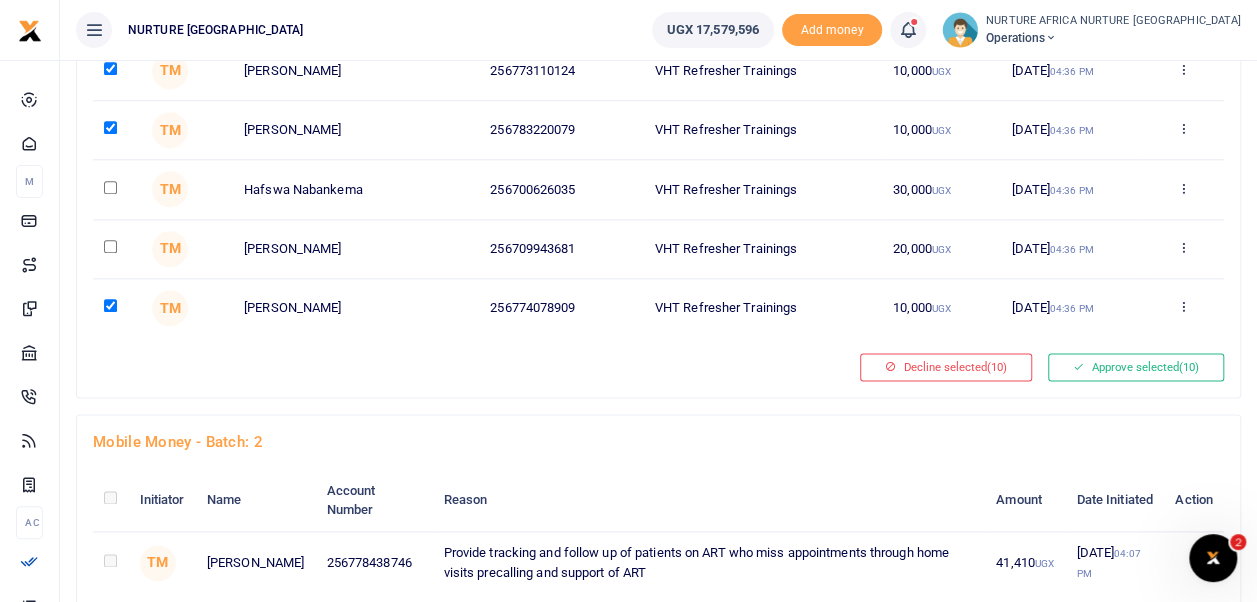 scroll, scrollTop: 726, scrollLeft: 0, axis: vertical 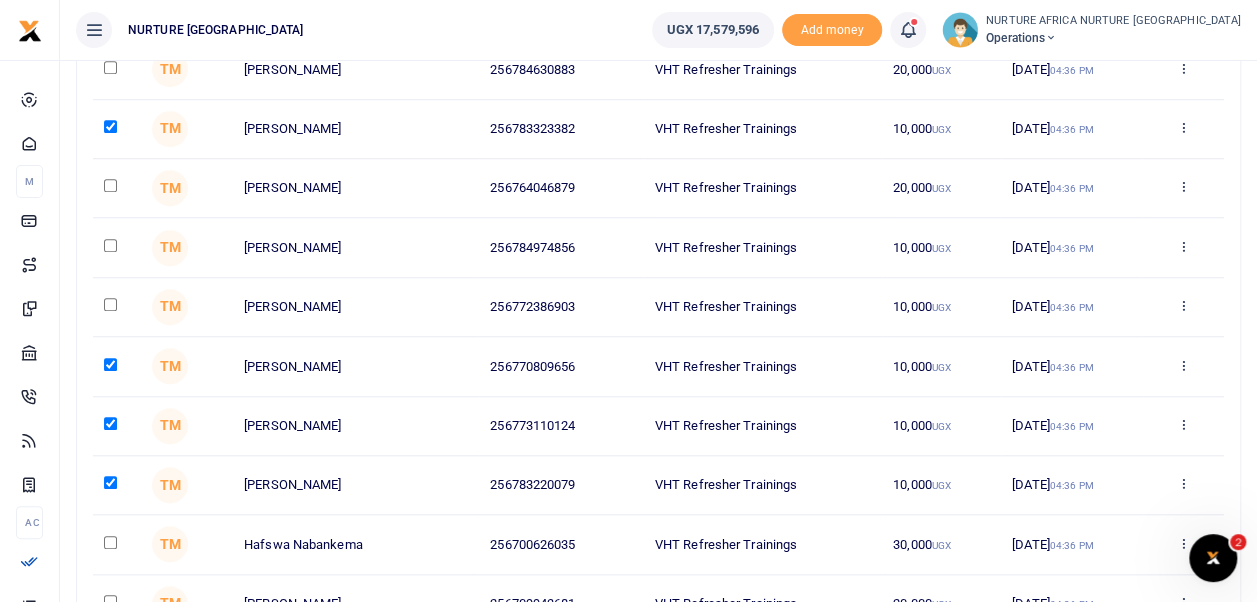 click at bounding box center [110, 304] 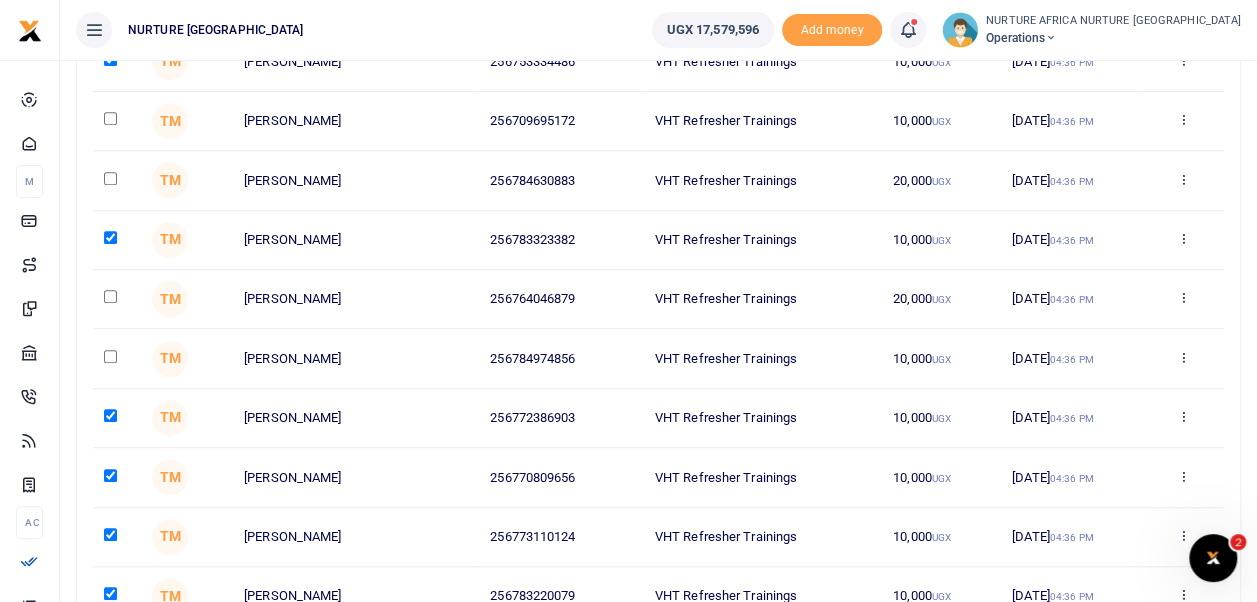 scroll, scrollTop: 610, scrollLeft: 0, axis: vertical 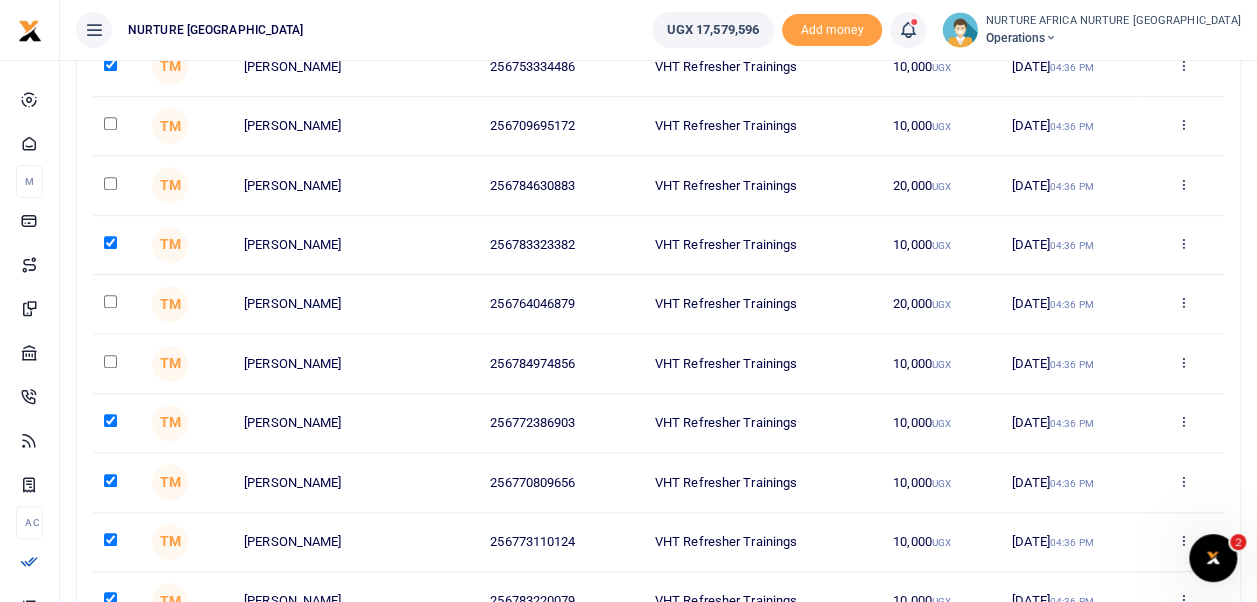 click at bounding box center [110, 123] 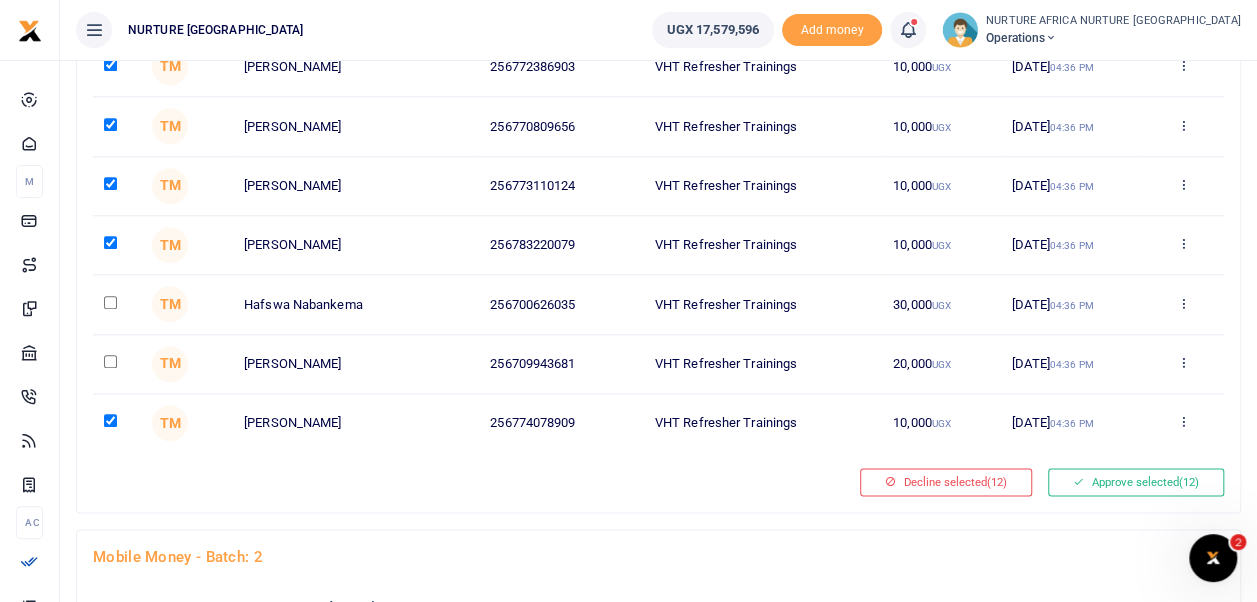 scroll, scrollTop: 988, scrollLeft: 0, axis: vertical 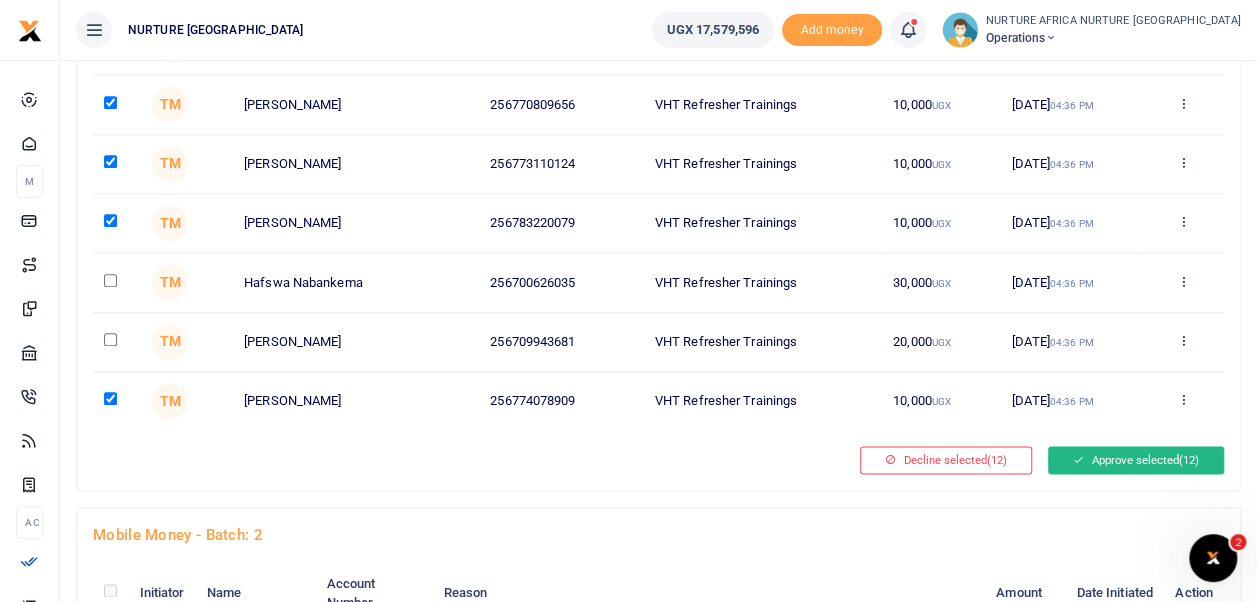 click on "Approve selected  (12)" at bounding box center [1136, 460] 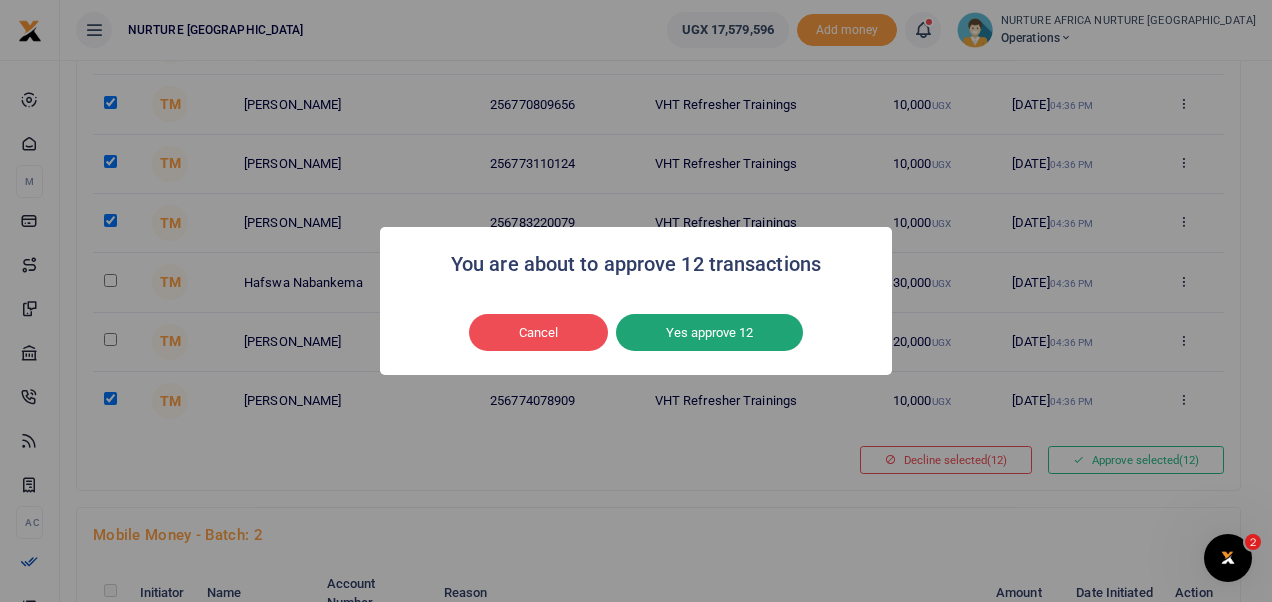 click on "Yes approve 12" at bounding box center [709, 333] 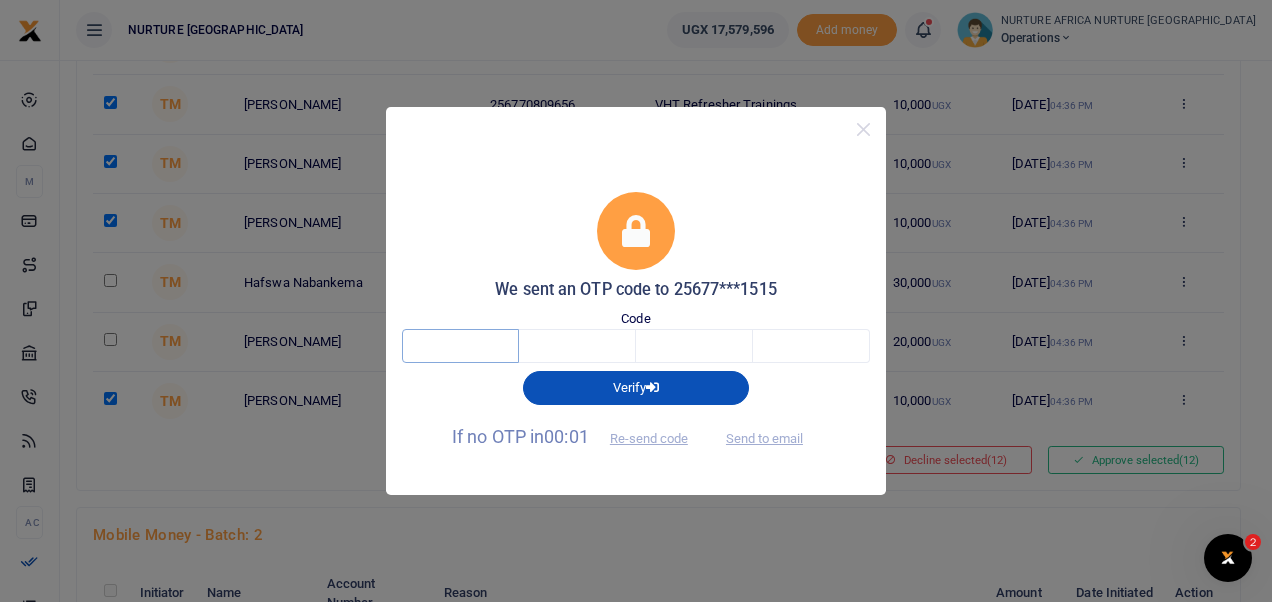 click at bounding box center (460, 346) 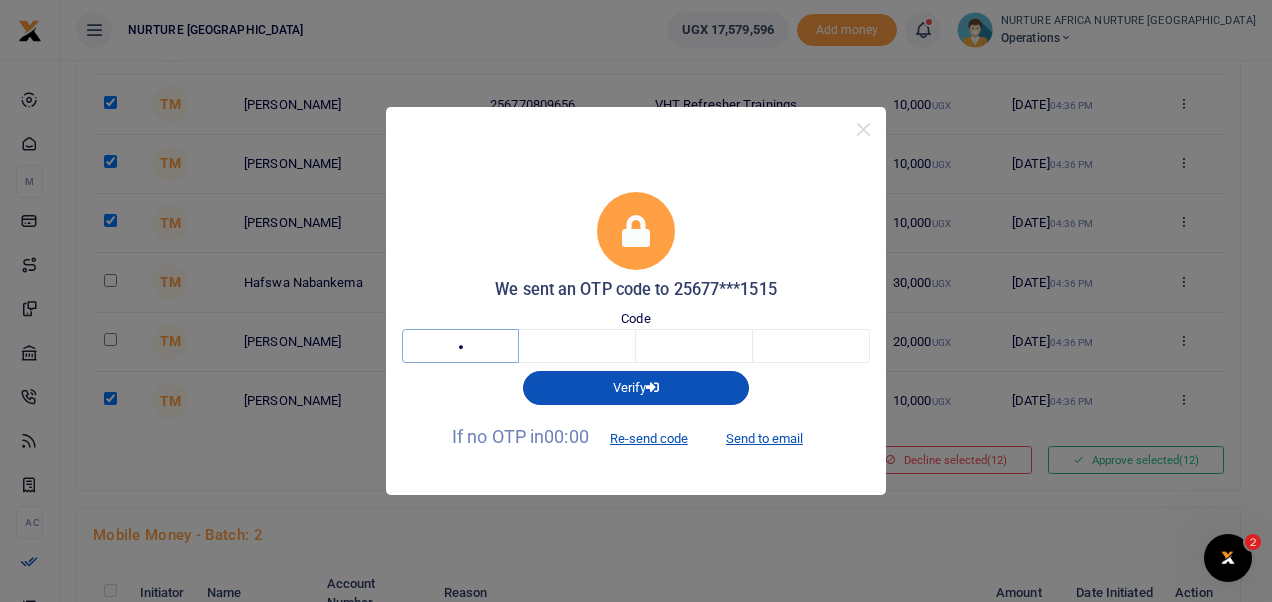 type on "4" 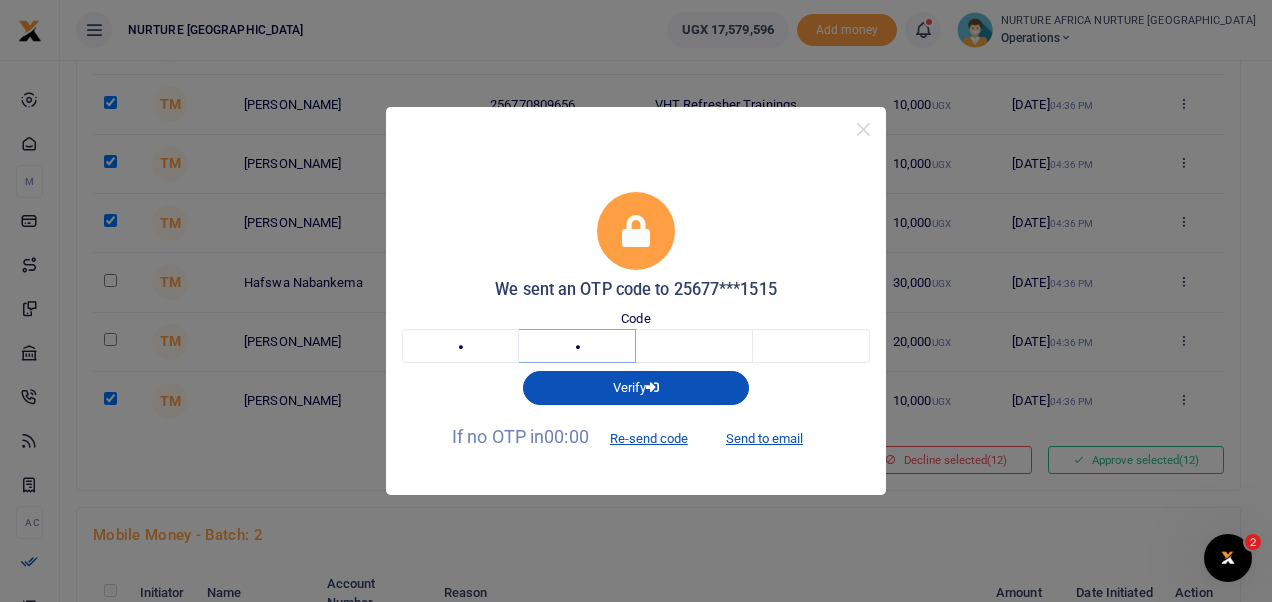 type on "0" 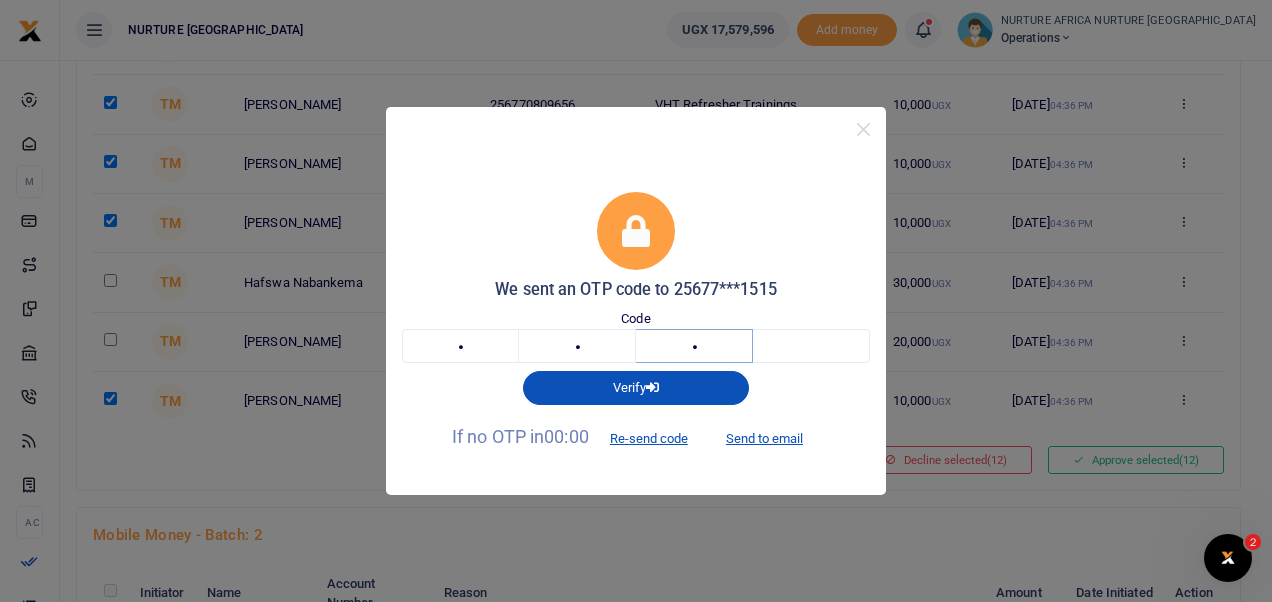 type on "3" 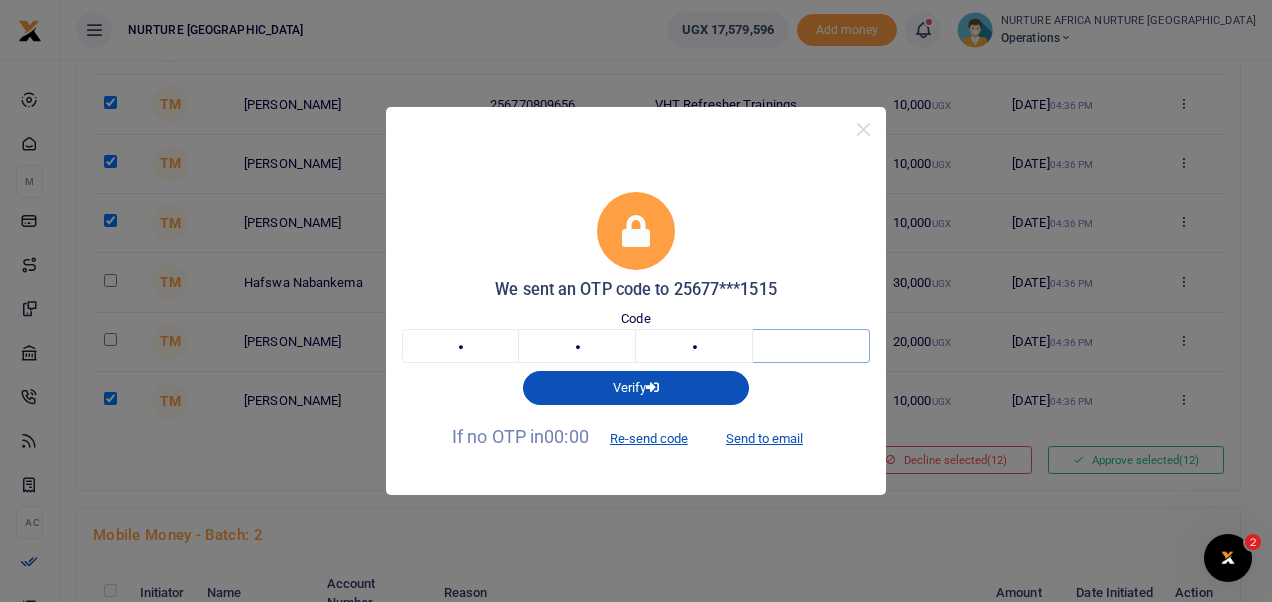 type on "3" 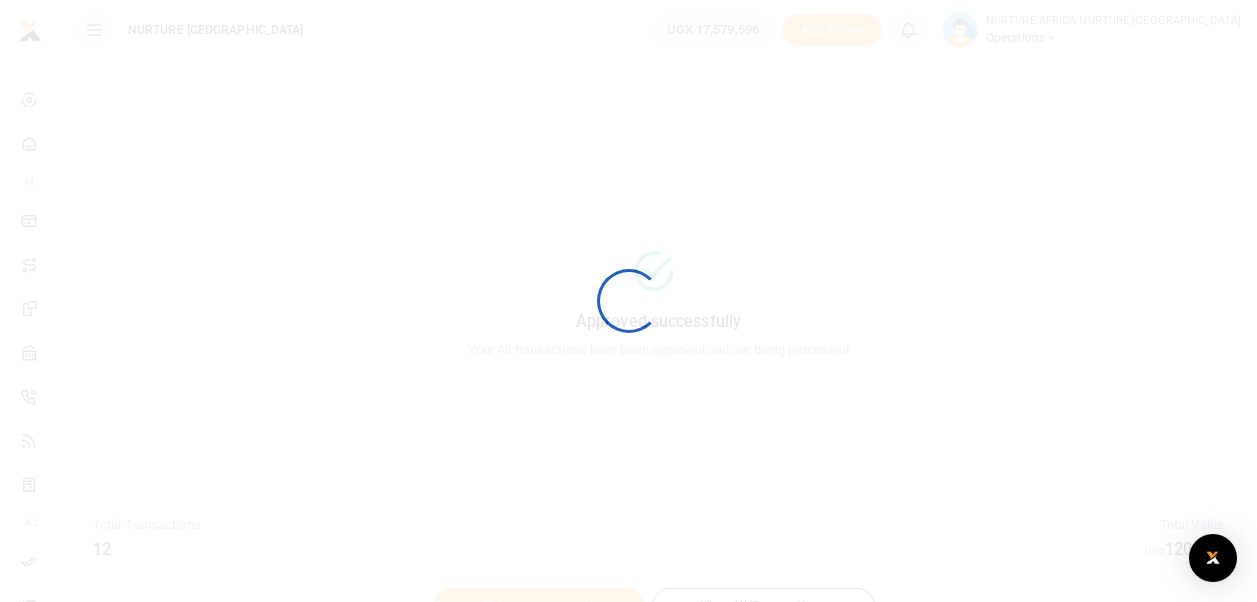scroll, scrollTop: 0, scrollLeft: 0, axis: both 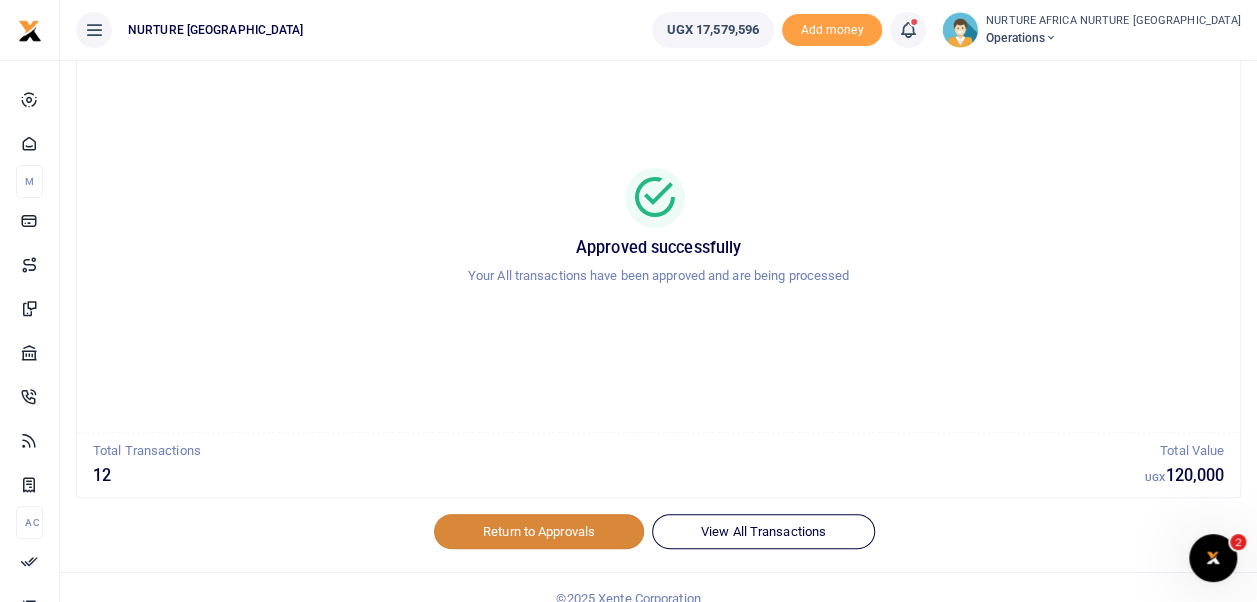 click on "Return to Approvals" at bounding box center (539, 531) 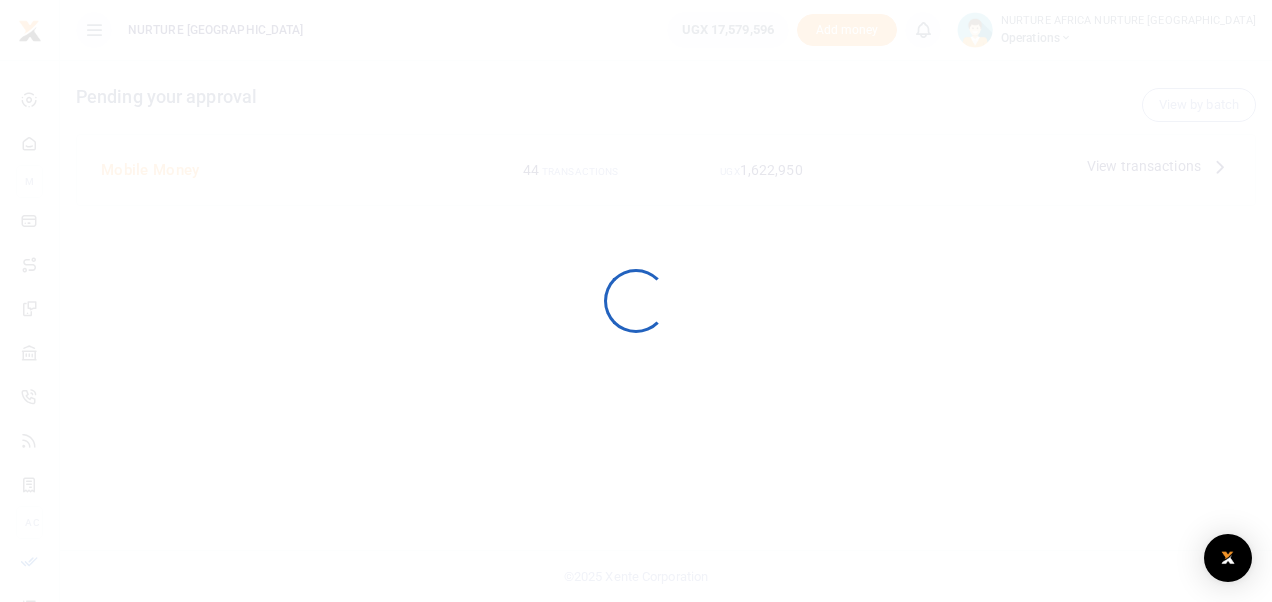 scroll, scrollTop: 0, scrollLeft: 0, axis: both 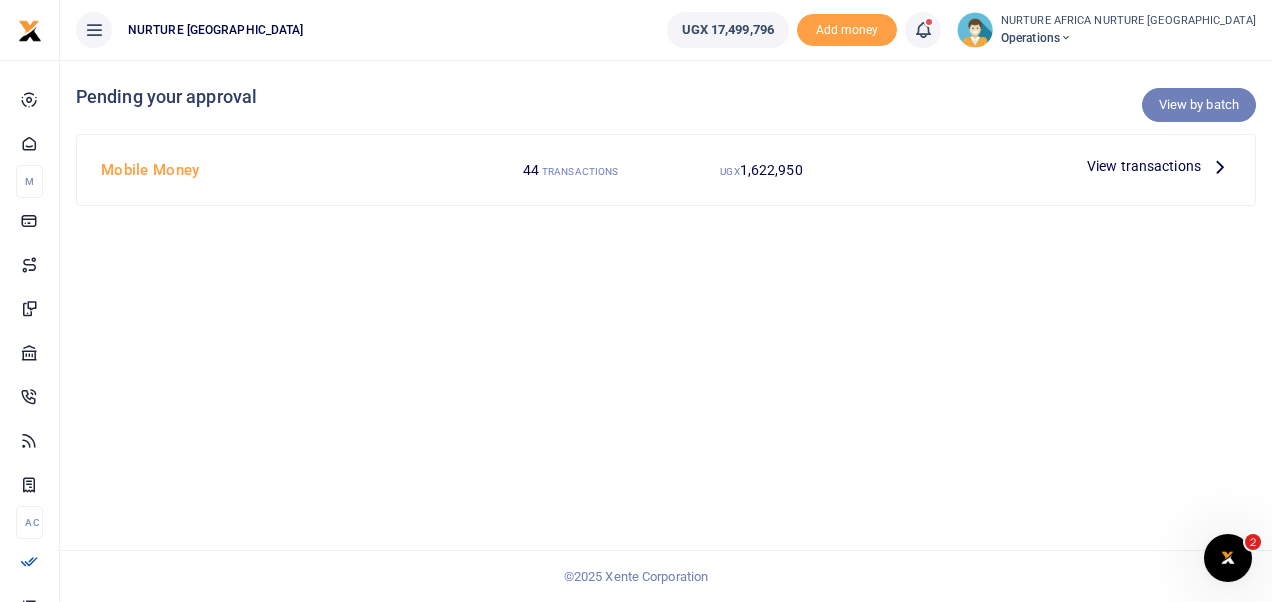 click on "View by batch" at bounding box center (1199, 105) 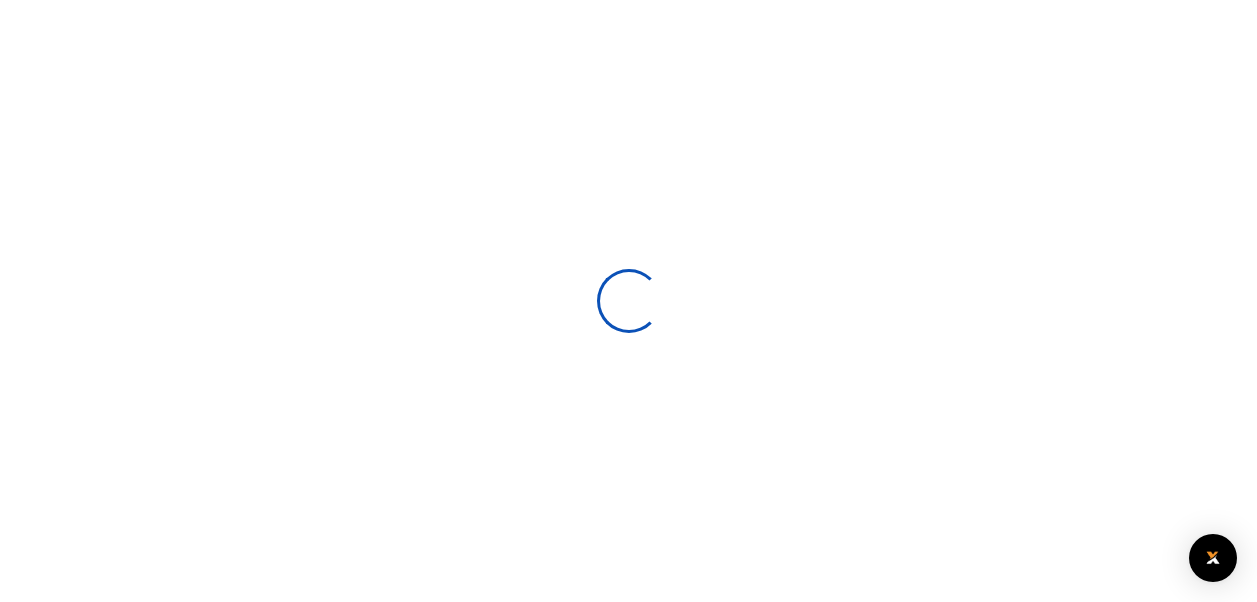 scroll, scrollTop: 0, scrollLeft: 0, axis: both 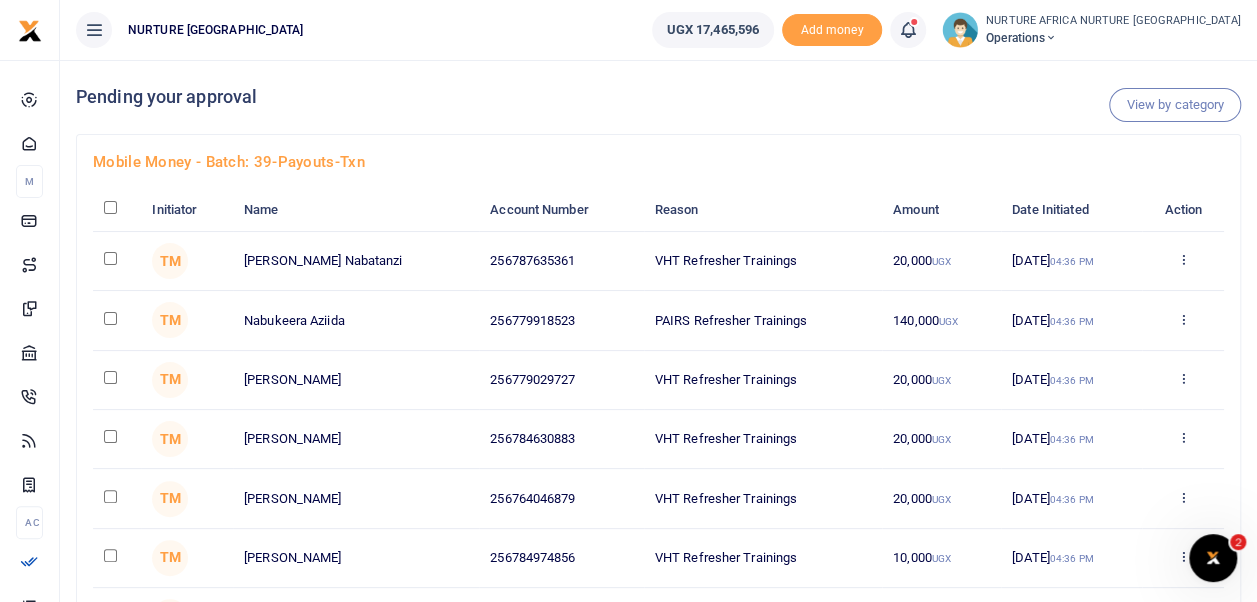 click at bounding box center (110, 555) 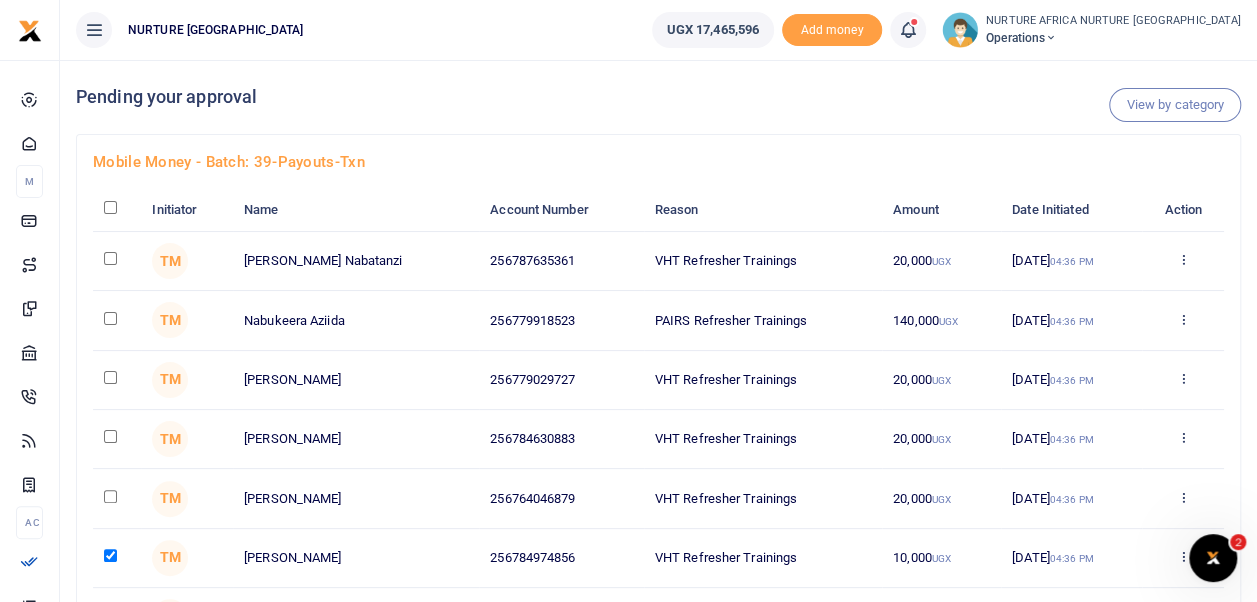 scroll, scrollTop: 313, scrollLeft: 0, axis: vertical 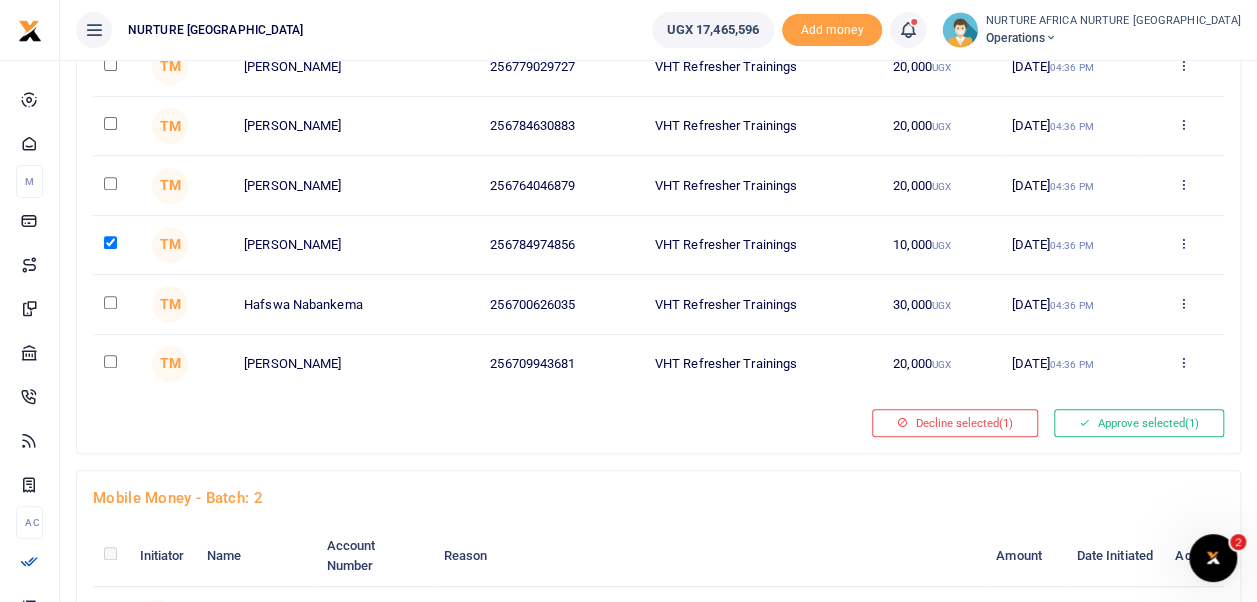 click at bounding box center [110, 302] 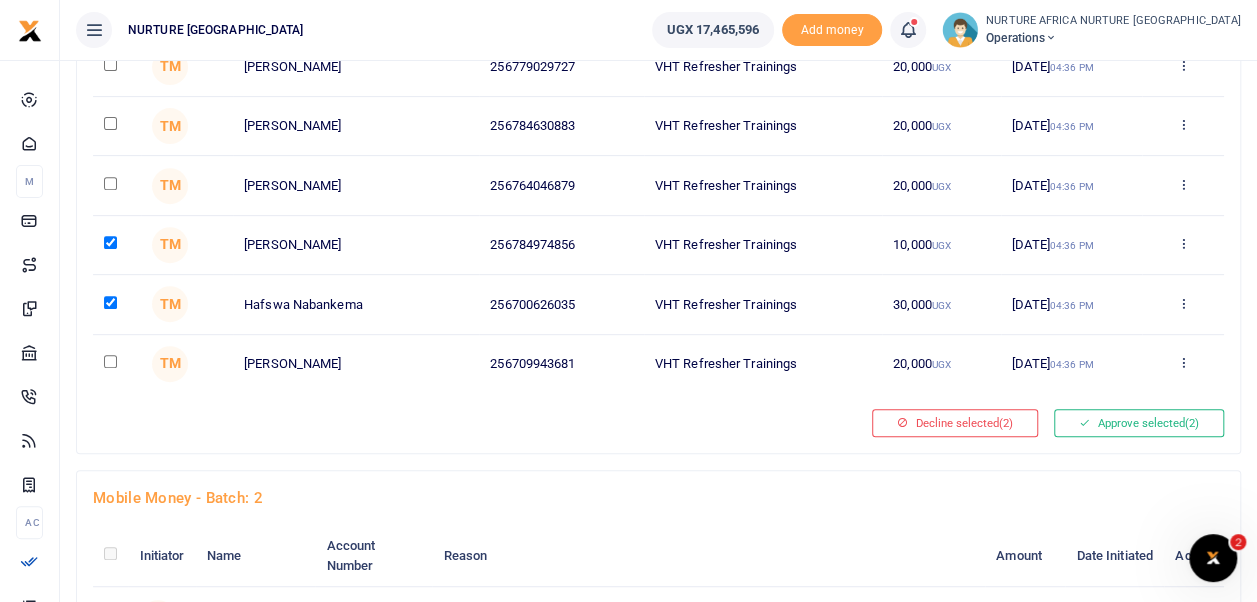 click at bounding box center [110, 361] 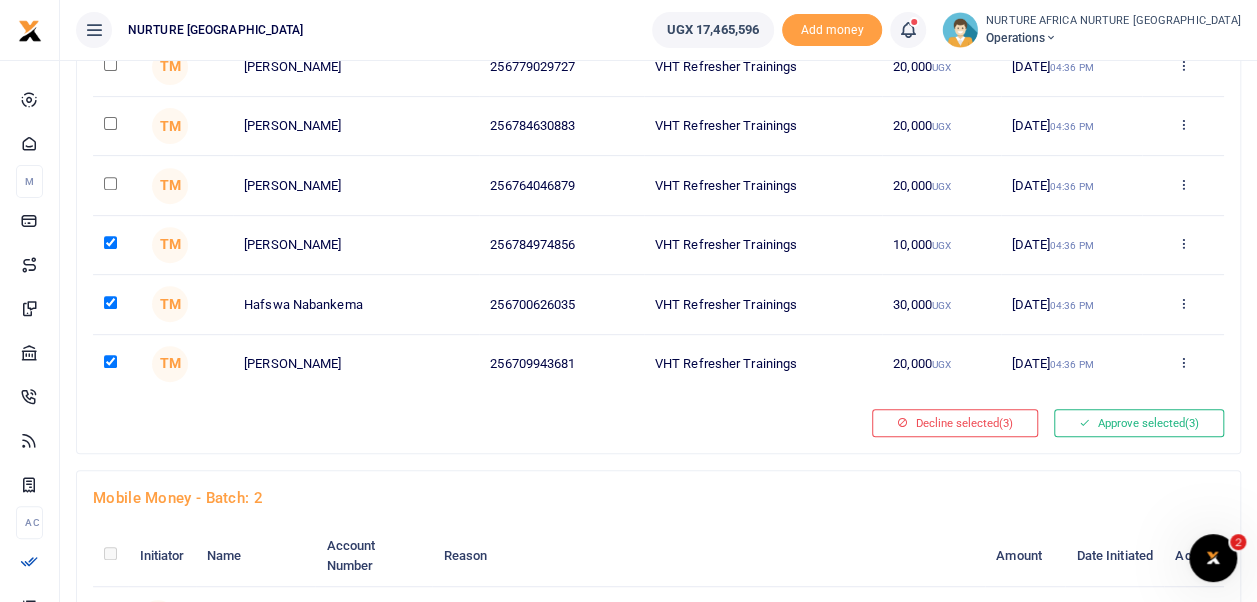 click at bounding box center (110, 123) 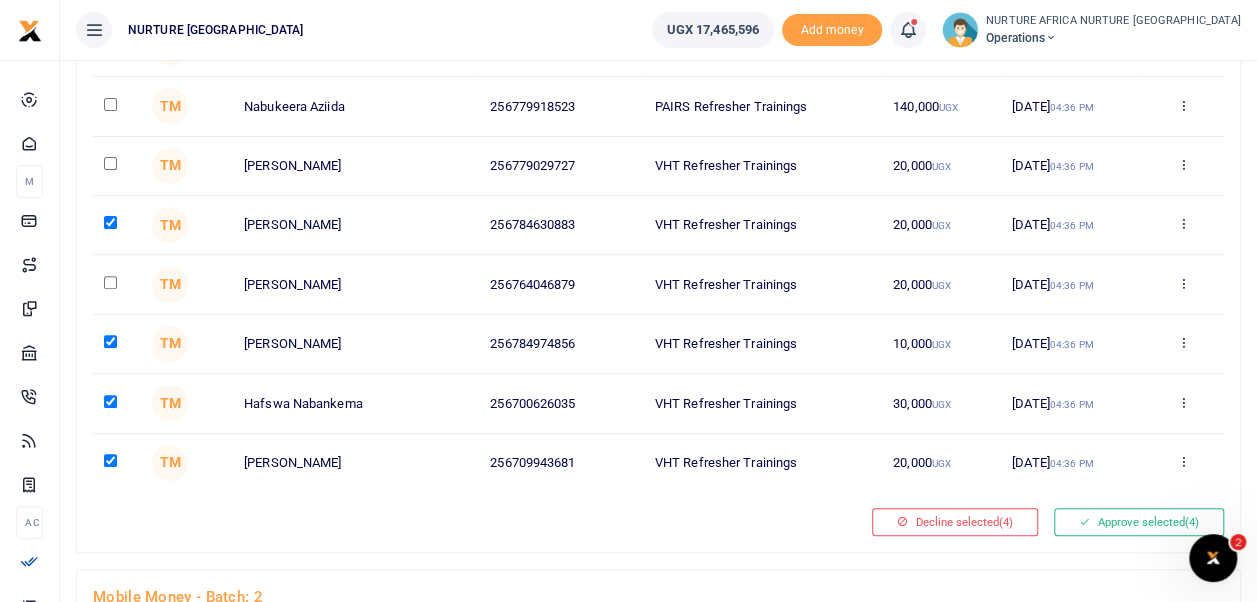 scroll, scrollTop: 210, scrollLeft: 0, axis: vertical 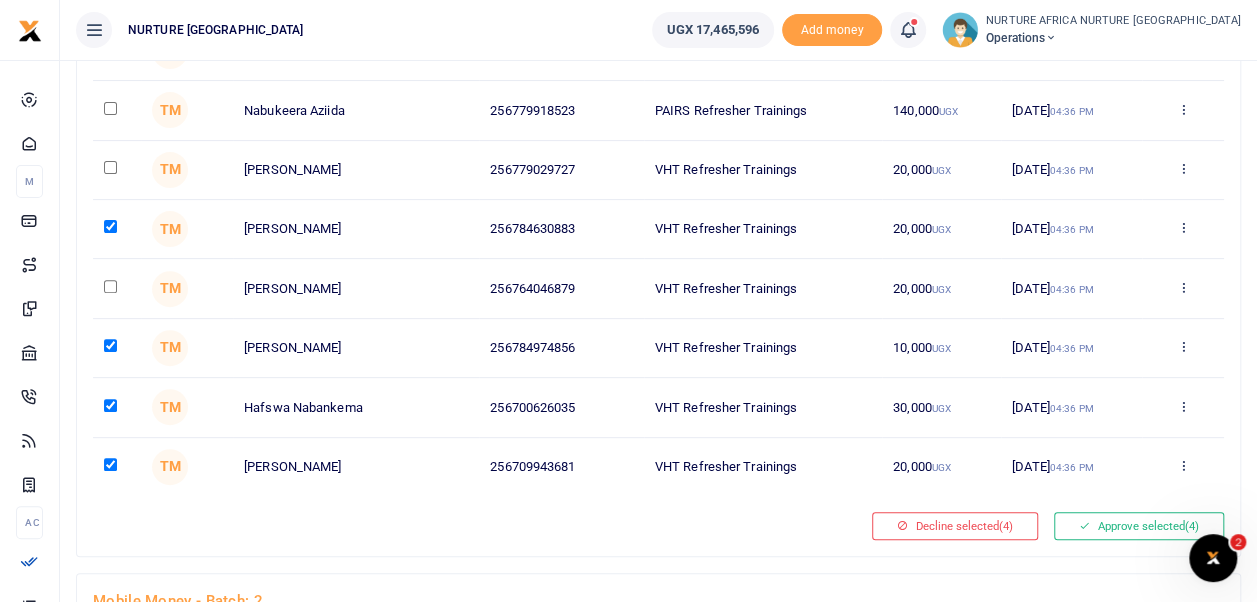 click at bounding box center [110, 286] 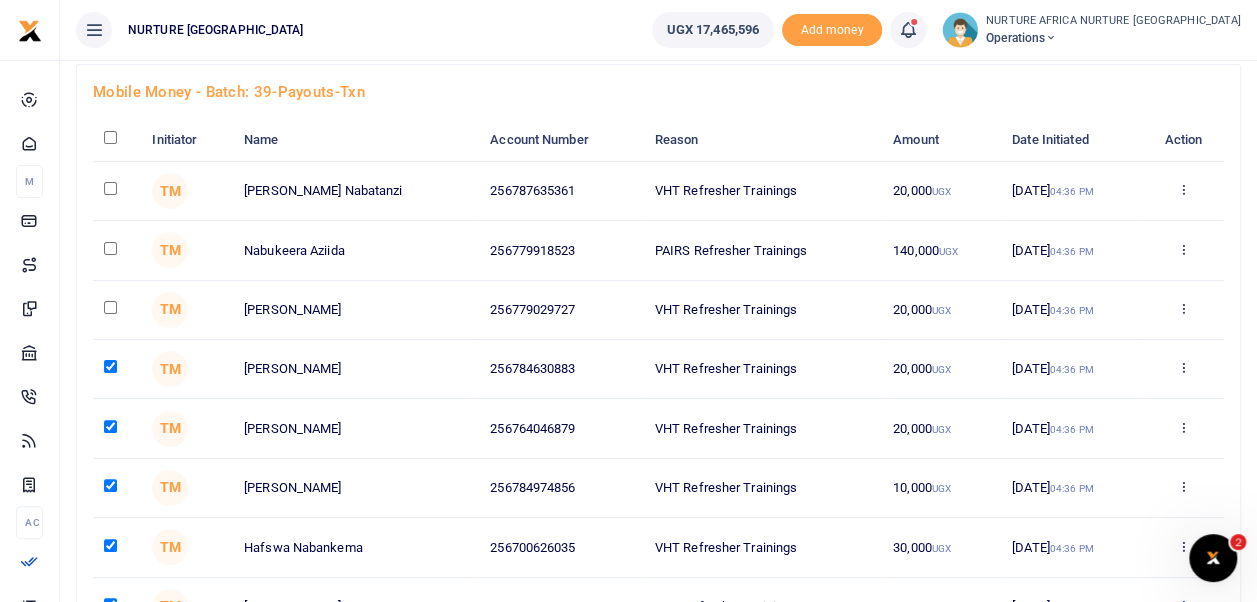 scroll, scrollTop: 68, scrollLeft: 0, axis: vertical 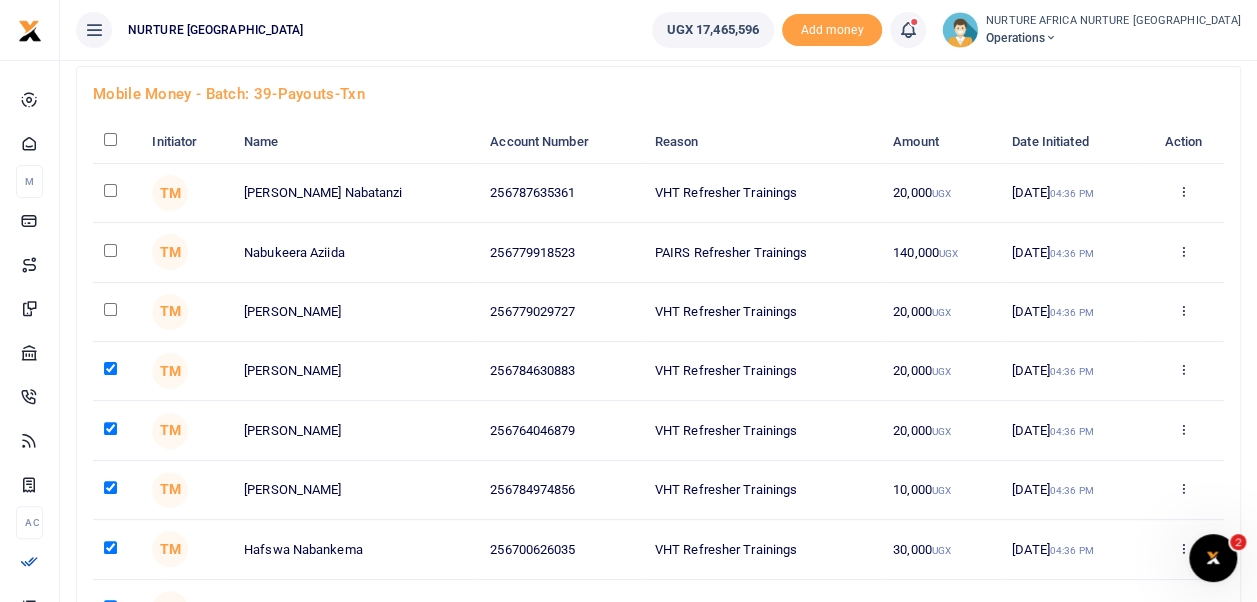 click at bounding box center (110, 309) 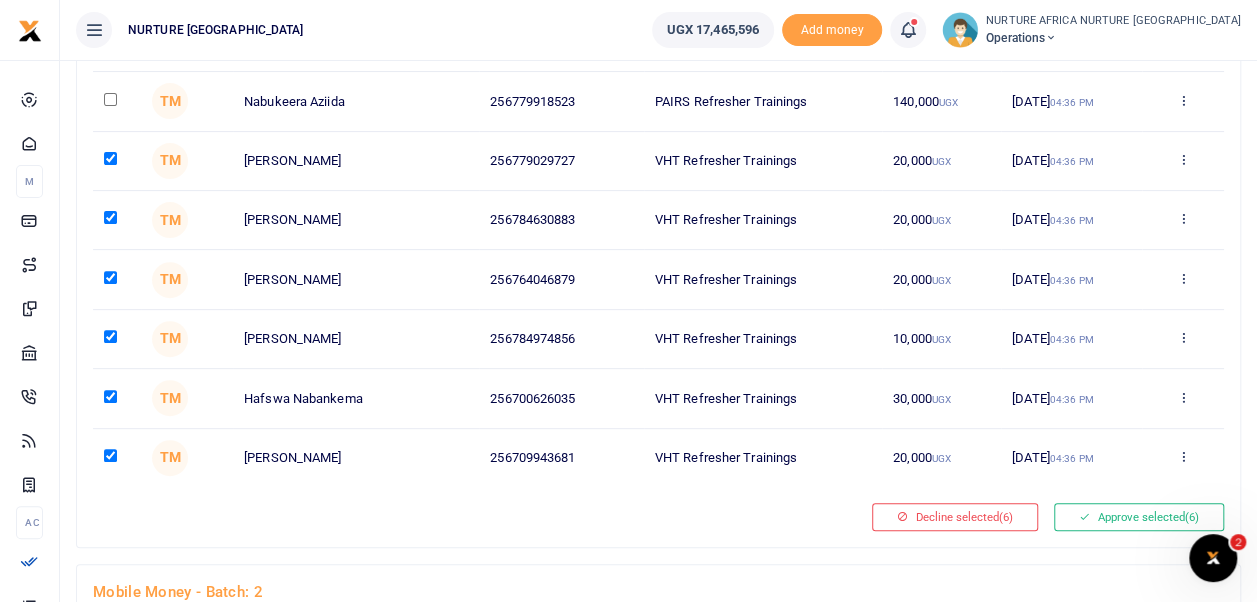 scroll, scrollTop: 222, scrollLeft: 0, axis: vertical 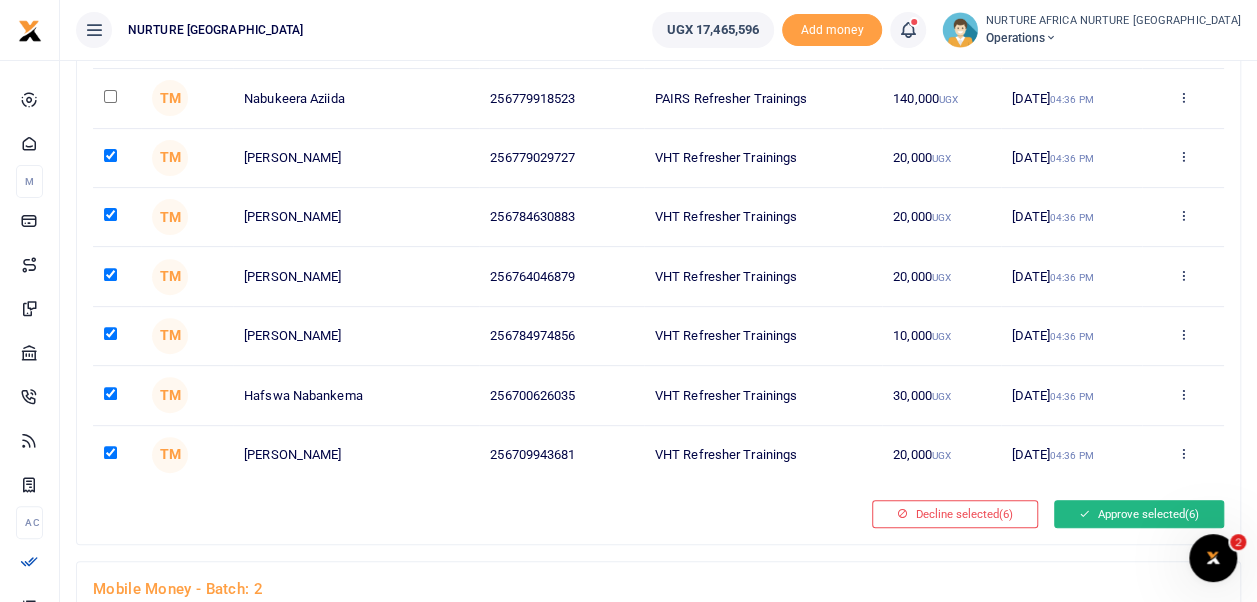 click on "Approve selected  (6)" at bounding box center [1139, 514] 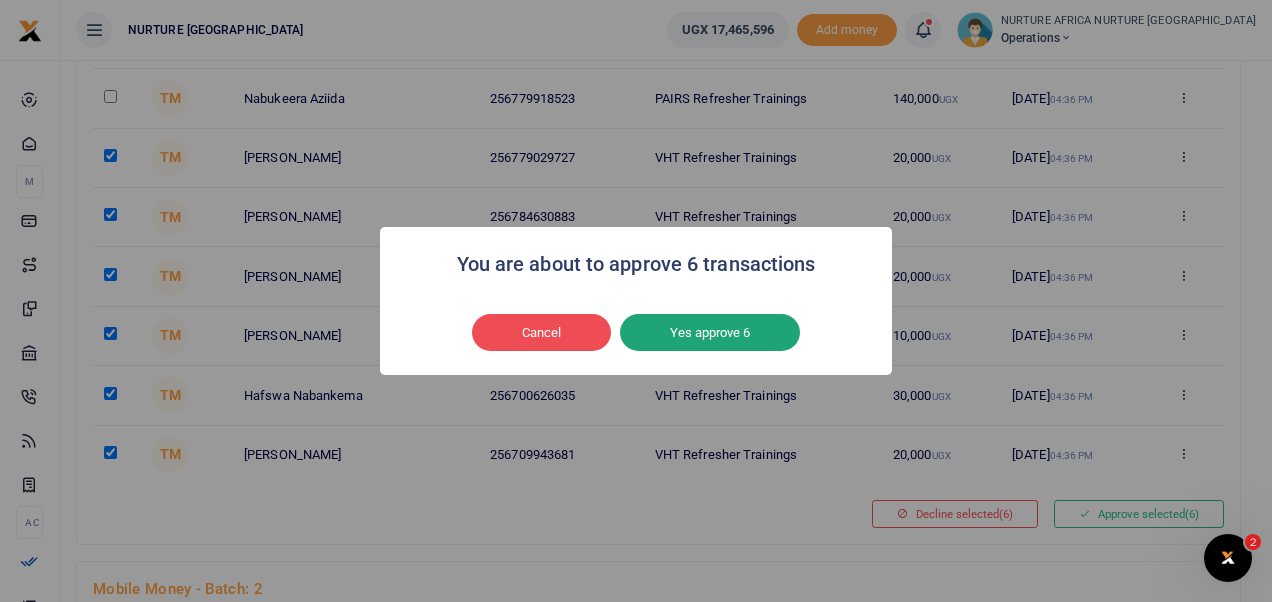 click on "Yes approve 6" at bounding box center [710, 333] 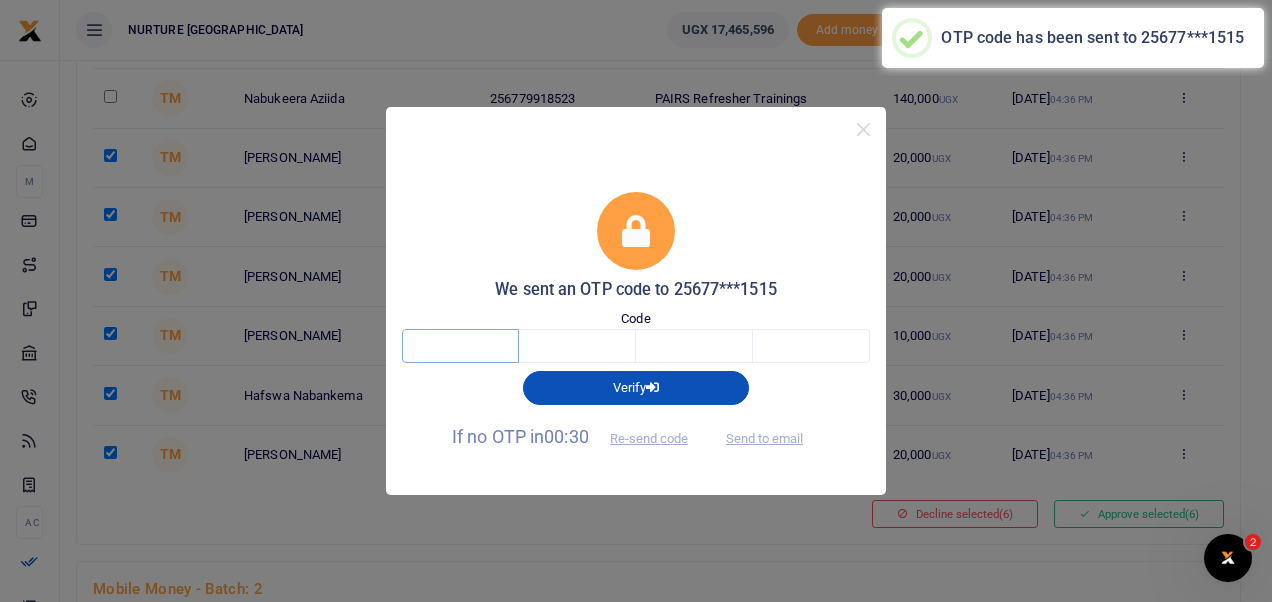 click at bounding box center [460, 346] 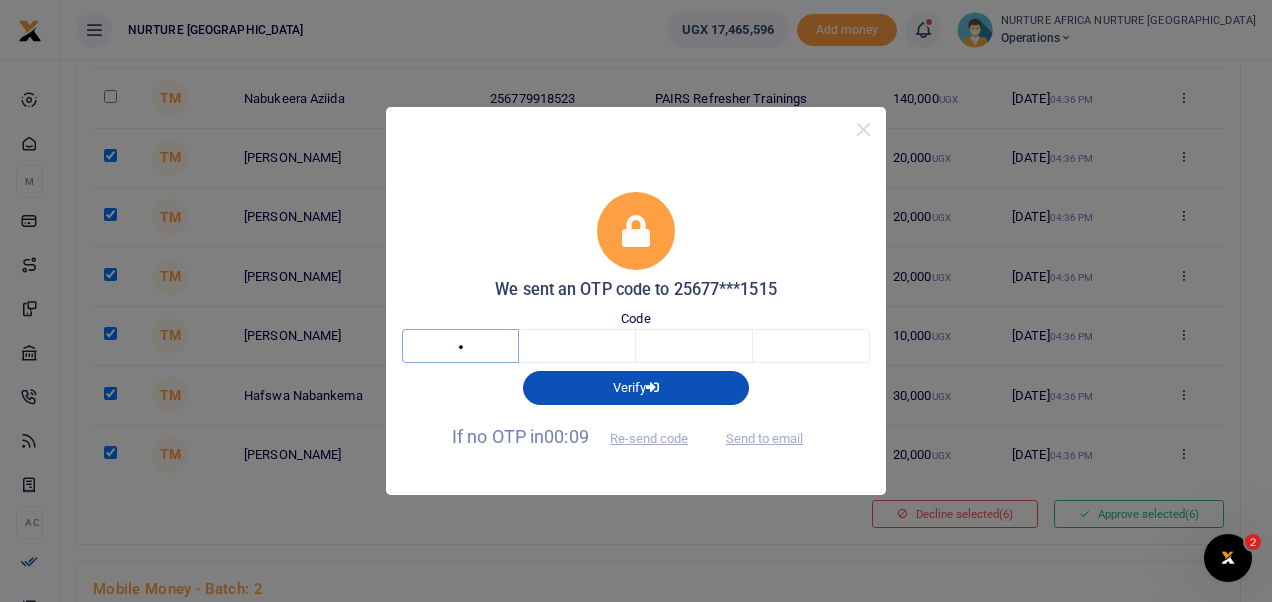 type on "6" 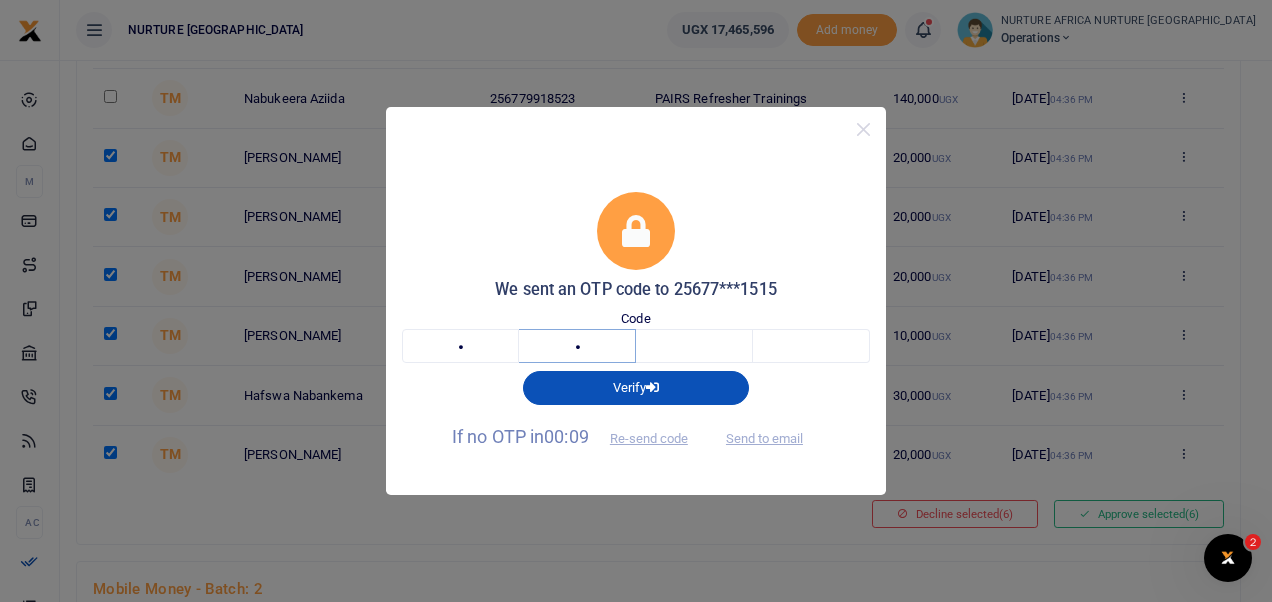 type on "6" 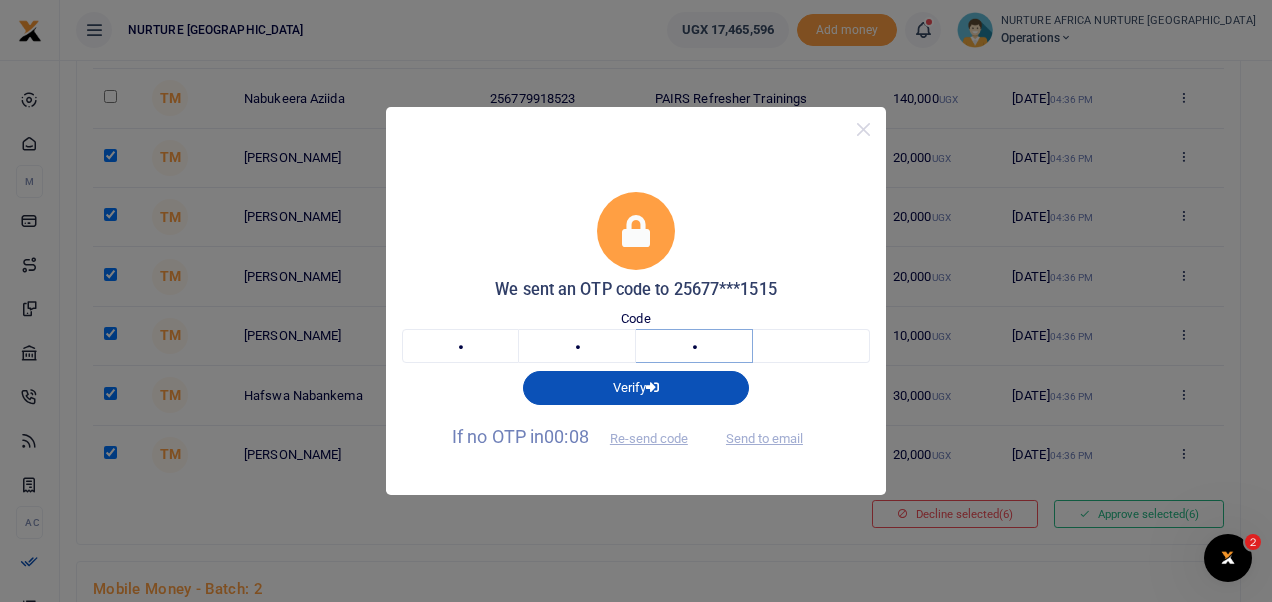 type on "4" 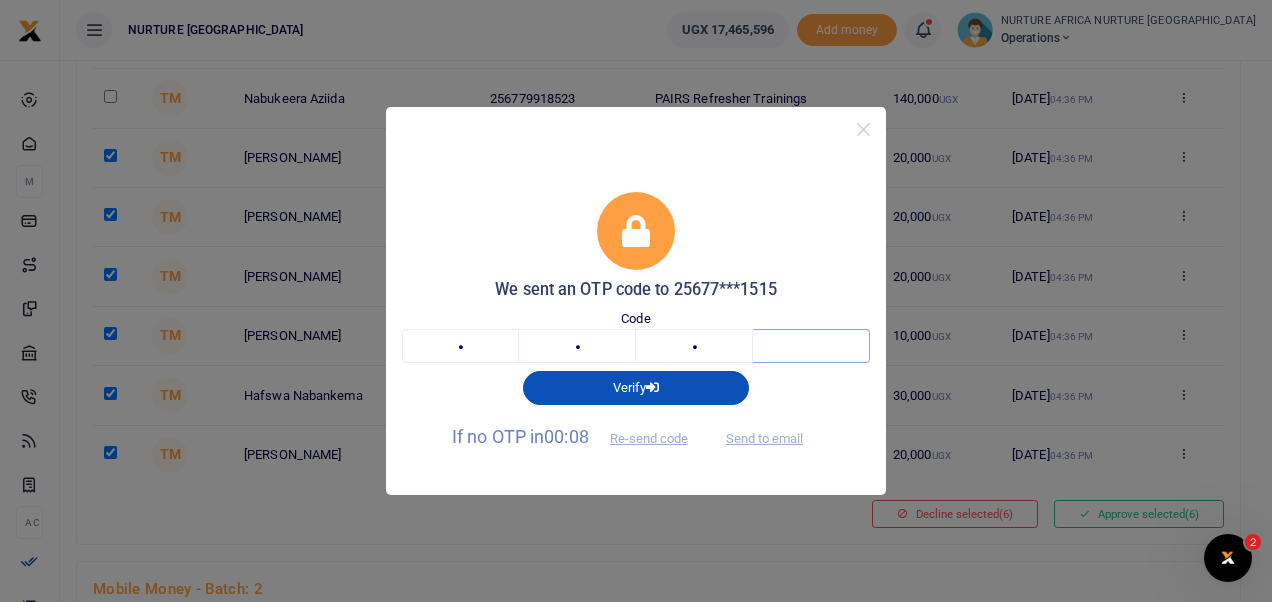 type on "2" 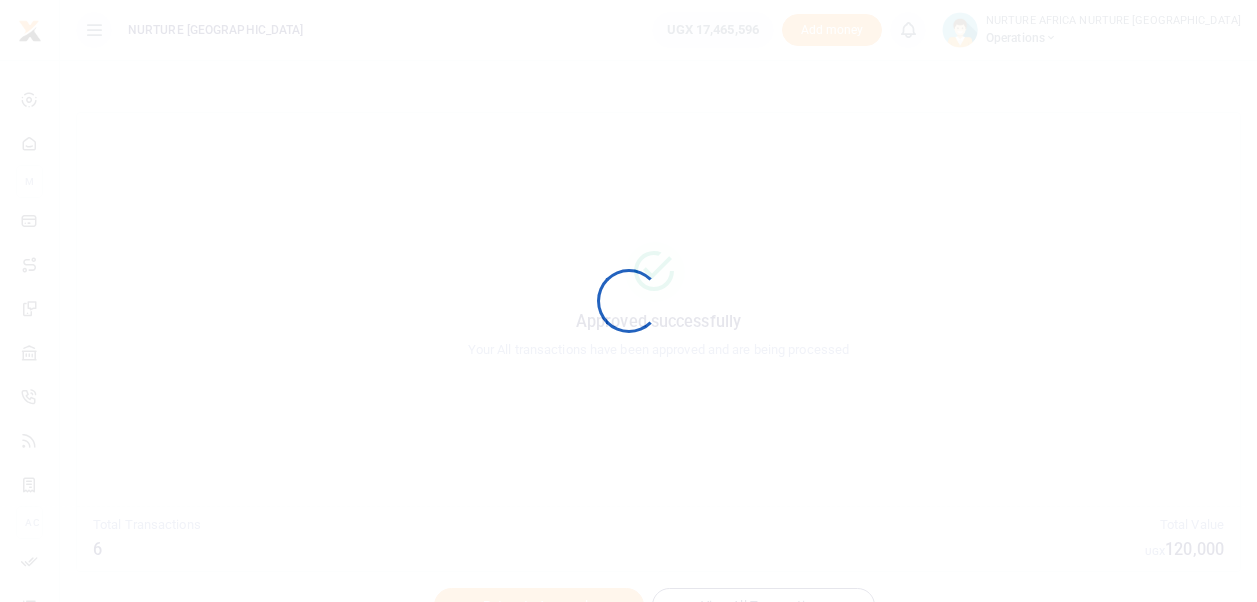 scroll, scrollTop: 0, scrollLeft: 0, axis: both 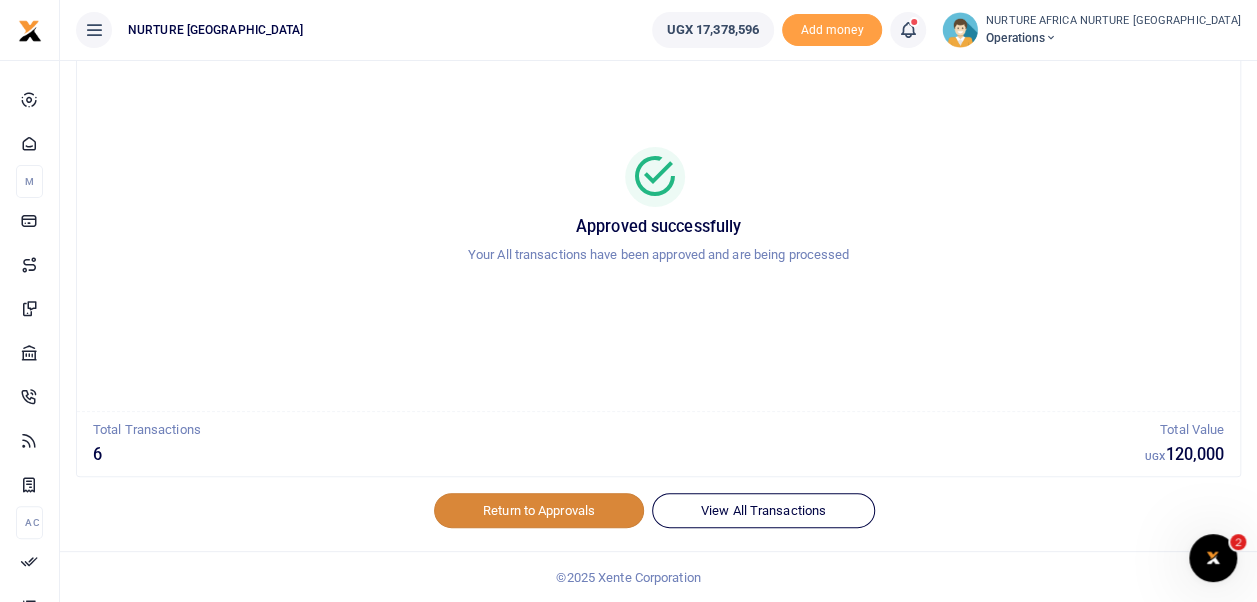click on "Return to Approvals" at bounding box center [539, 510] 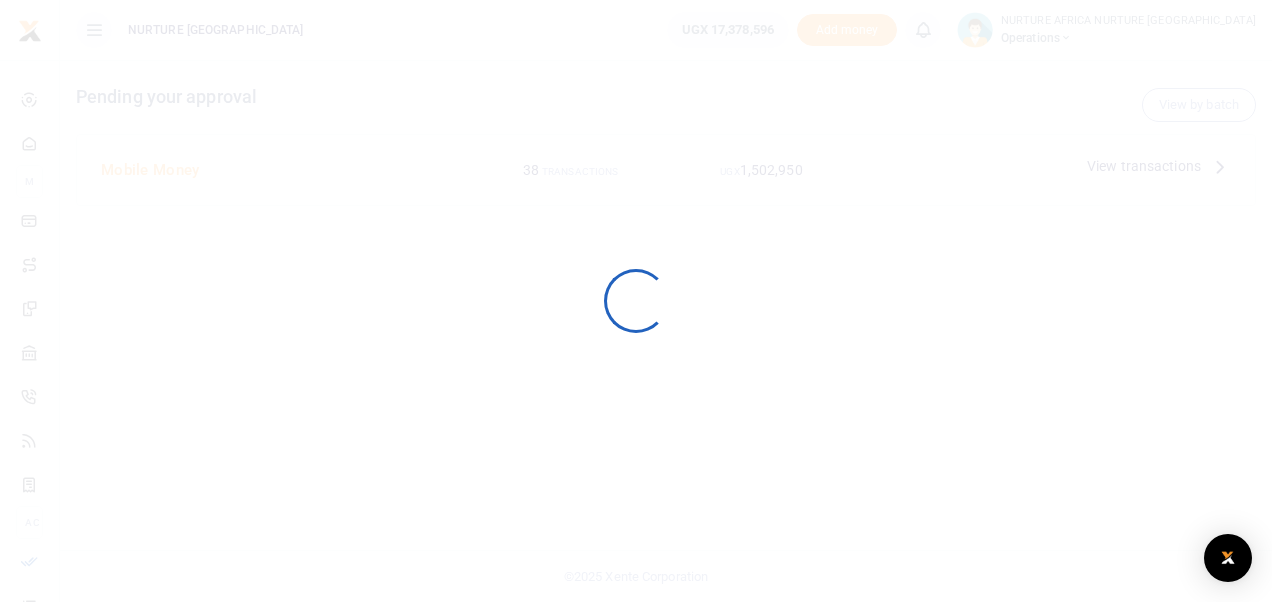 scroll, scrollTop: 0, scrollLeft: 0, axis: both 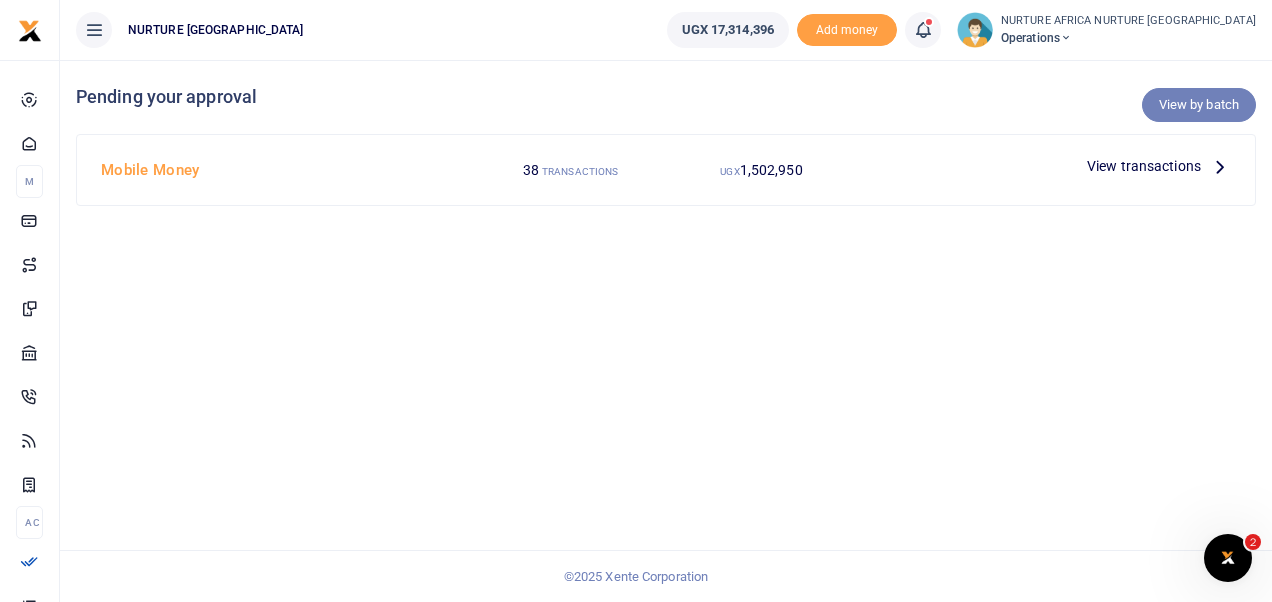 click on "View by batch" at bounding box center (1199, 105) 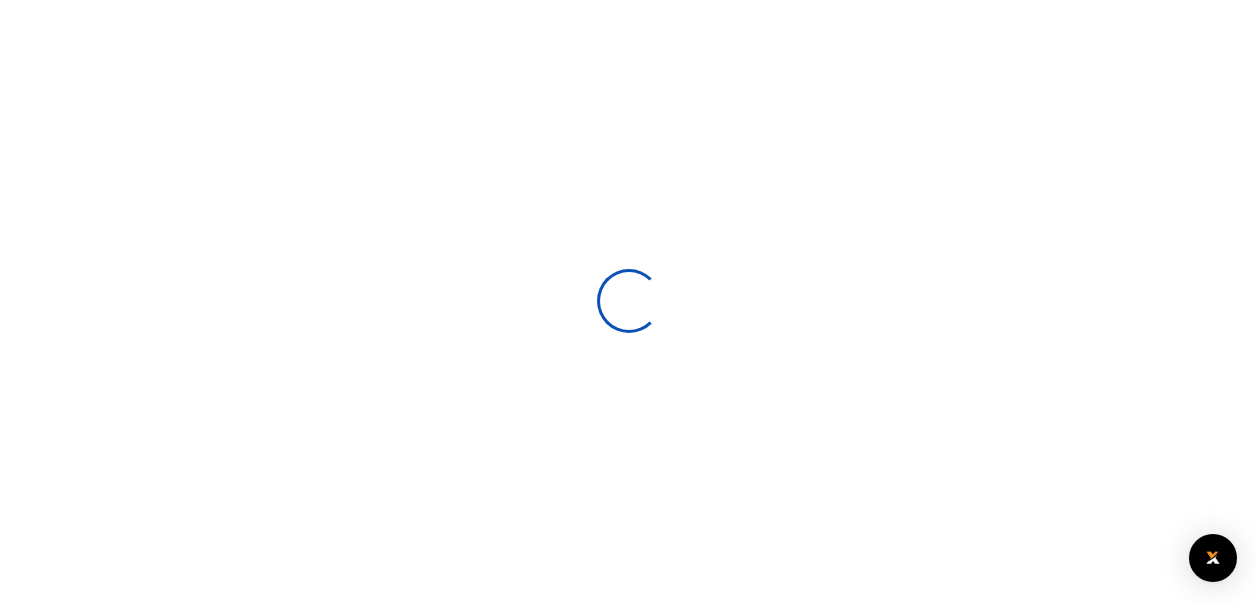 scroll, scrollTop: 0, scrollLeft: 0, axis: both 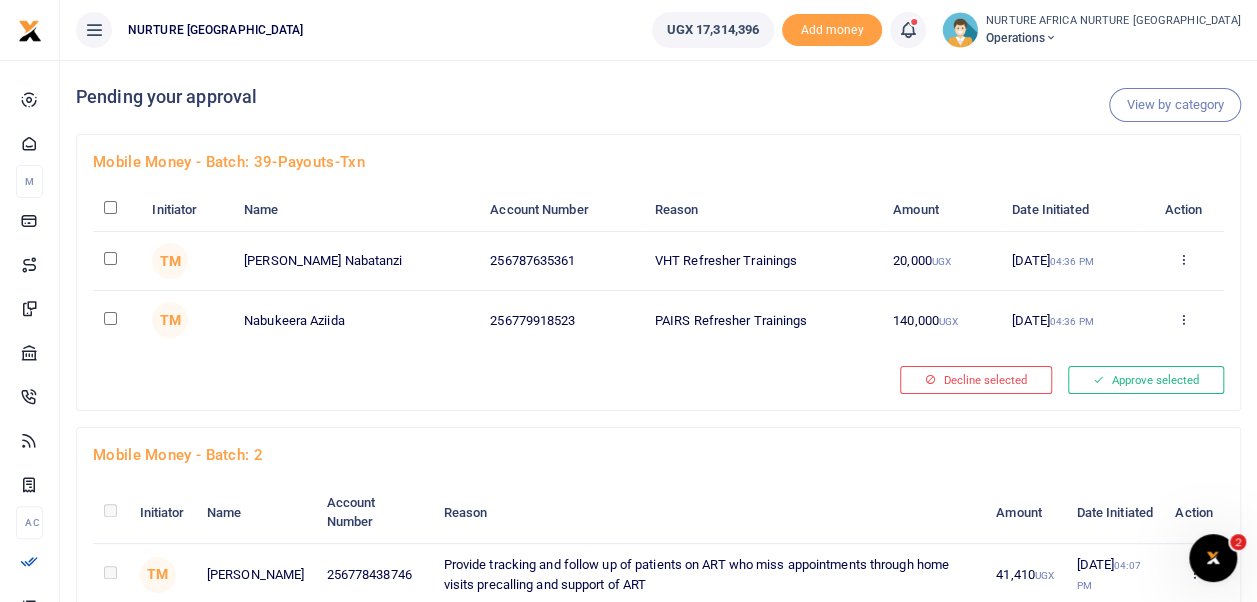 click at bounding box center (110, 258) 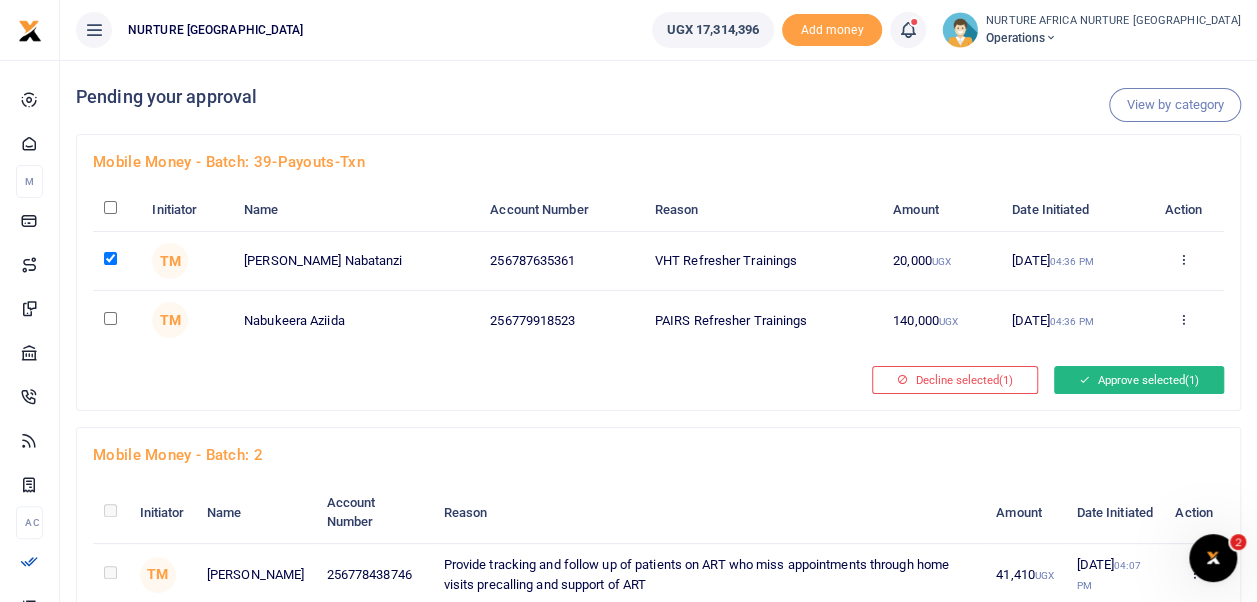 click on "Approve selected  (1)" at bounding box center [1139, 380] 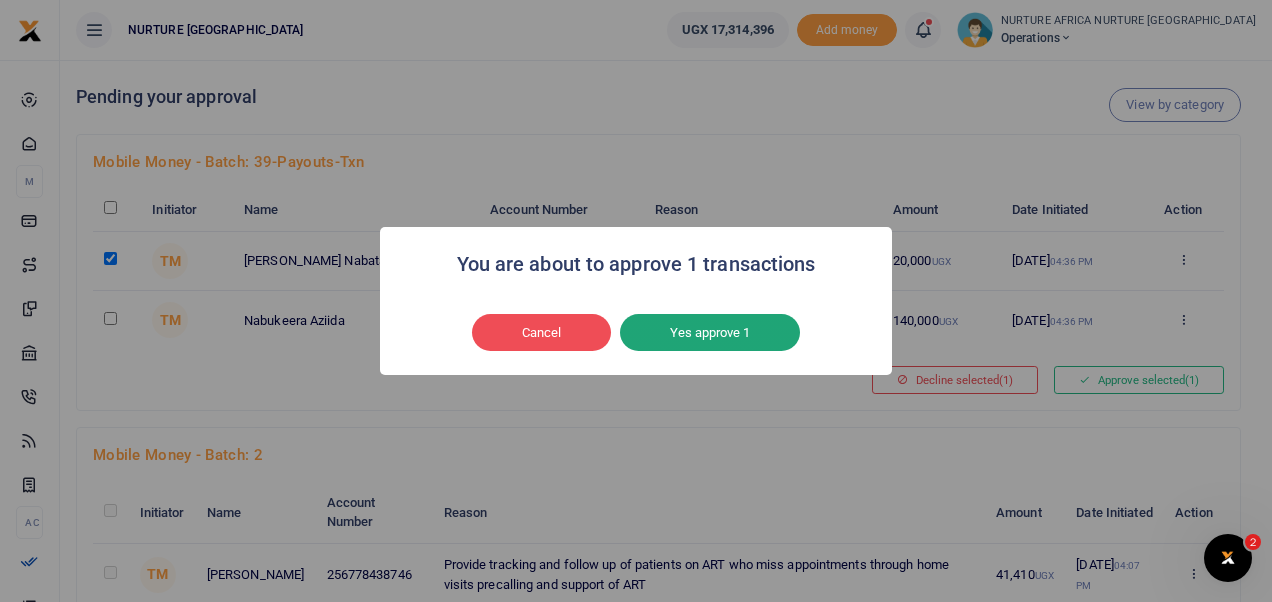 click on "Yes approve 1" at bounding box center (710, 333) 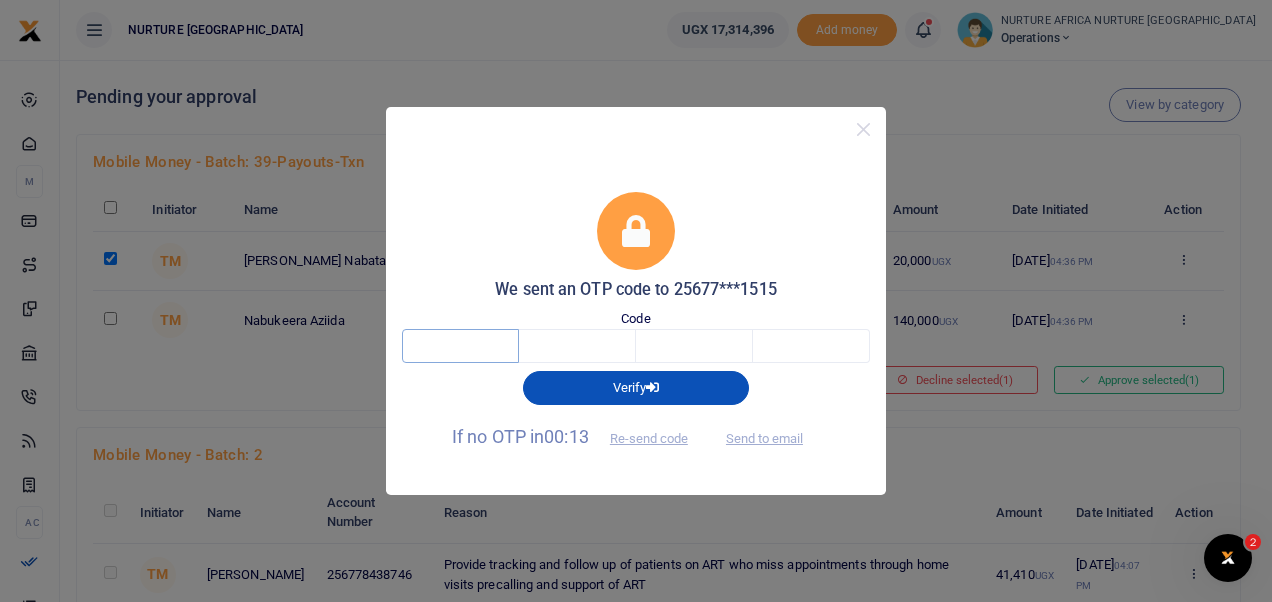 click at bounding box center [460, 346] 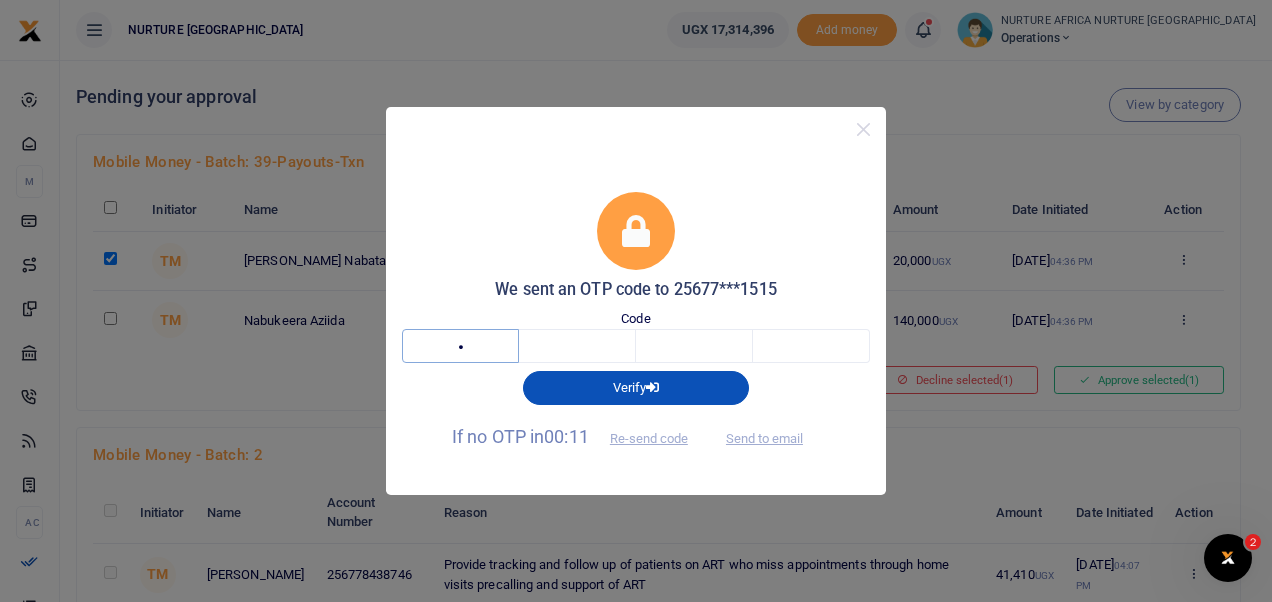 type on "5" 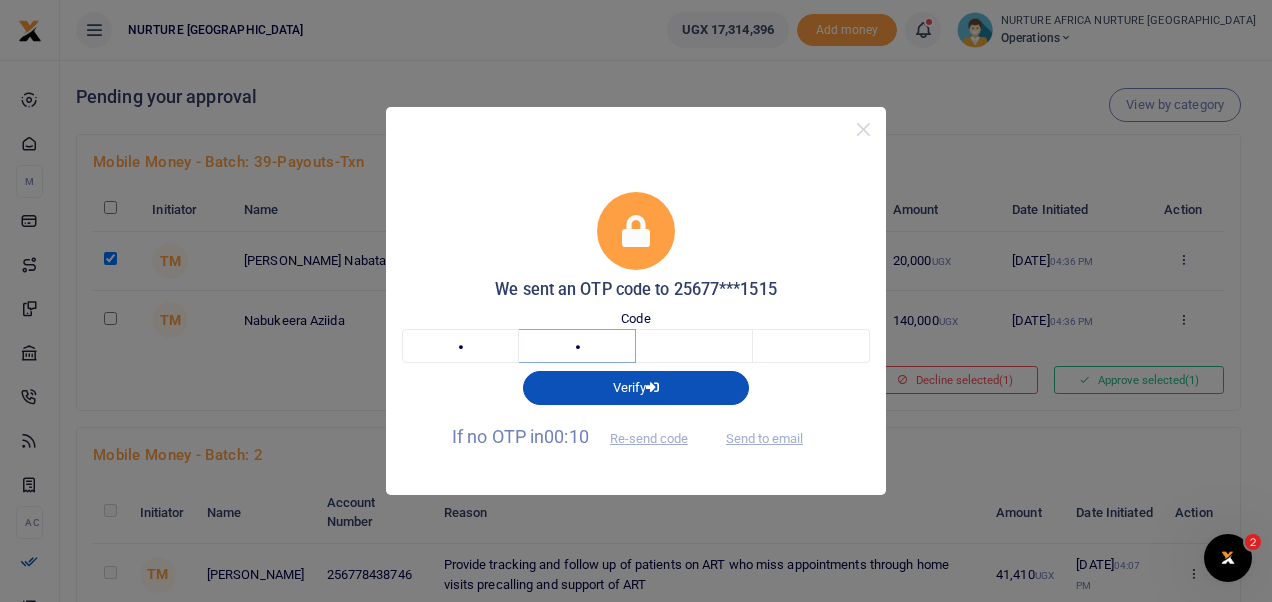 type on "7" 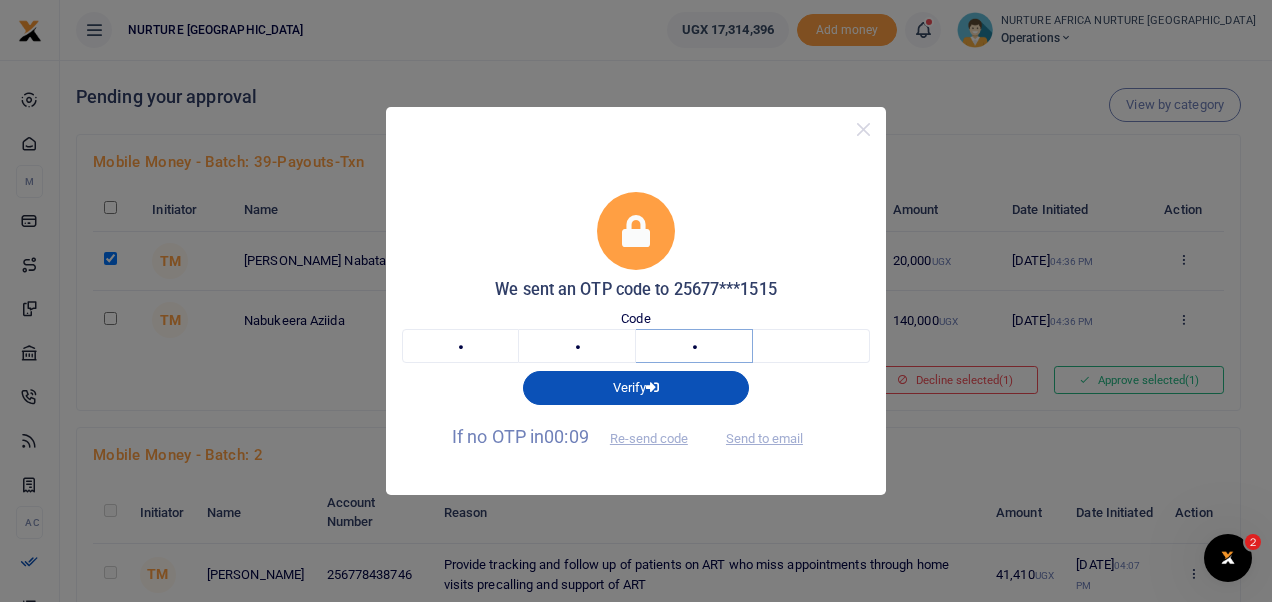 type on "8" 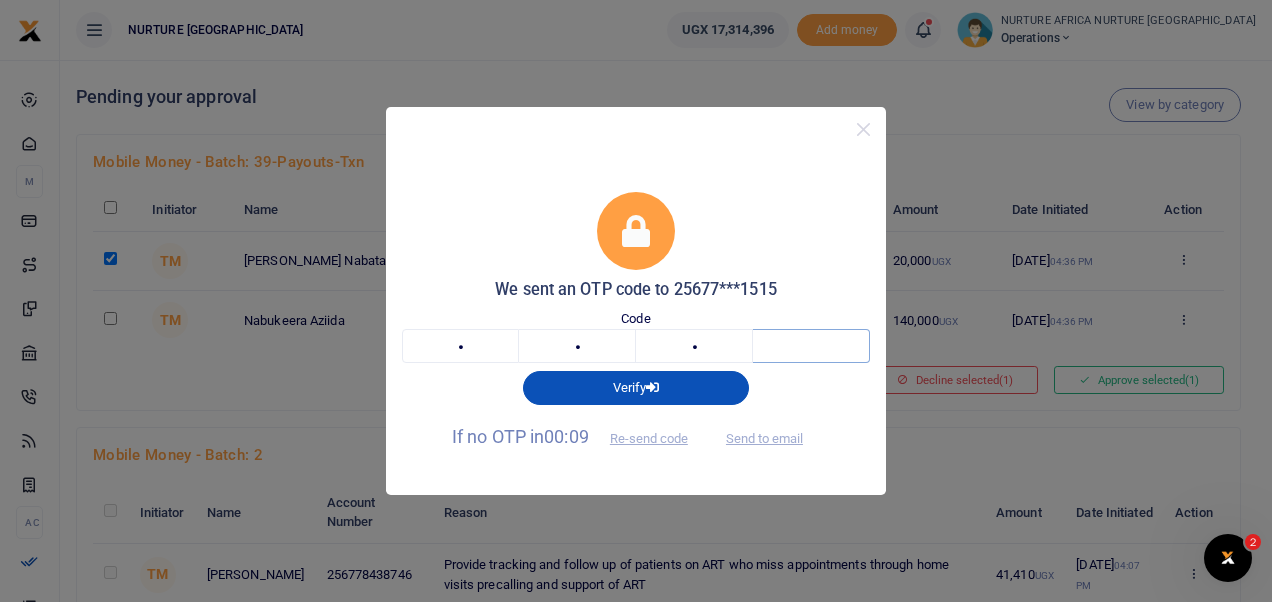 type on "9" 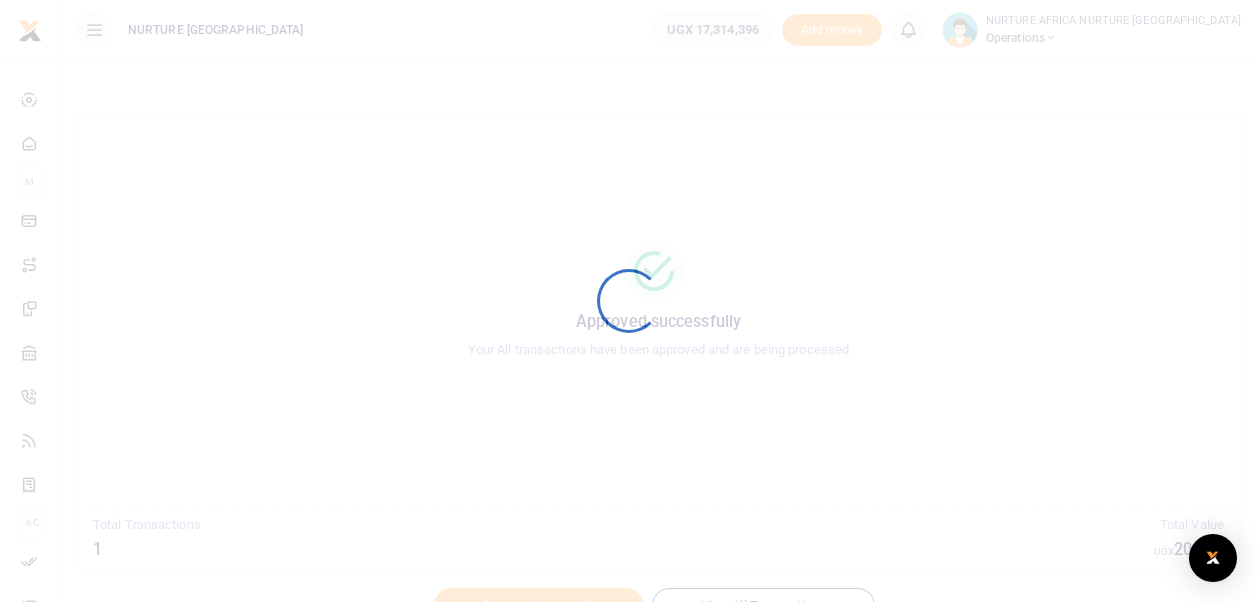 scroll, scrollTop: 0, scrollLeft: 0, axis: both 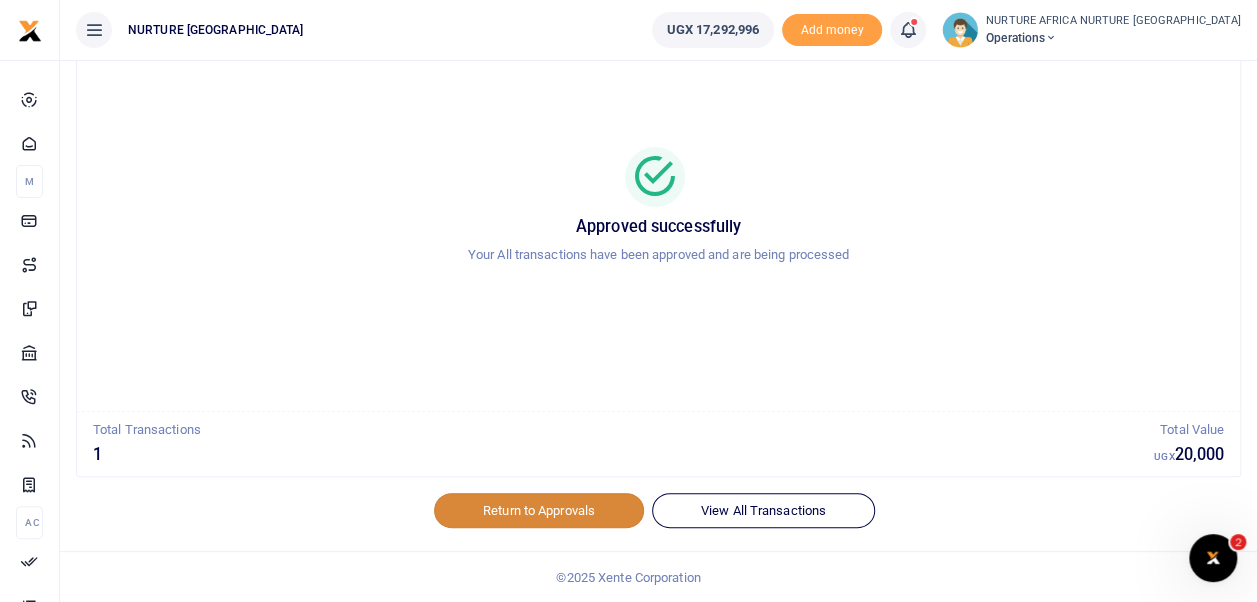 click on "Return to Approvals" at bounding box center (539, 510) 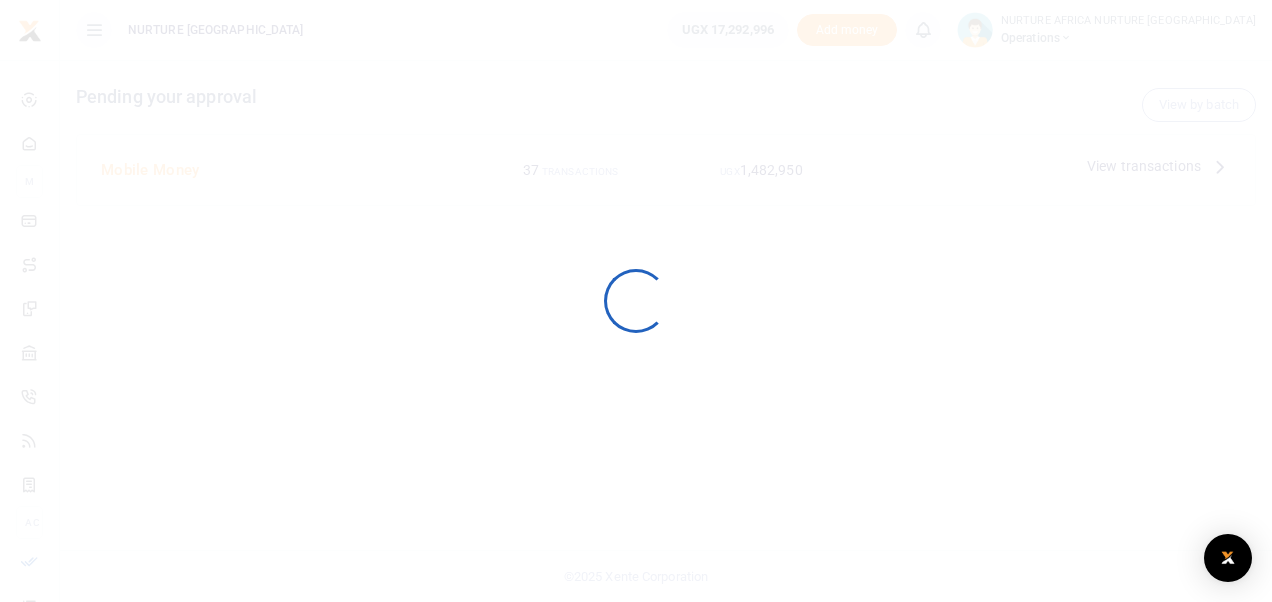 scroll, scrollTop: 0, scrollLeft: 0, axis: both 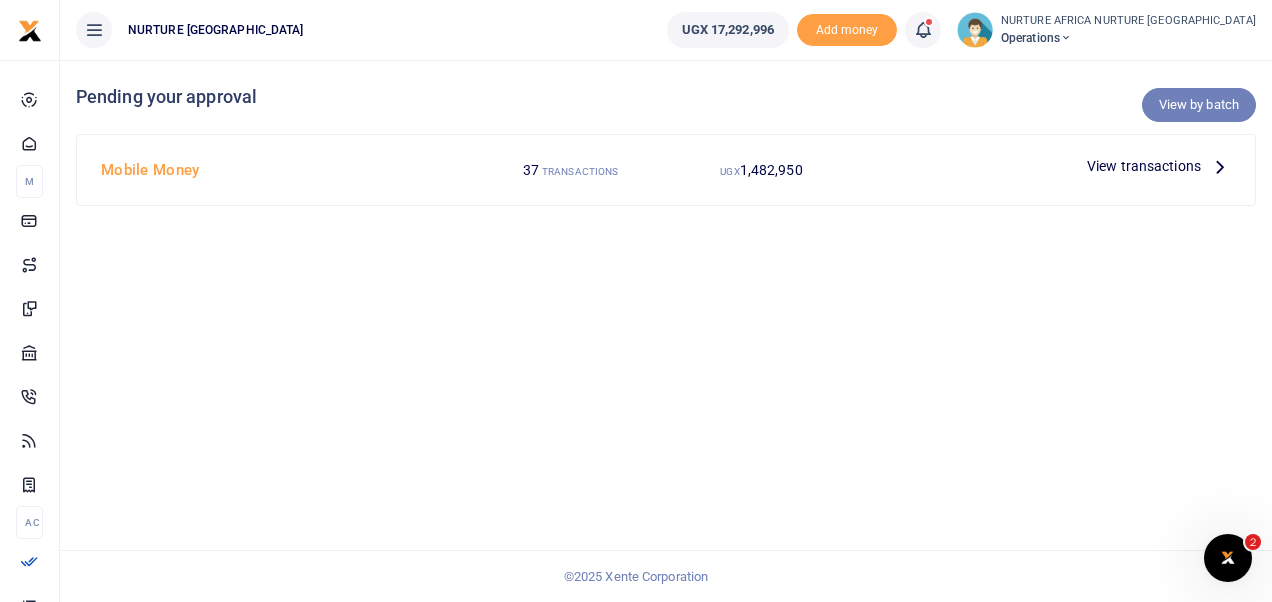 click on "View by batch" at bounding box center (1199, 105) 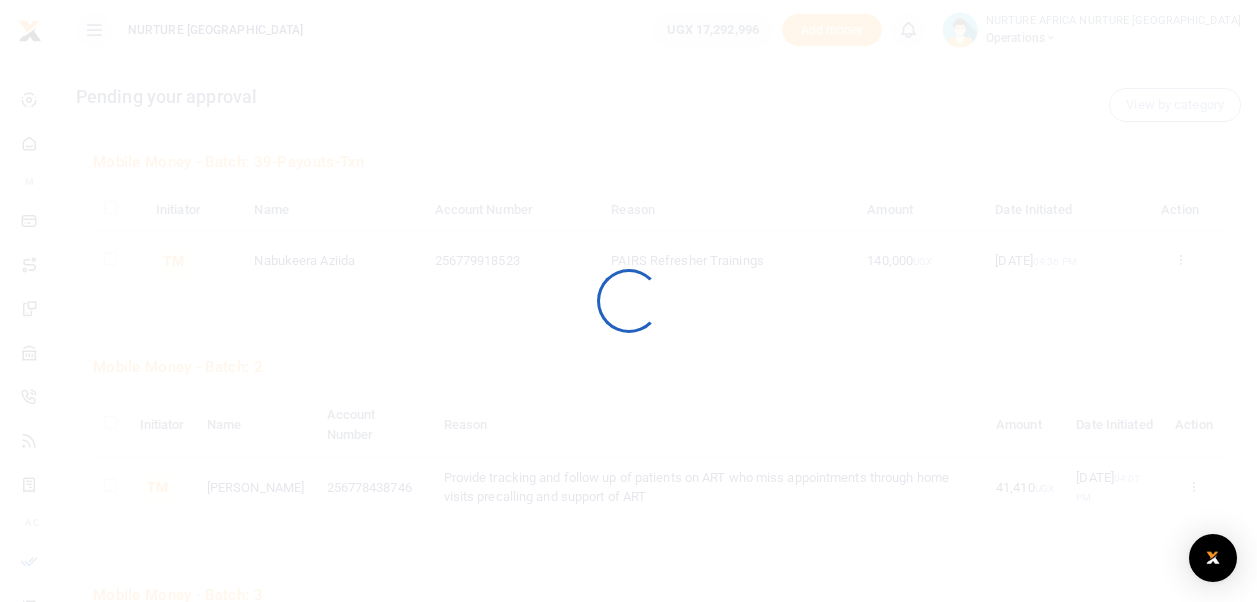 scroll, scrollTop: 0, scrollLeft: 0, axis: both 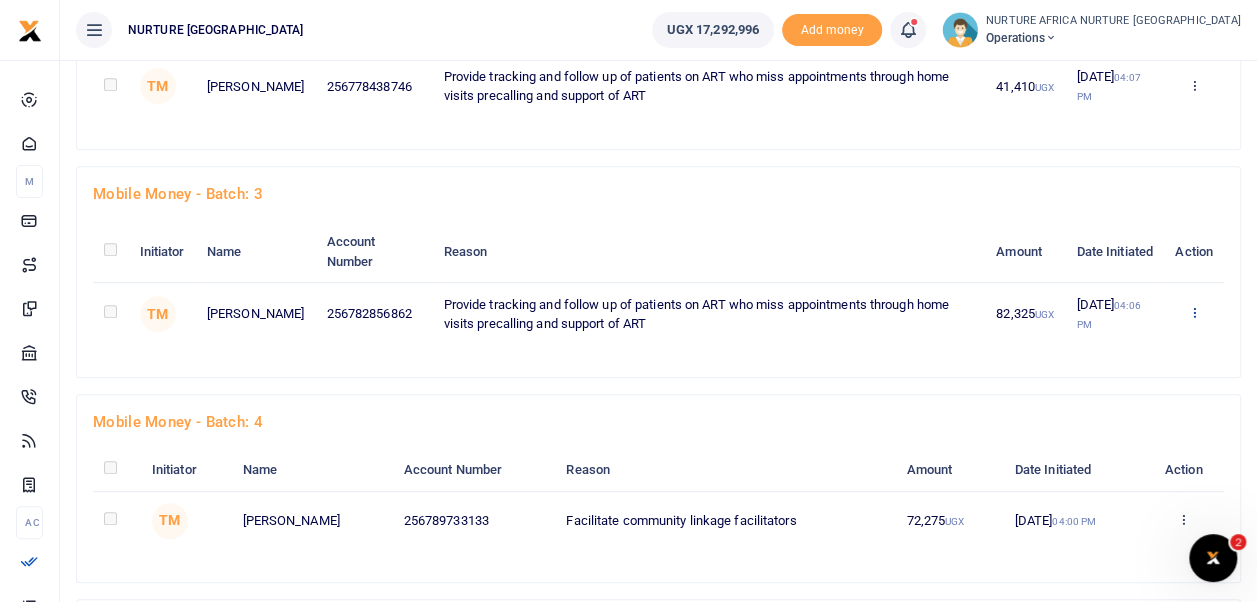 click at bounding box center (1180, -142) 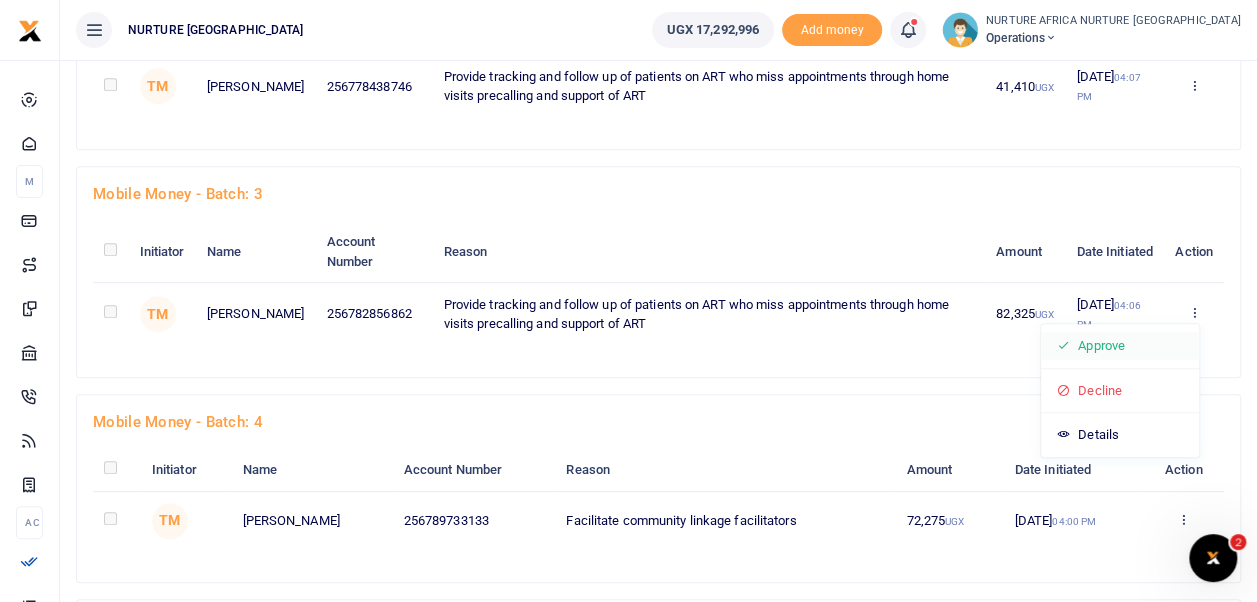 click on "Approve" at bounding box center [1120, 346] 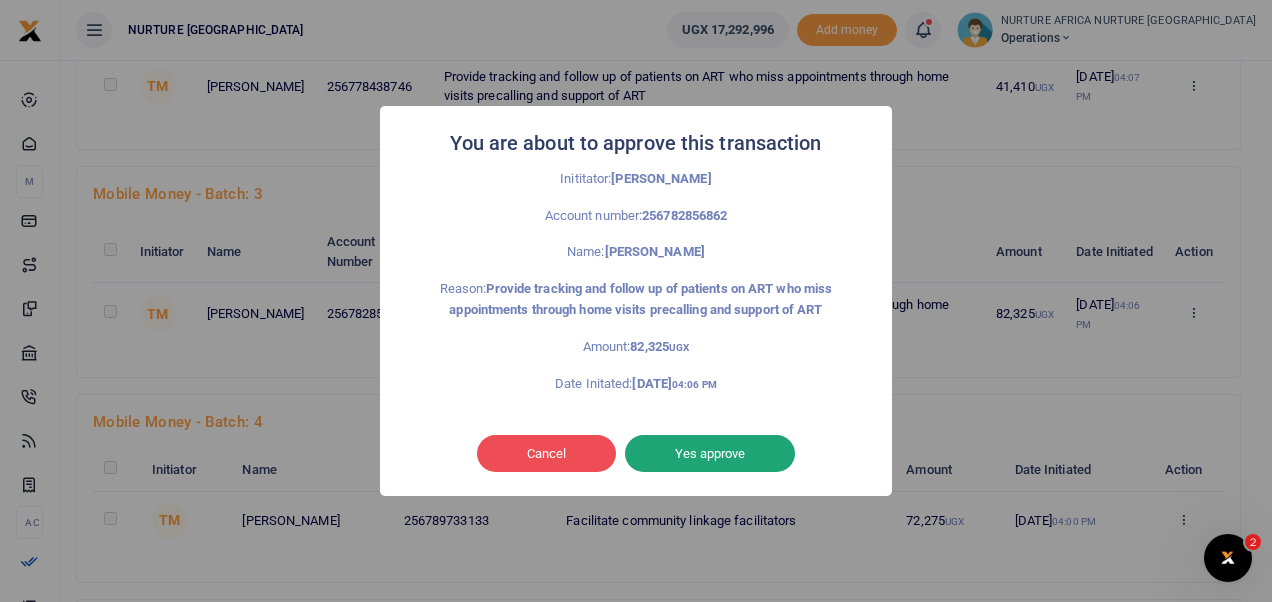 click on "Yes approve" at bounding box center (710, 454) 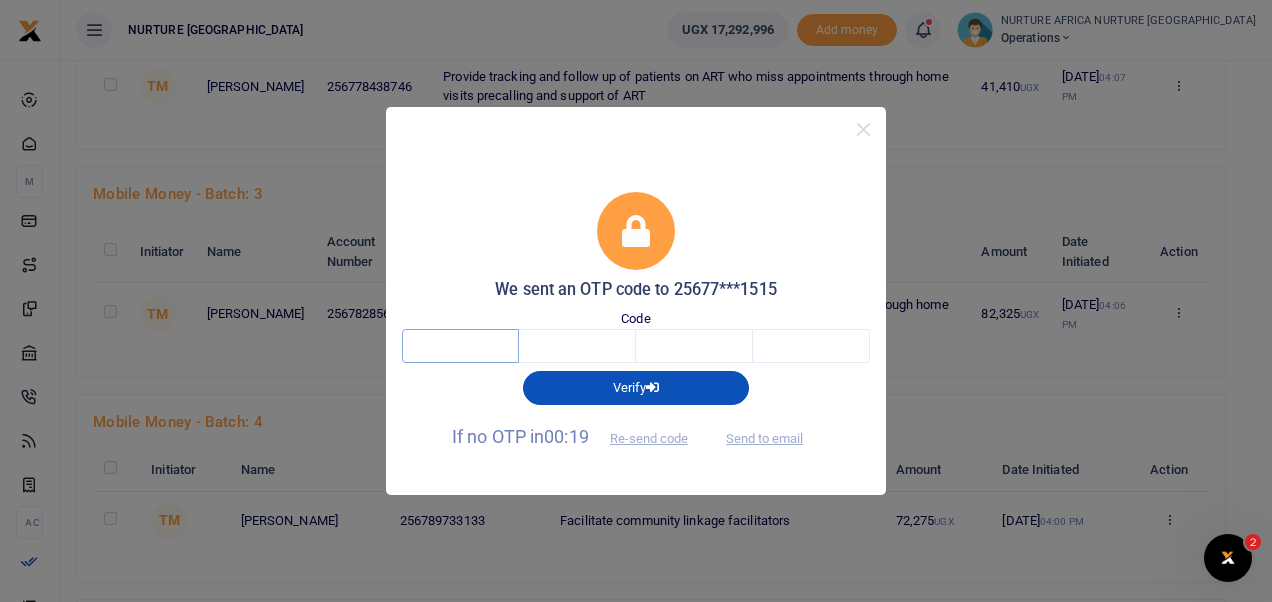 click at bounding box center [460, 346] 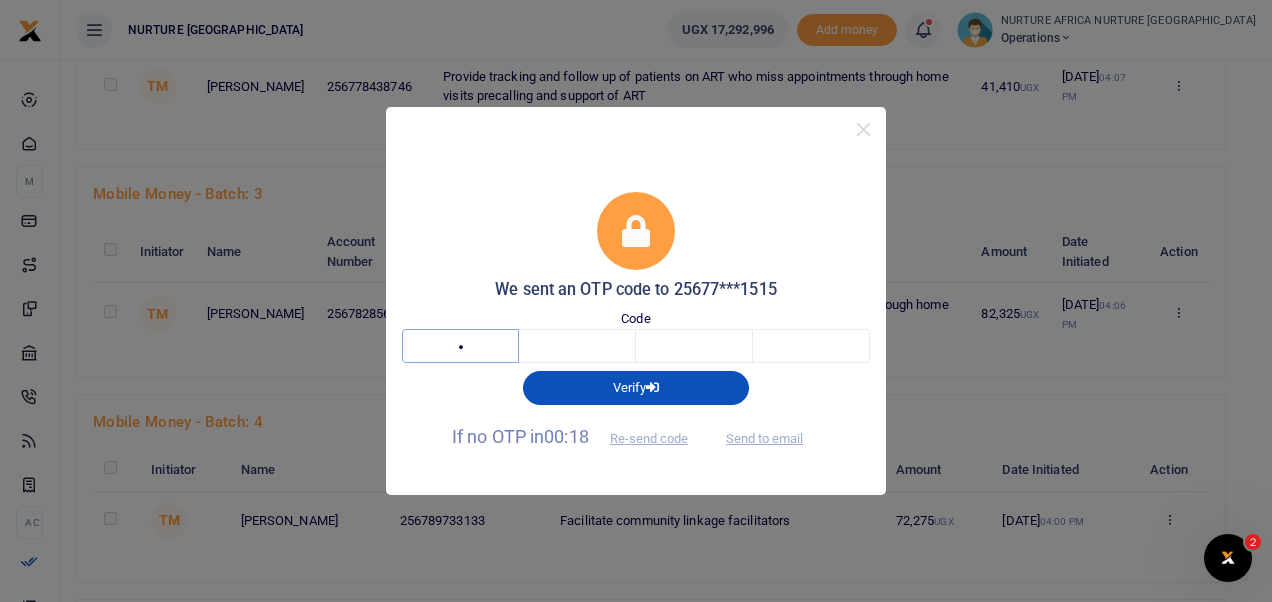 type on "7" 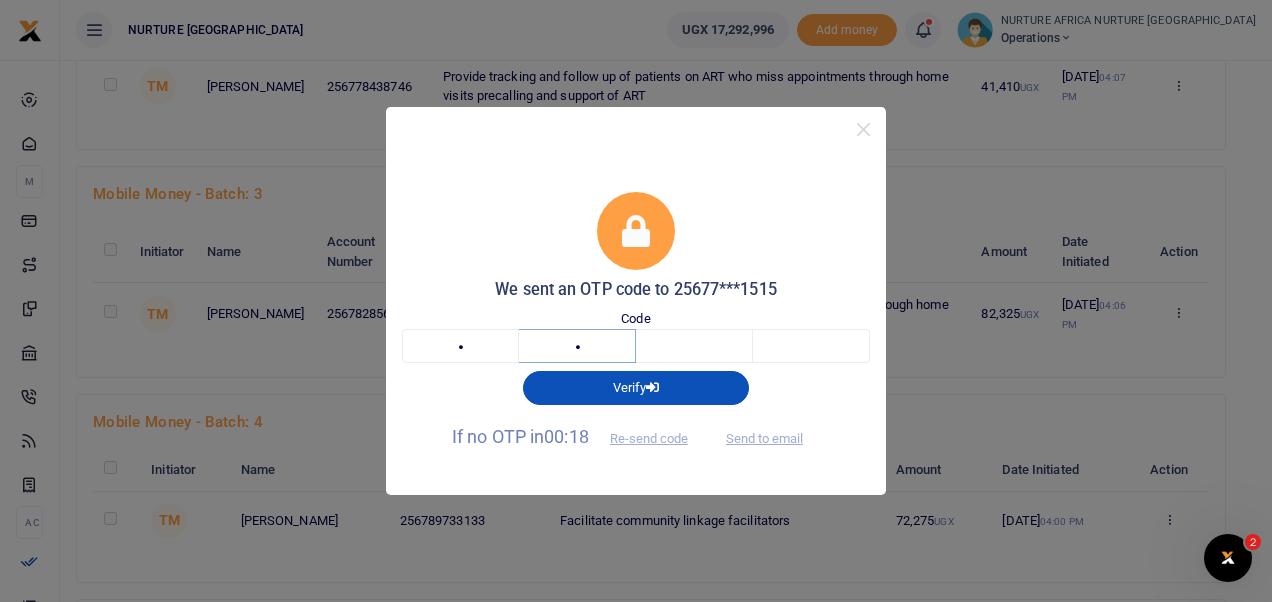 type on "6" 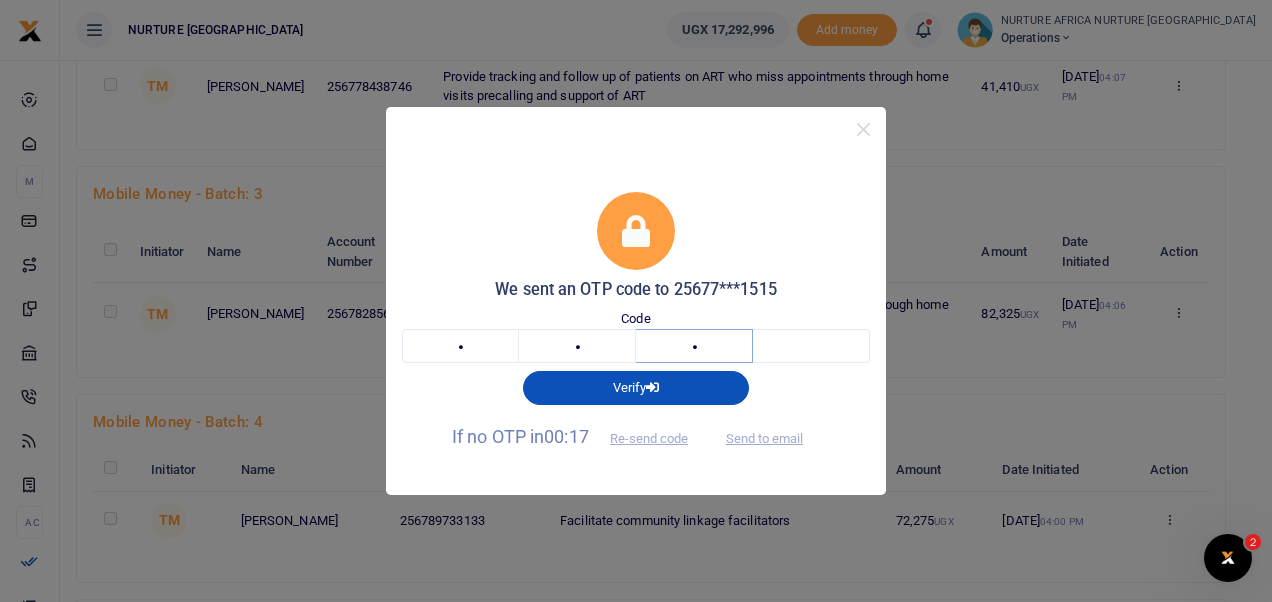 type on "0" 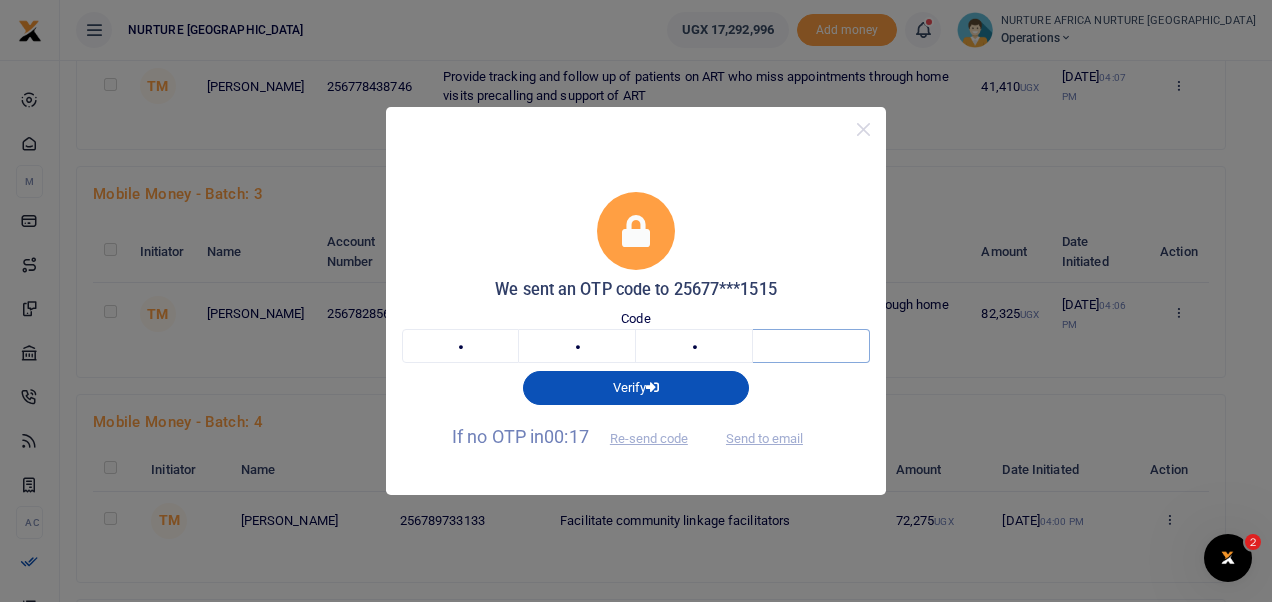 type on "5" 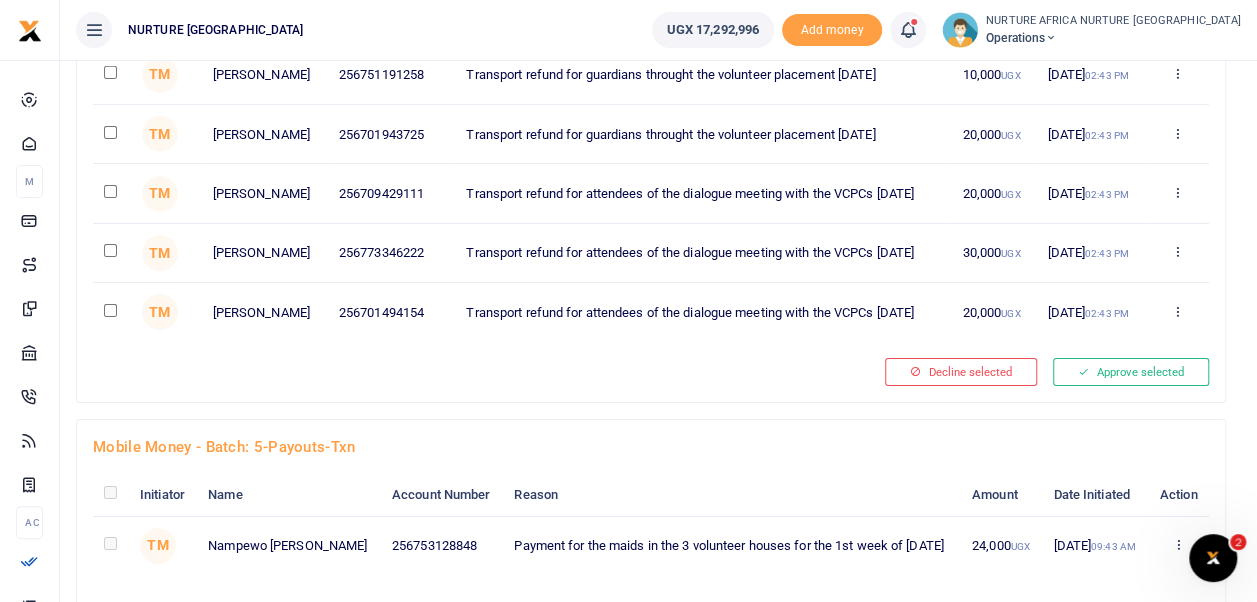 scroll, scrollTop: 194, scrollLeft: 0, axis: vertical 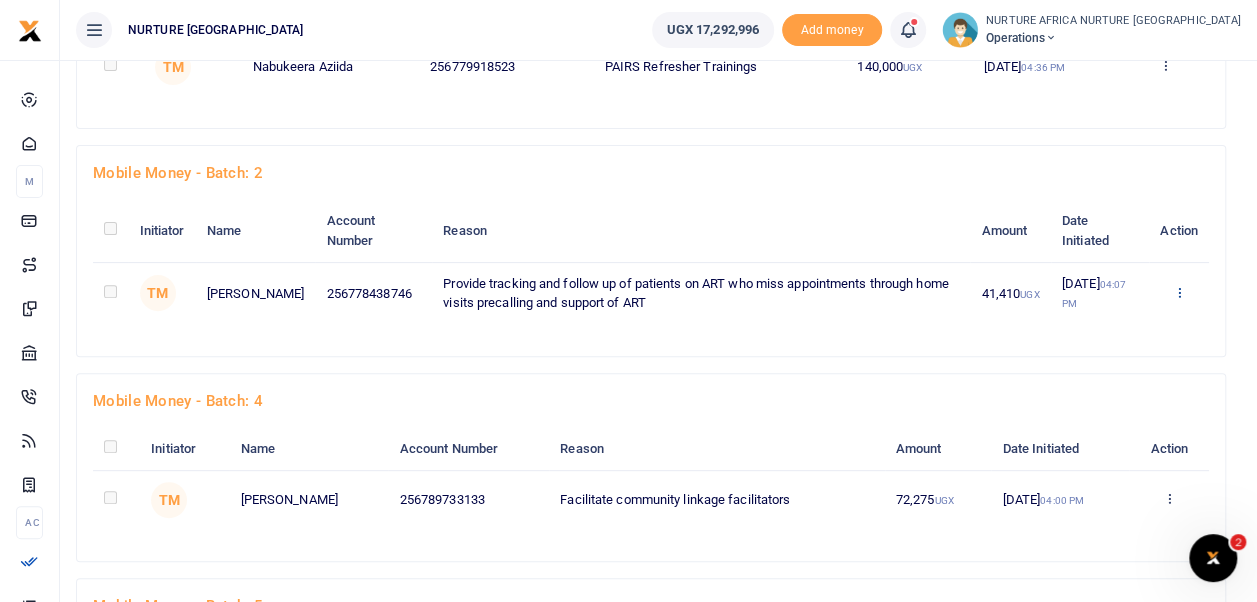 click at bounding box center [1165, 65] 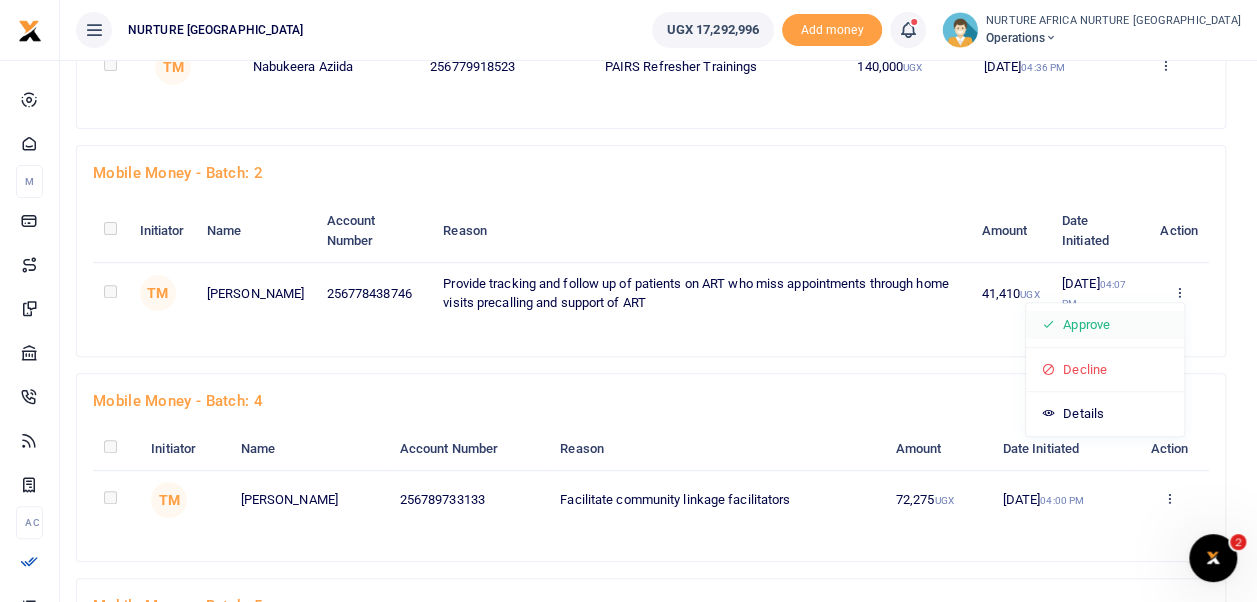 click on "Approve" at bounding box center [1105, 325] 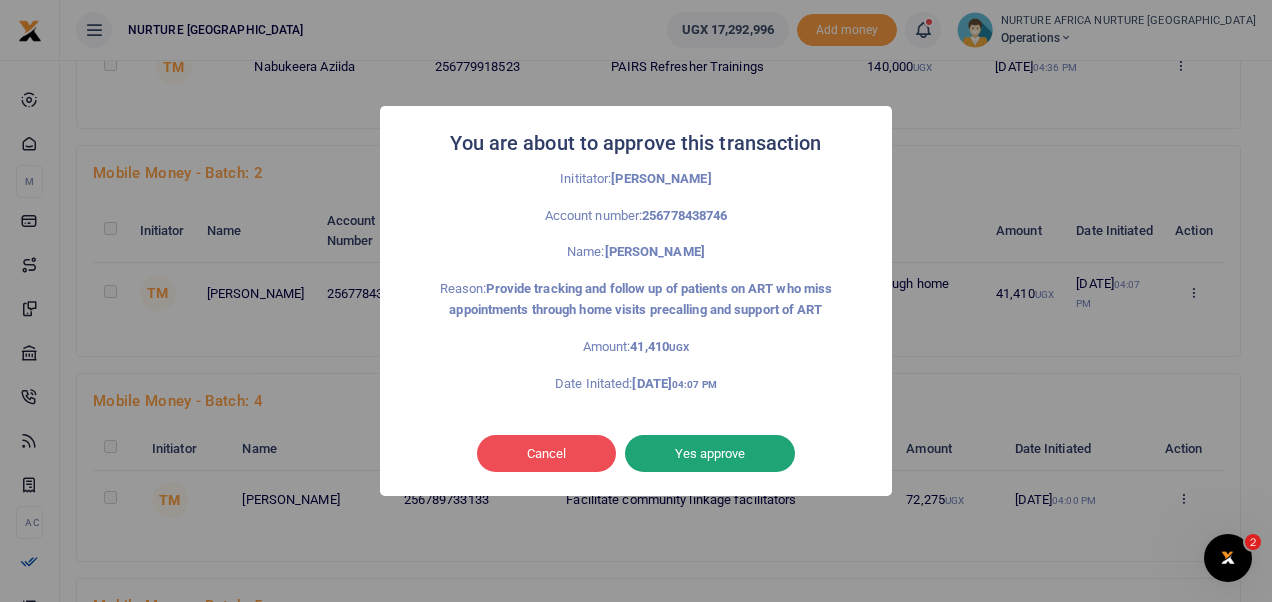 click on "Yes approve" at bounding box center [710, 454] 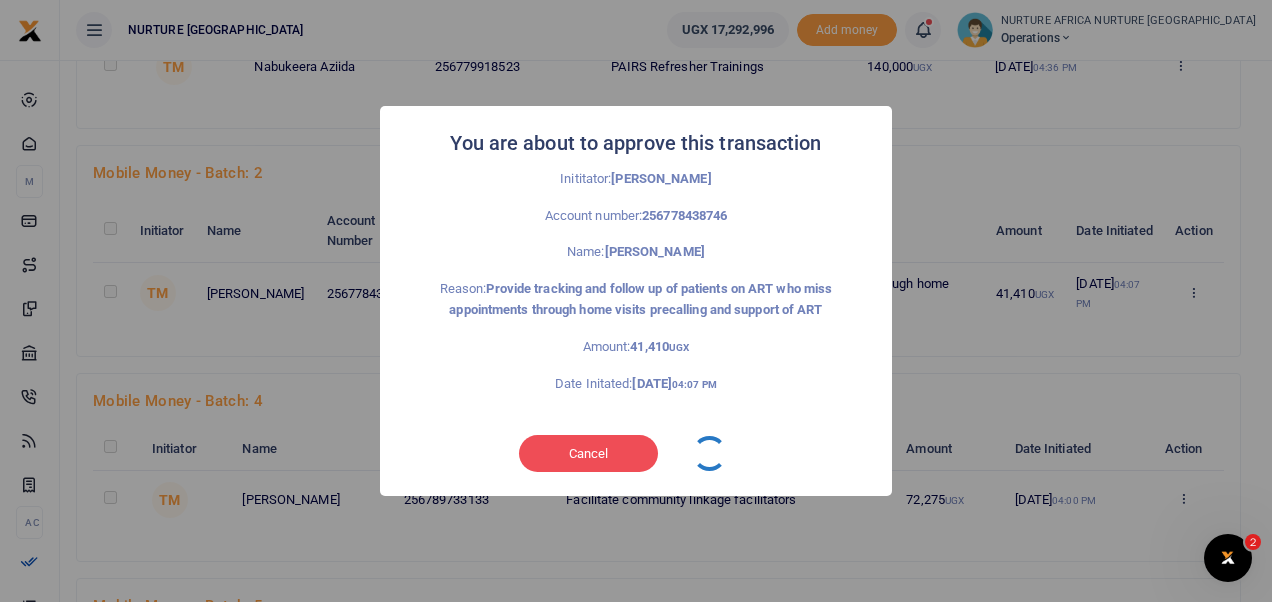 type 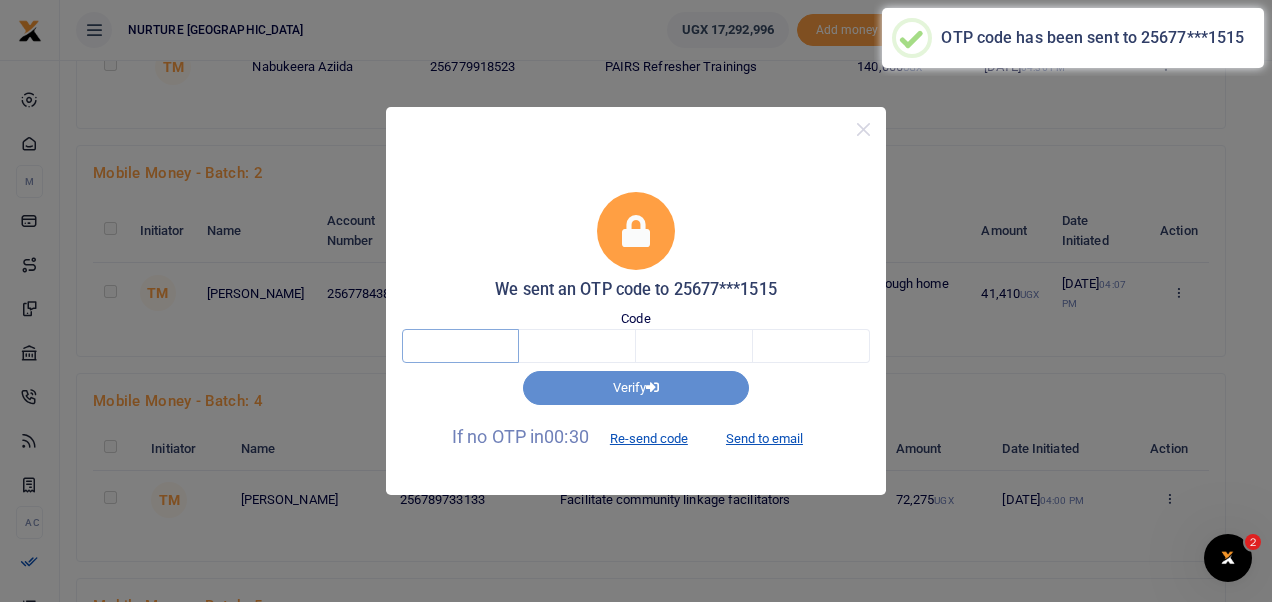 click at bounding box center (460, 346) 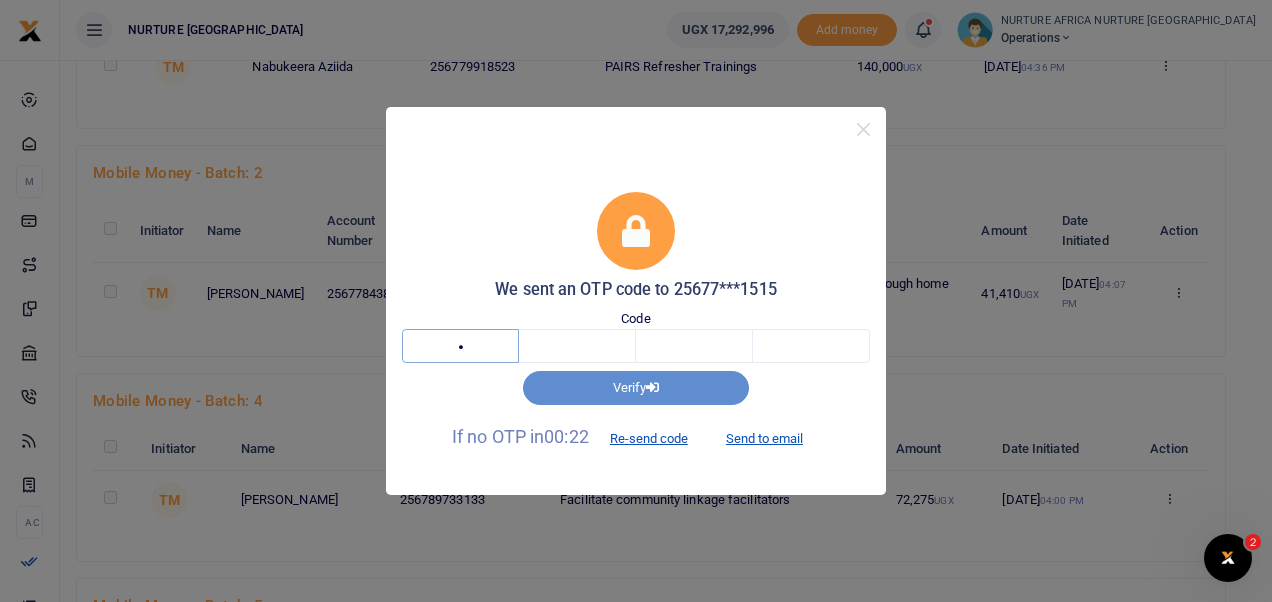 type on "3" 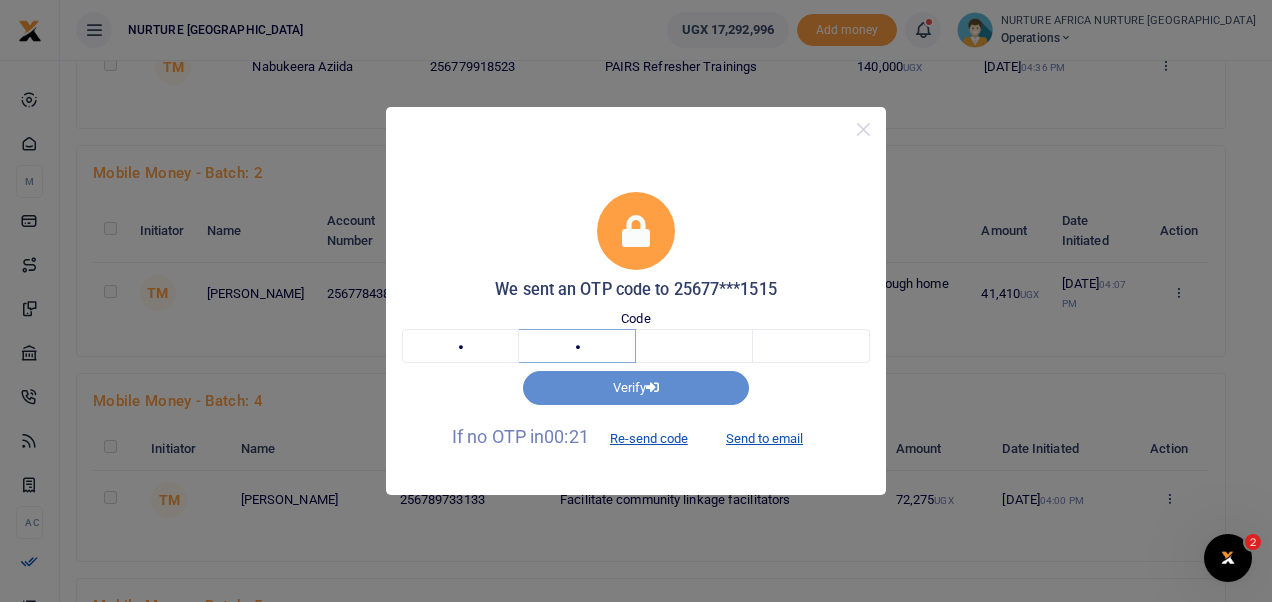 type on "9" 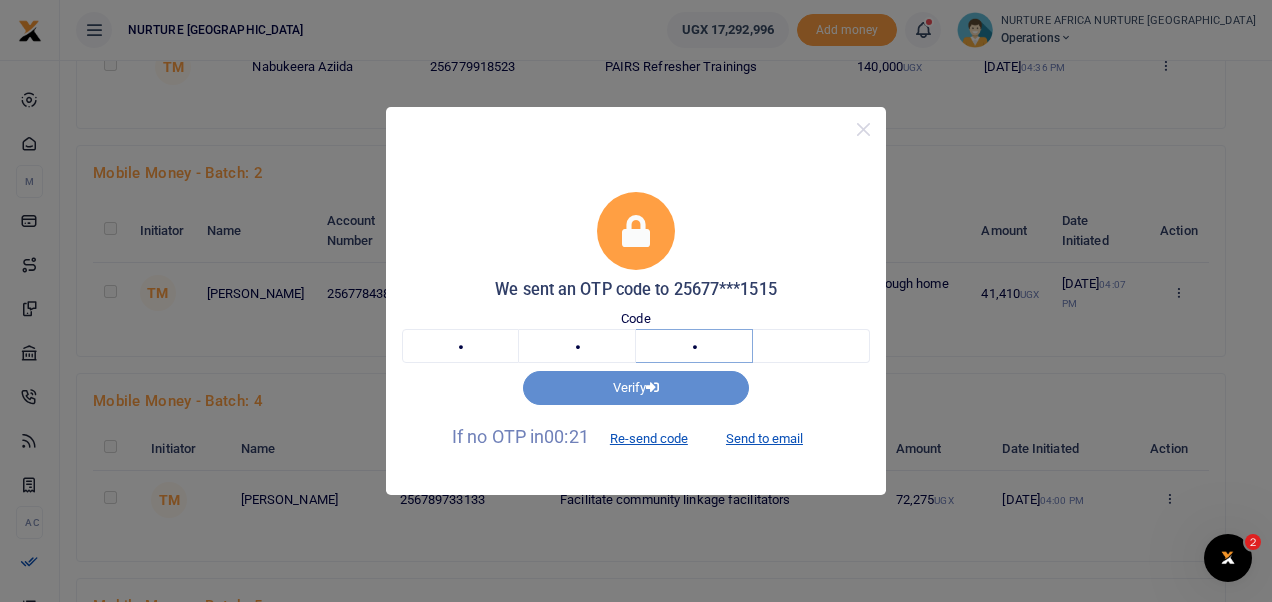 type on "5" 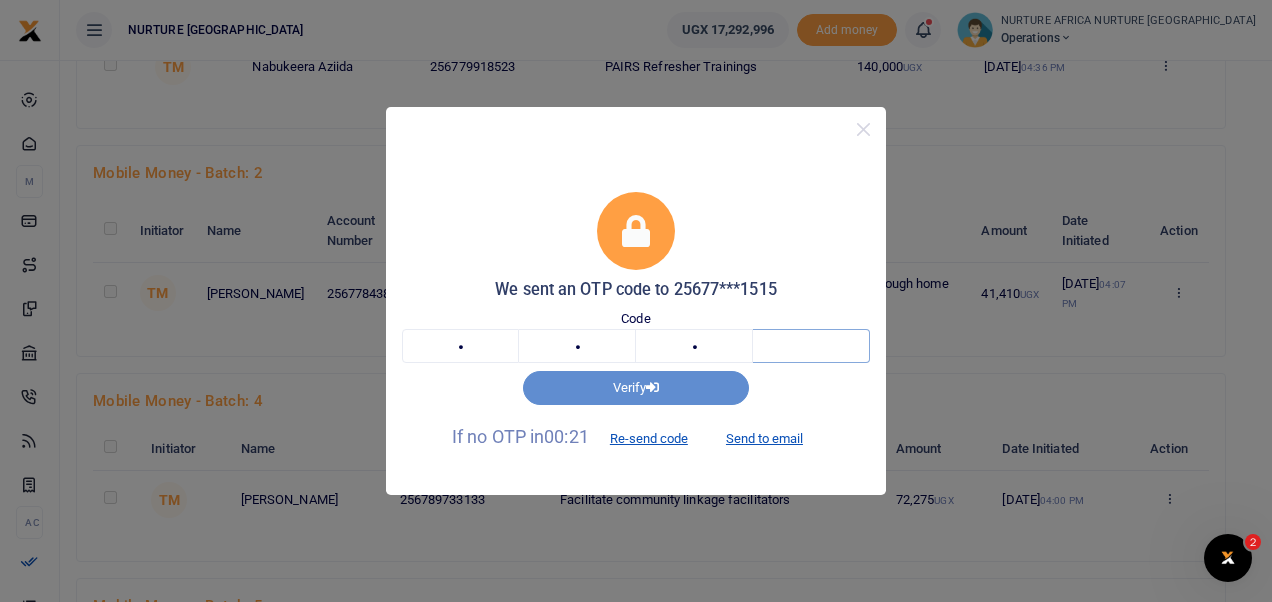 type on "4" 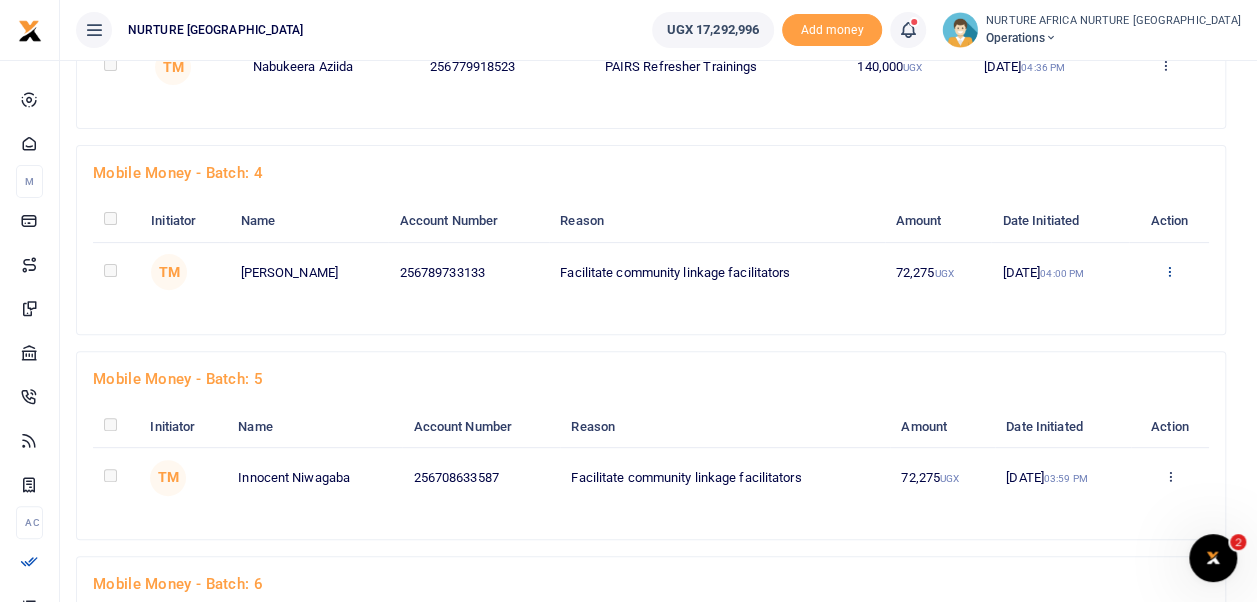 click at bounding box center (1165, 65) 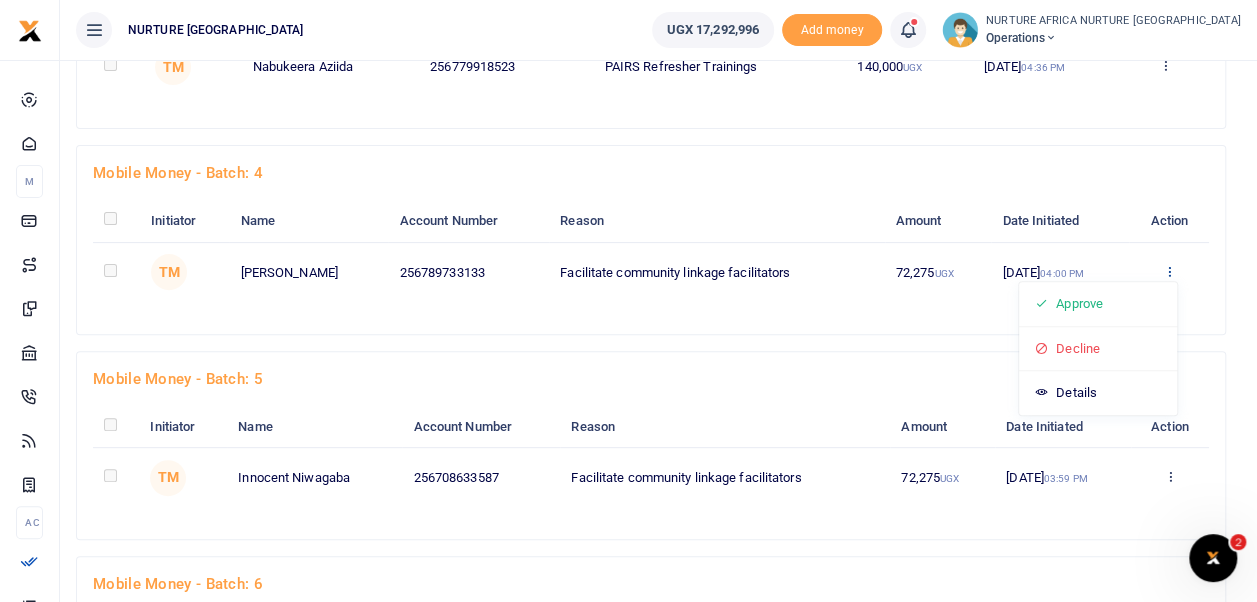 click on "Approve" at bounding box center [1098, 304] 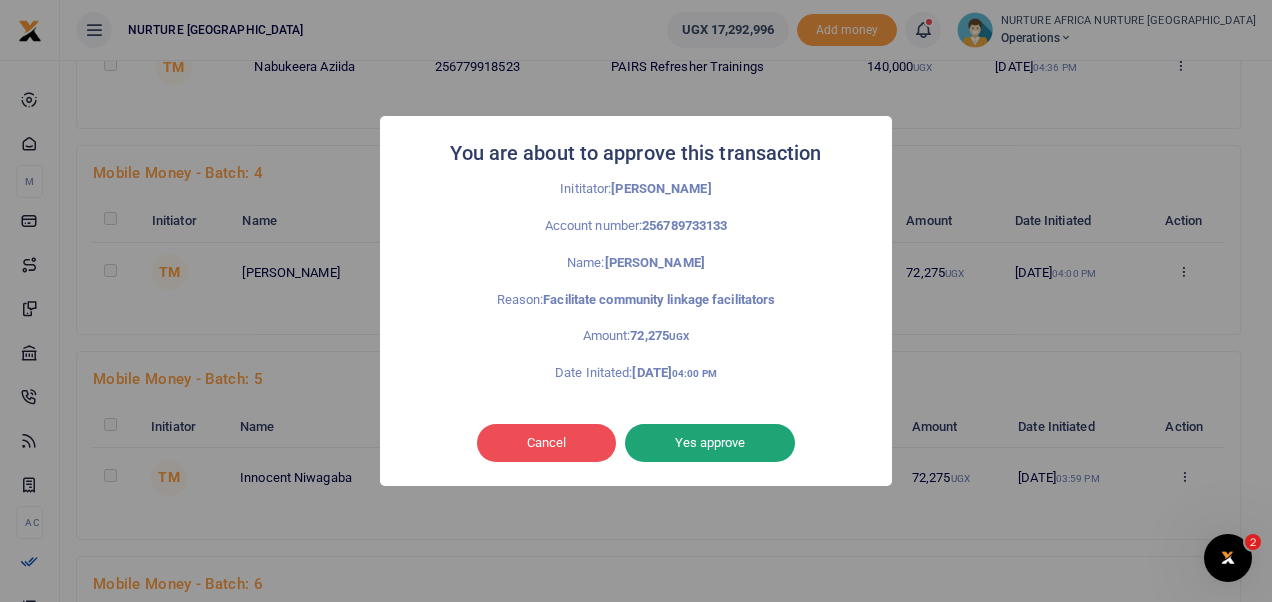 click on "Yes approve" at bounding box center (710, 443) 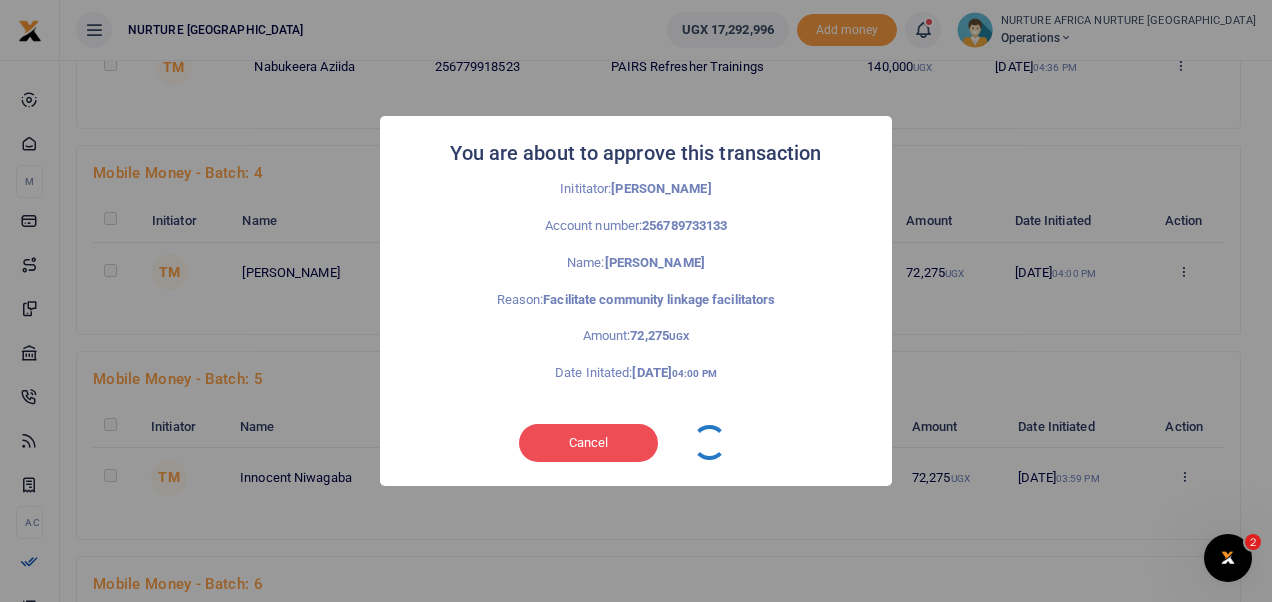 type 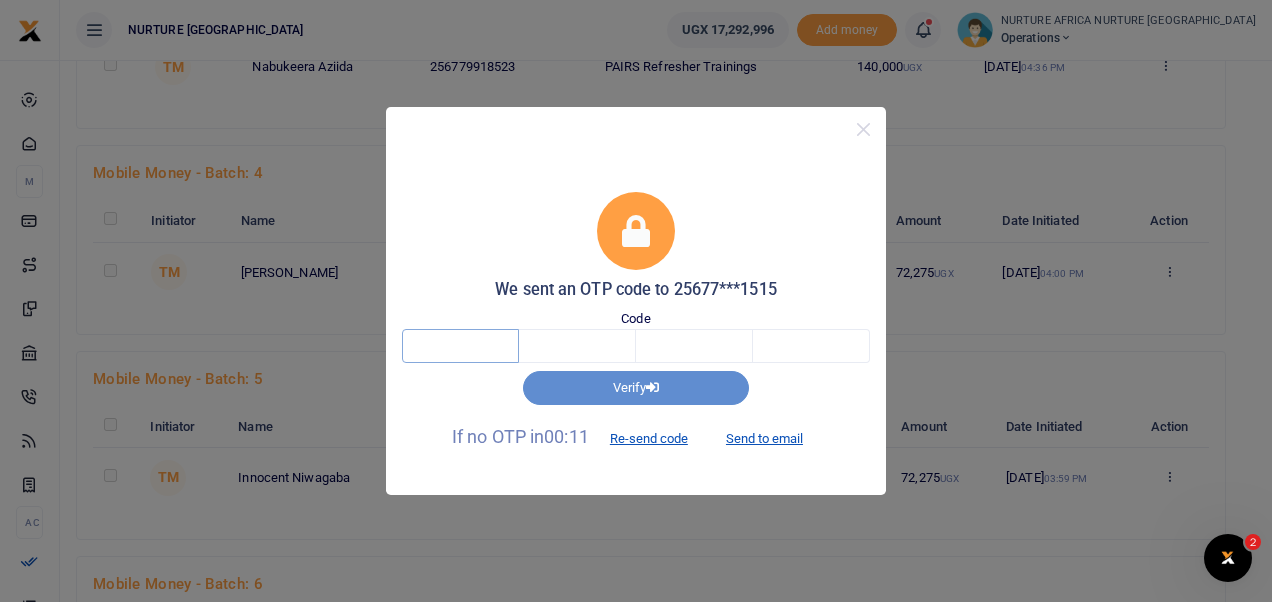 click at bounding box center [460, 346] 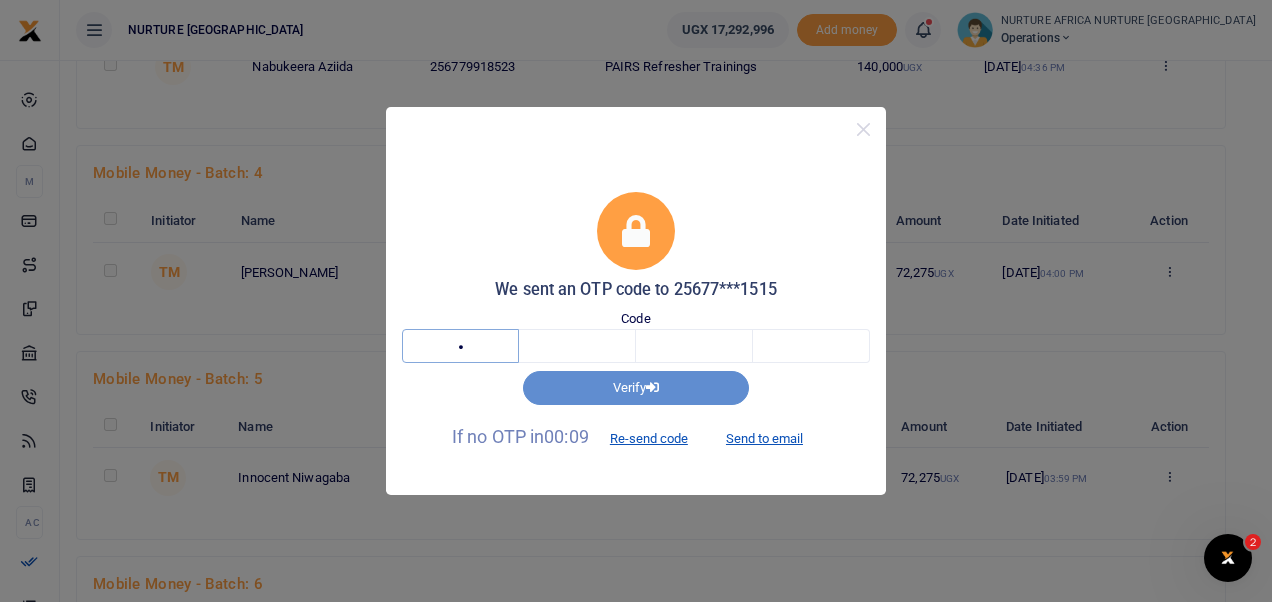 type on "5" 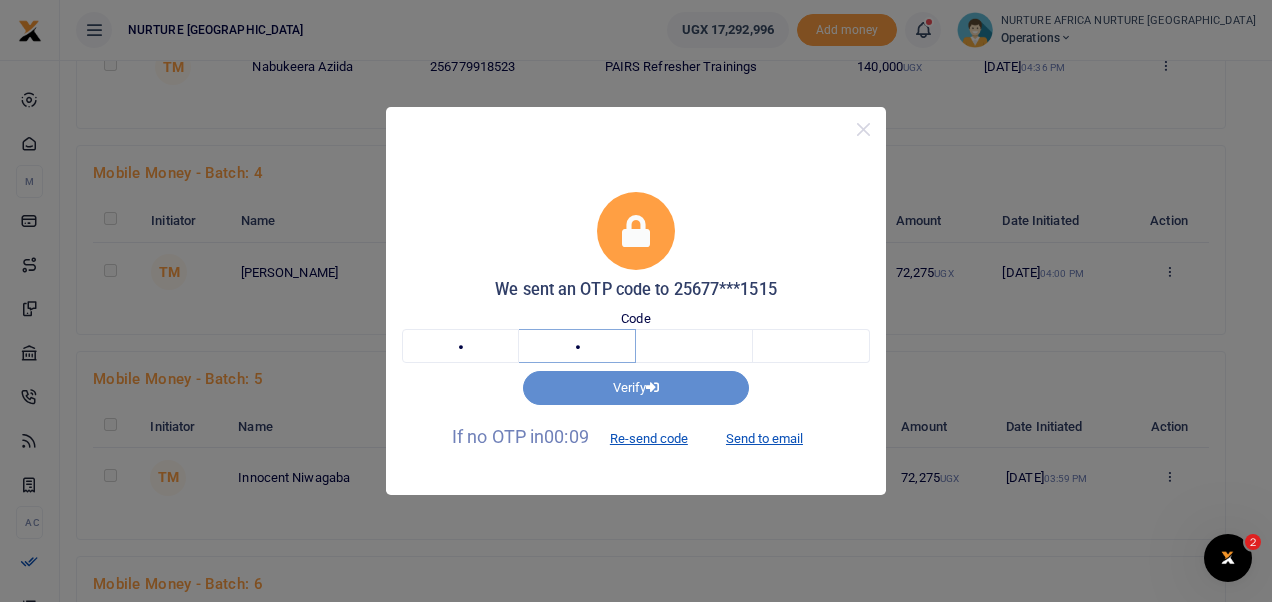 type on "3" 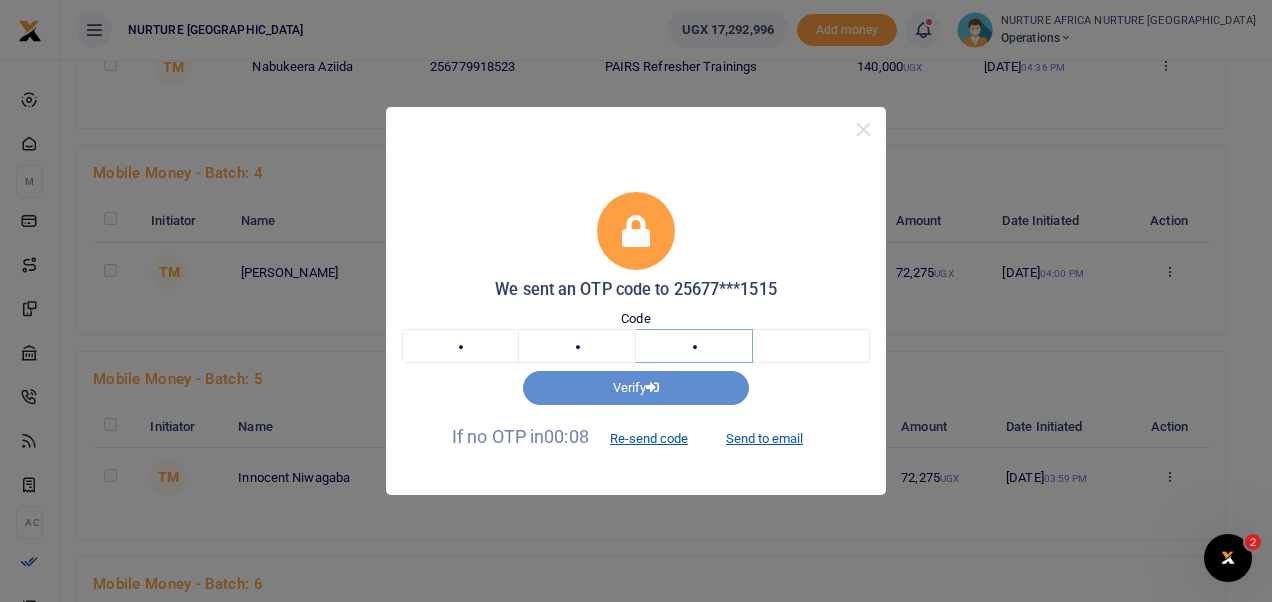 type on "0" 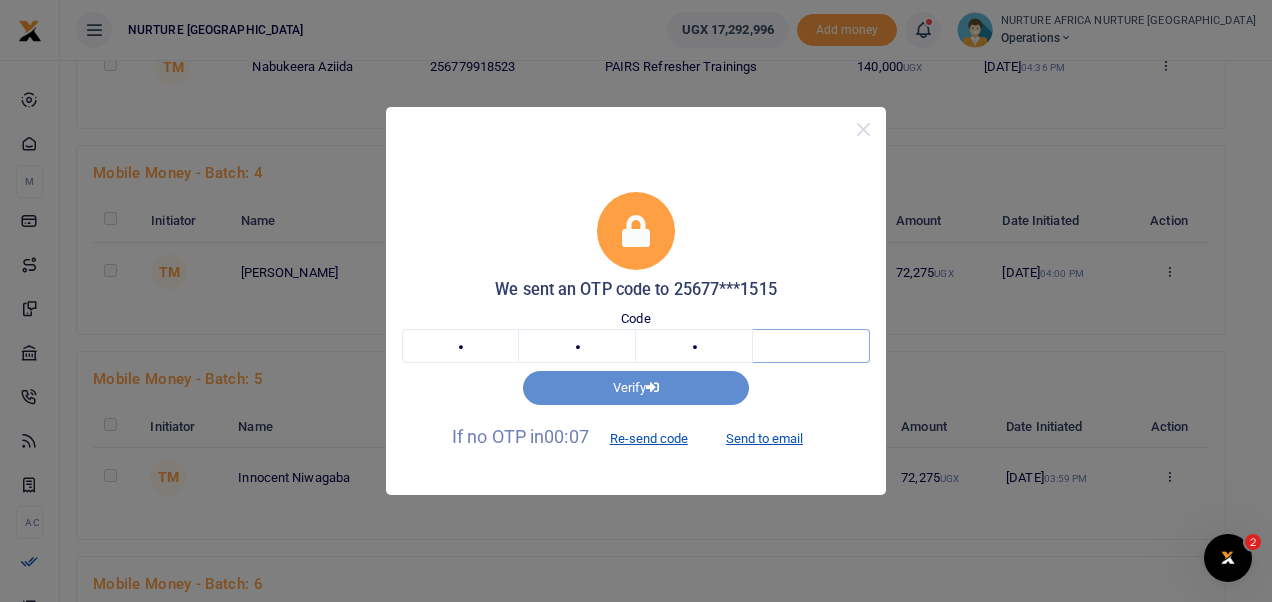 type on "4" 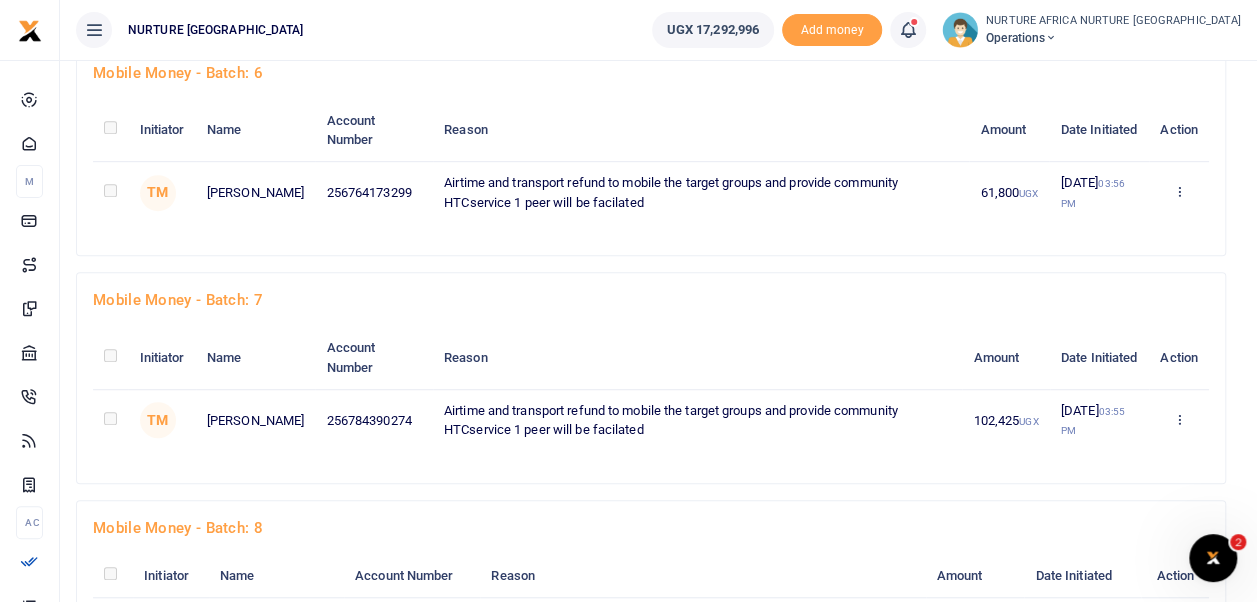 scroll, scrollTop: 2355, scrollLeft: 0, axis: vertical 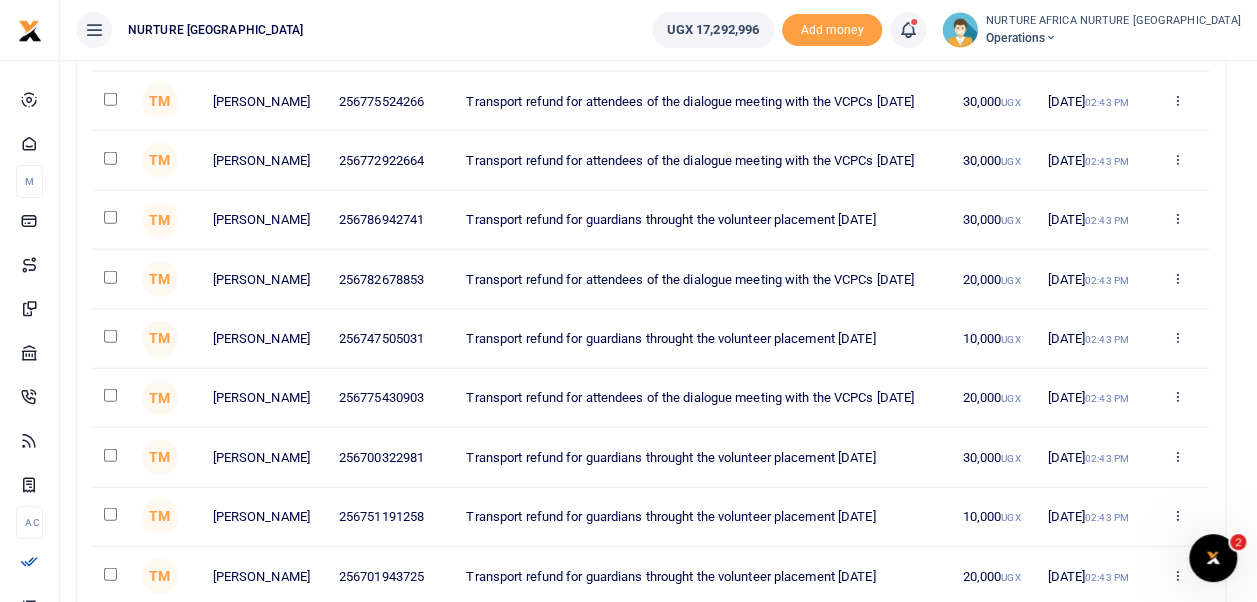 click at bounding box center (110, -907) 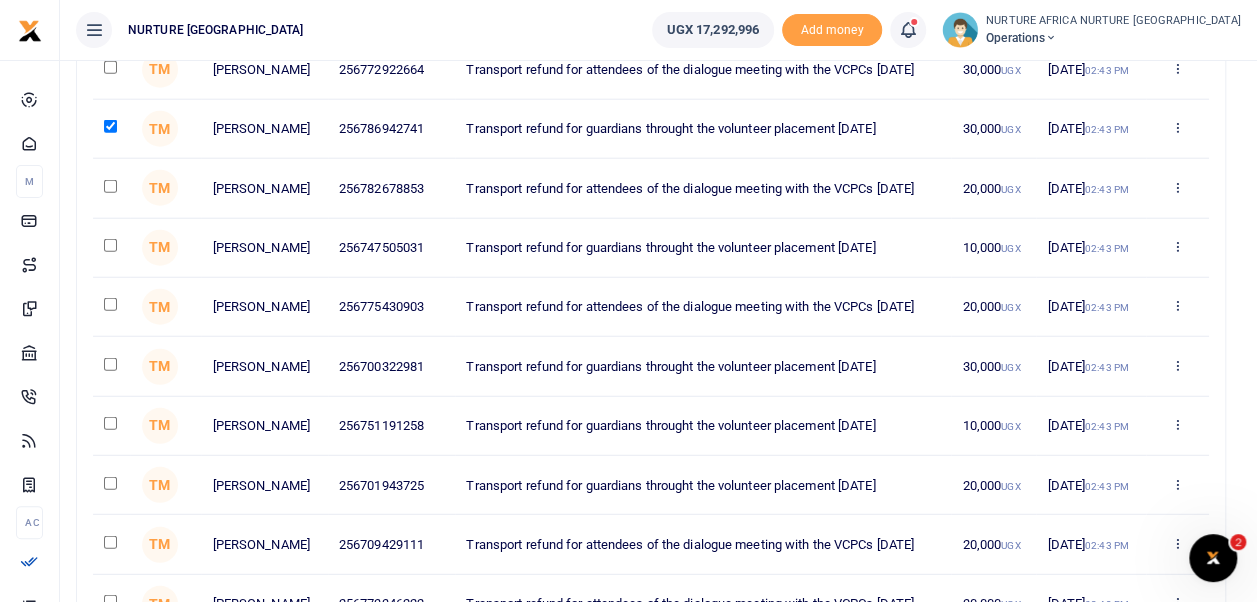 scroll, scrollTop: 2444, scrollLeft: 0, axis: vertical 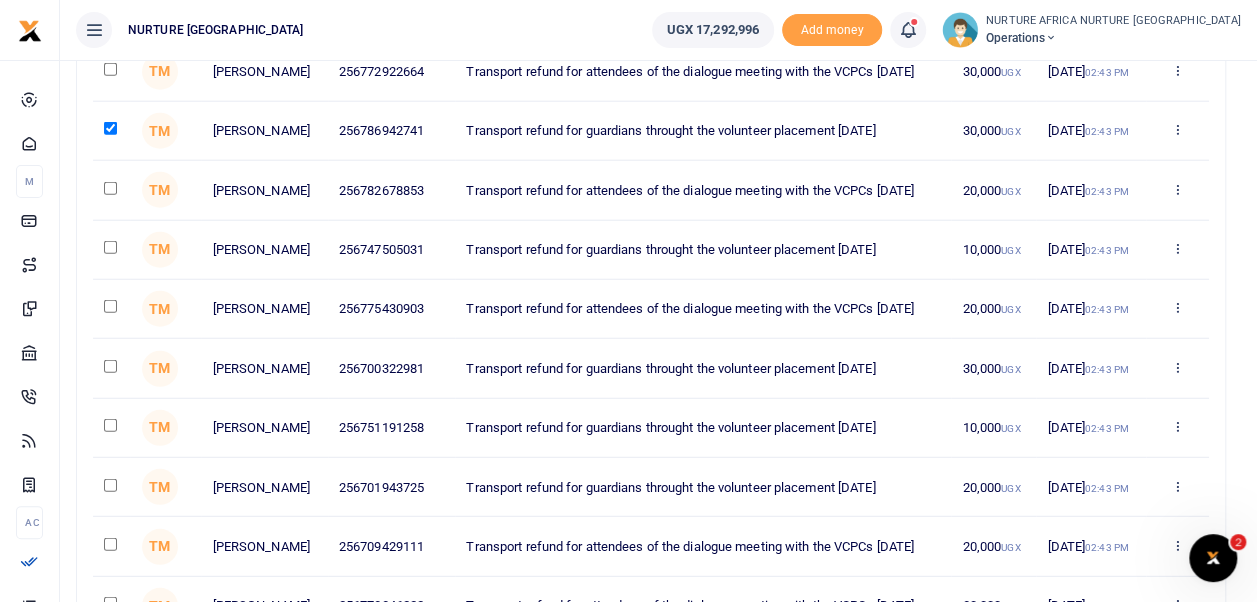 click at bounding box center (110, -758) 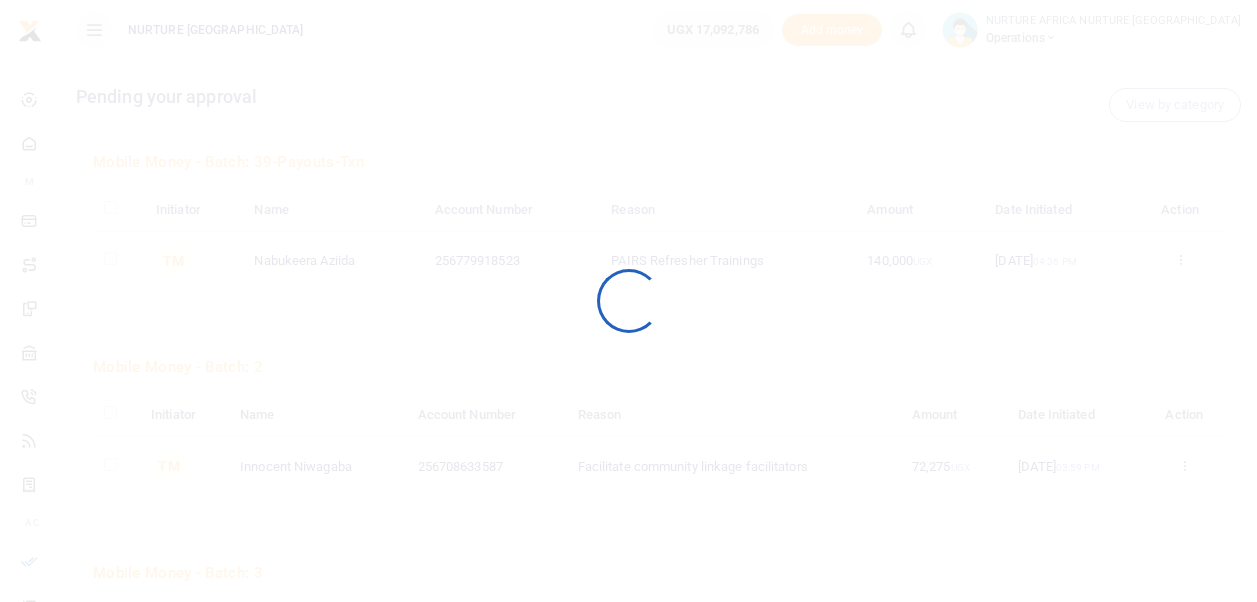 scroll, scrollTop: 0, scrollLeft: 0, axis: both 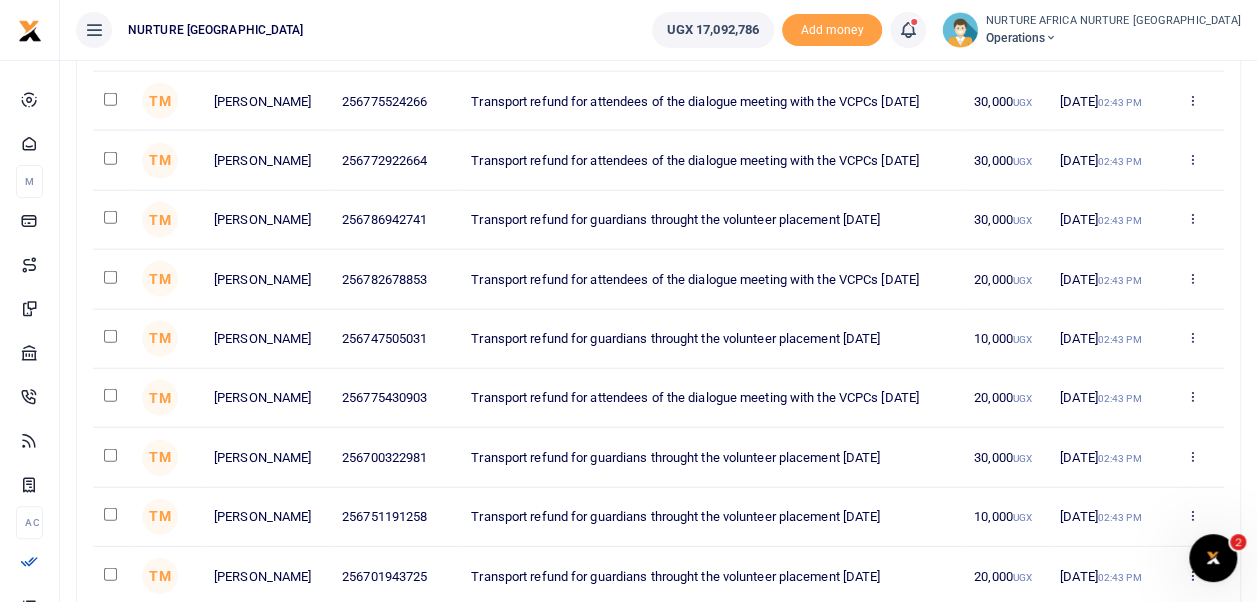 click at bounding box center [110, -907] 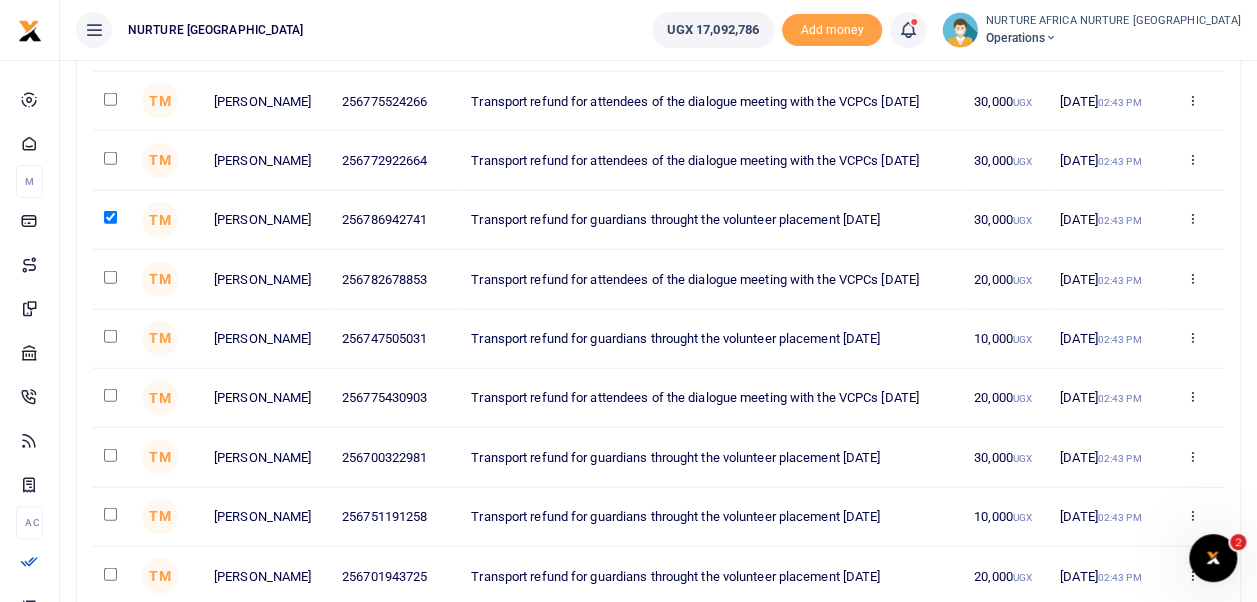 click at bounding box center [110, -669] 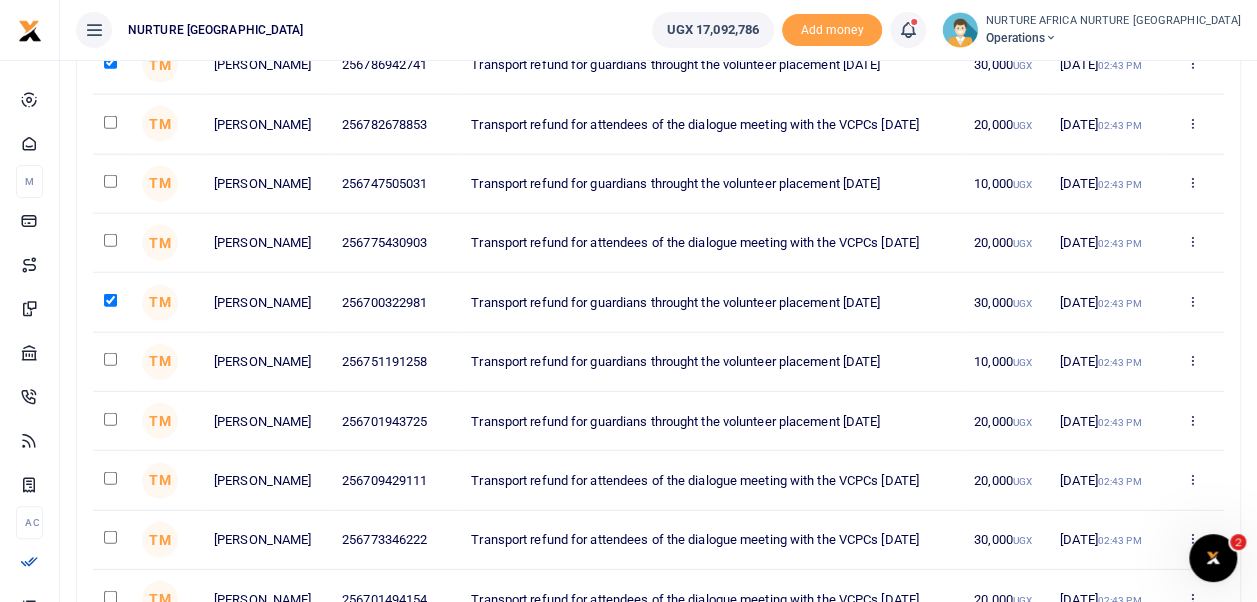 scroll, scrollTop: 2518, scrollLeft: 0, axis: vertical 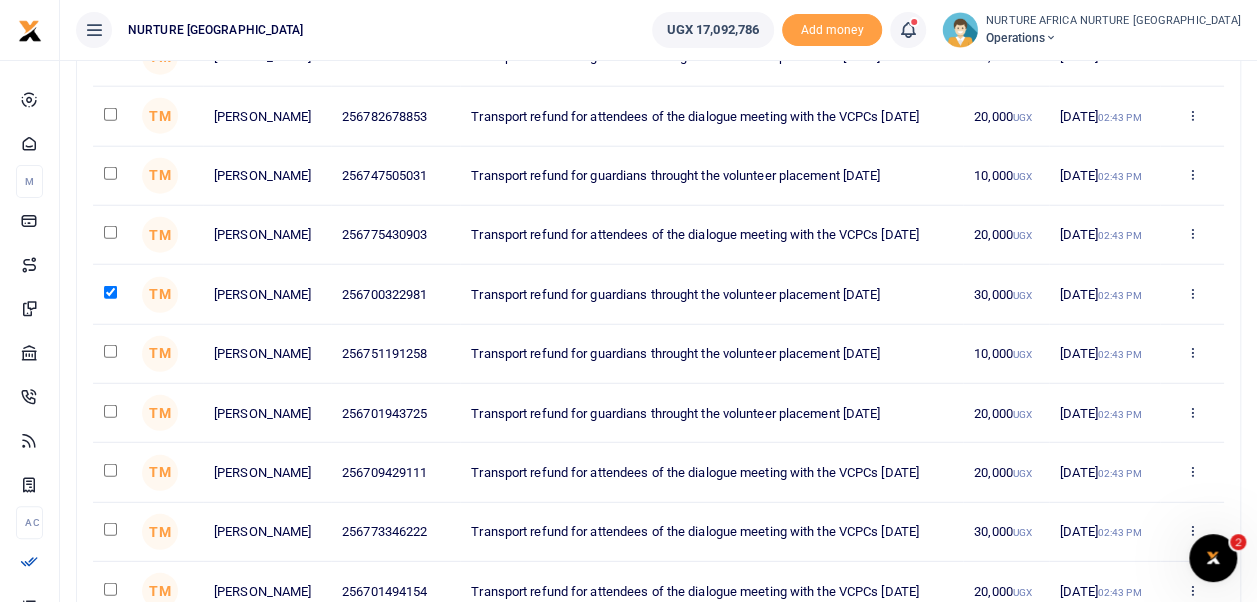 click at bounding box center (110, -713) 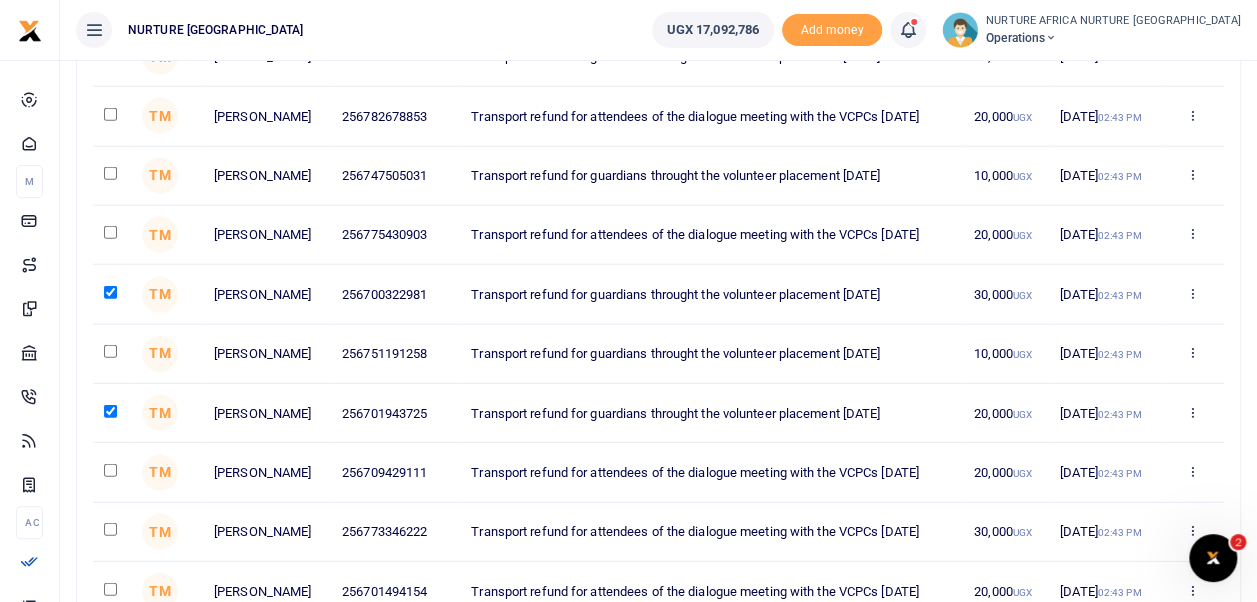 click at bounding box center [110, -773] 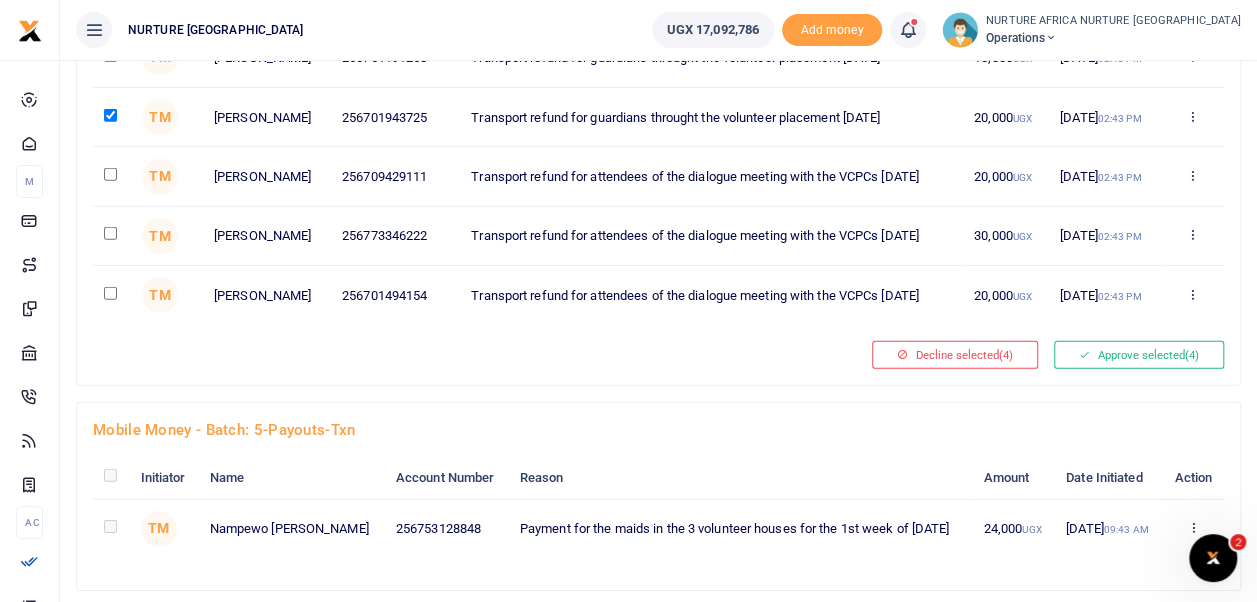scroll, scrollTop: 2819, scrollLeft: 0, axis: vertical 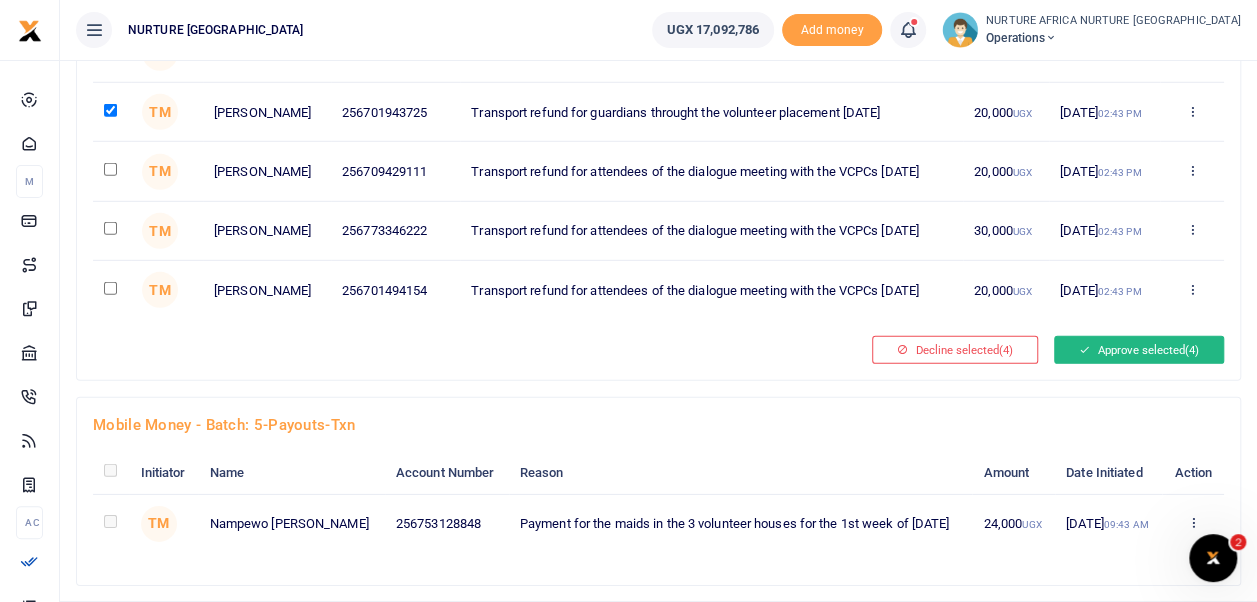 click on "Approve selected  (4)" at bounding box center [1139, 350] 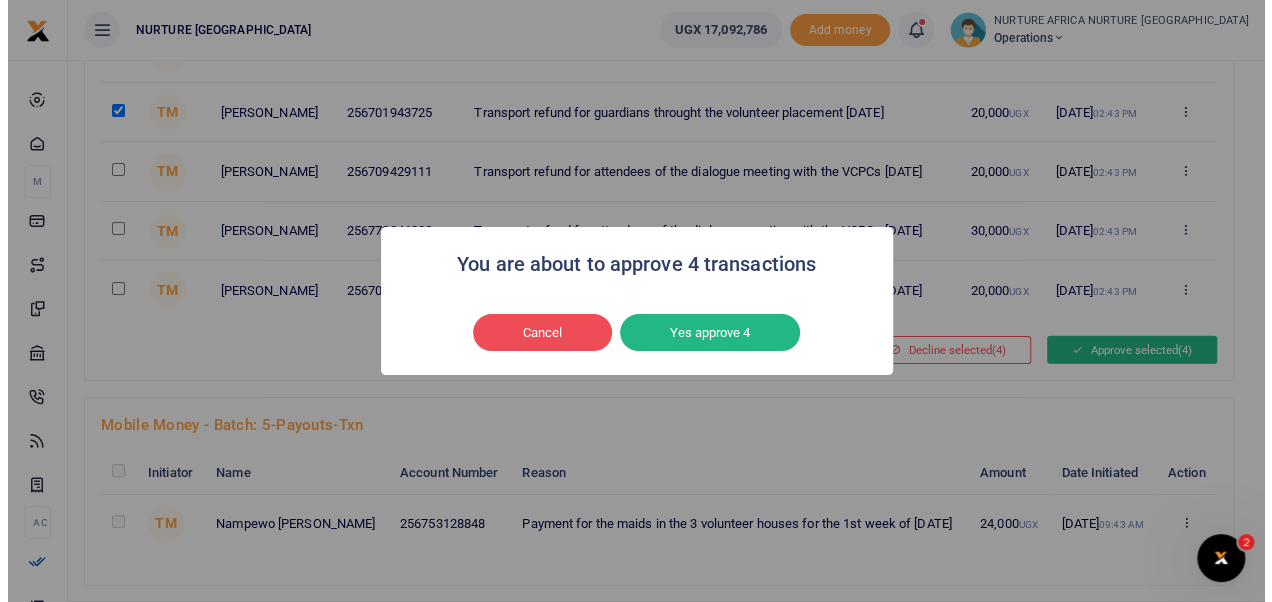 scroll, scrollTop: 2716, scrollLeft: 0, axis: vertical 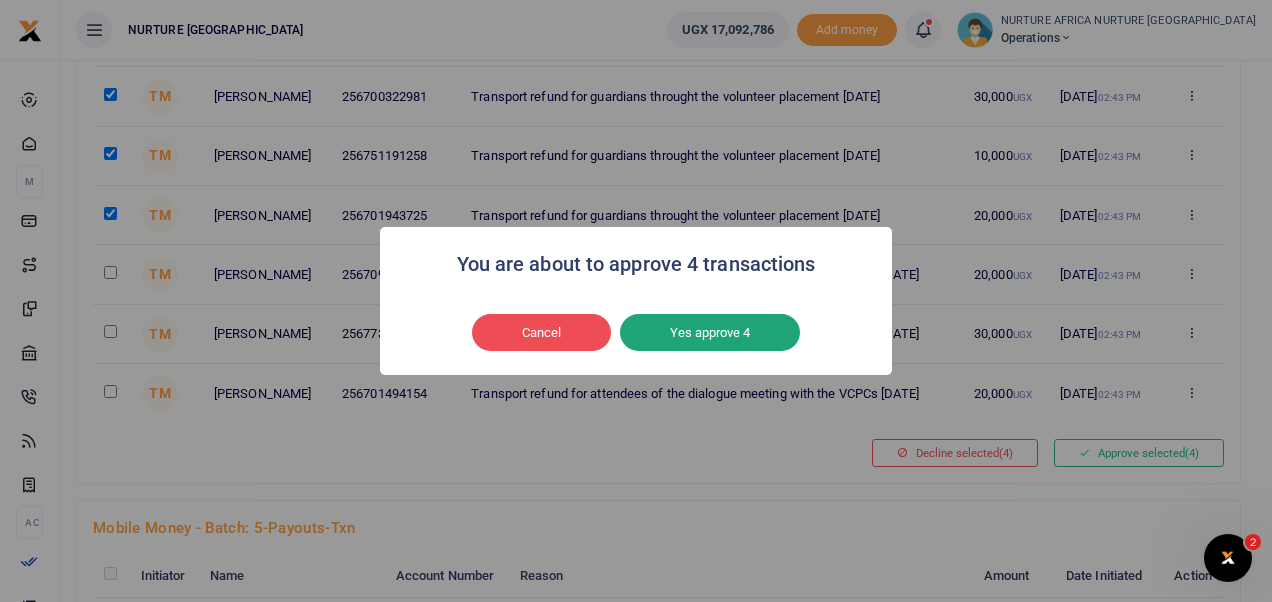 click on "Yes approve 4" at bounding box center [710, 333] 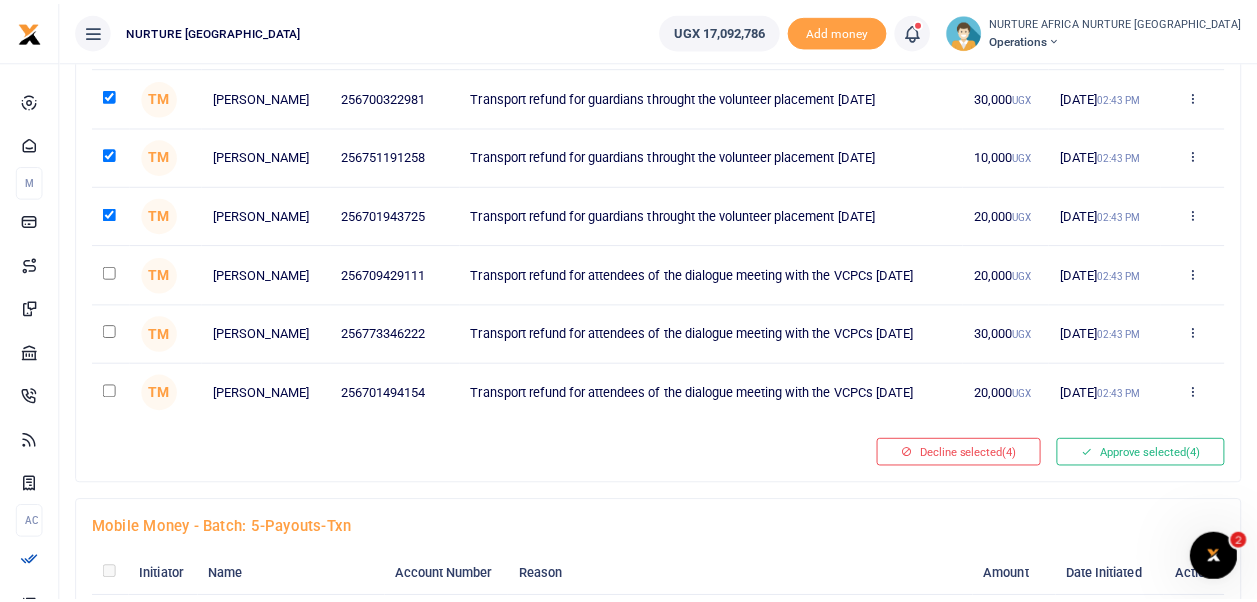 scroll, scrollTop: 2618, scrollLeft: 0, axis: vertical 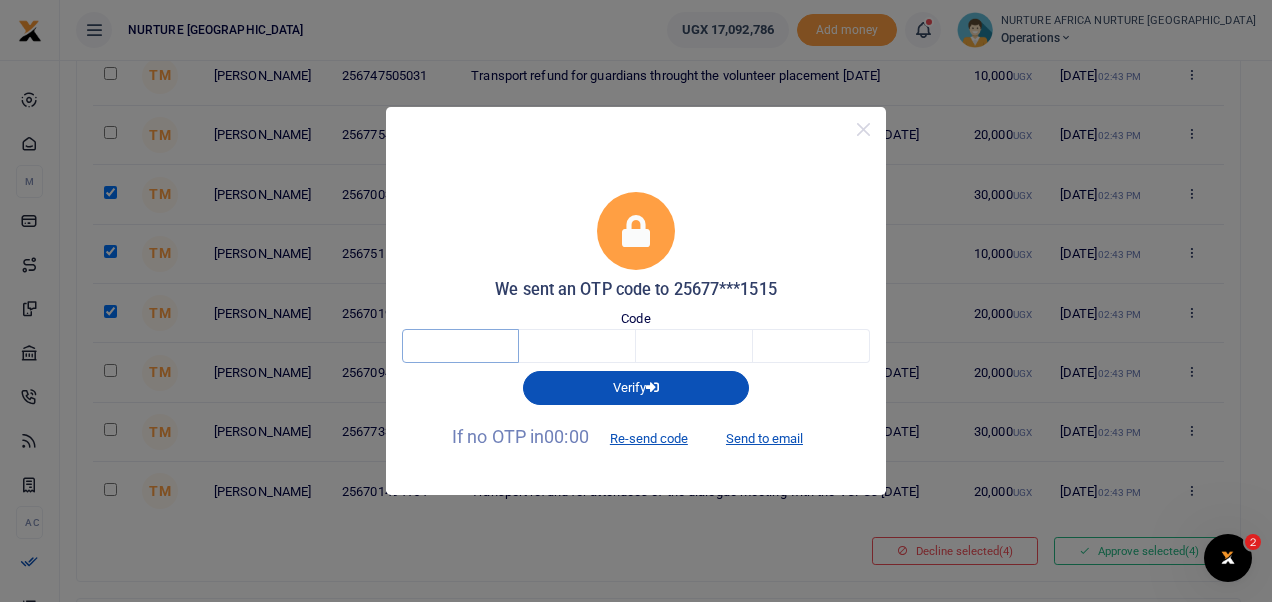 click at bounding box center (460, 346) 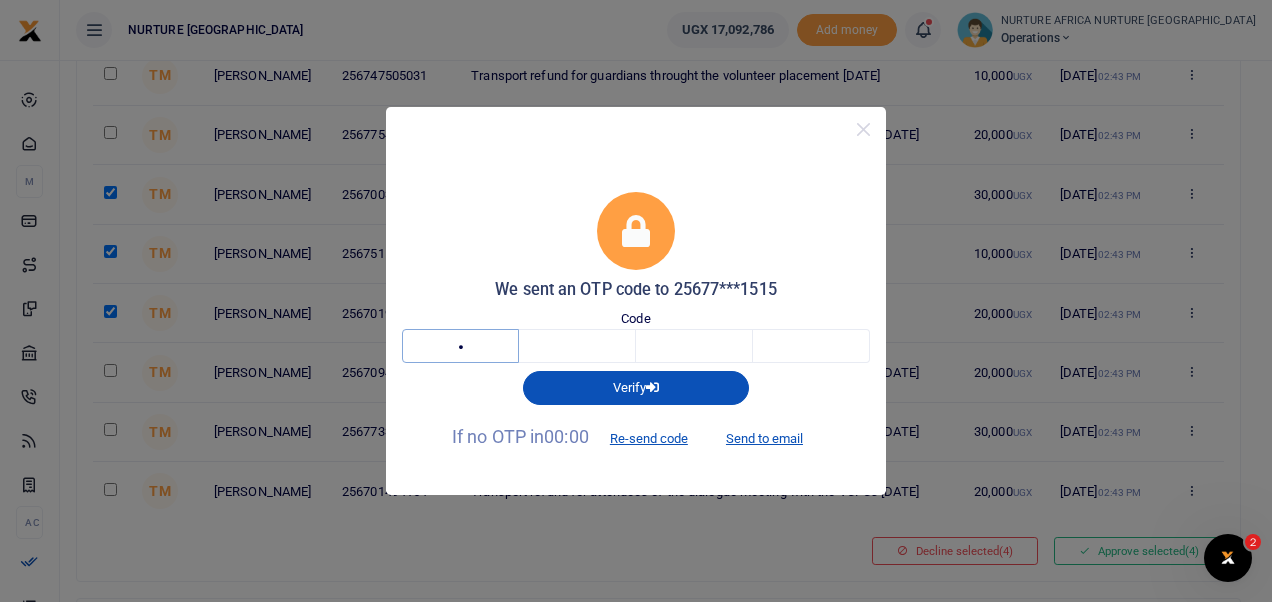 type on "3" 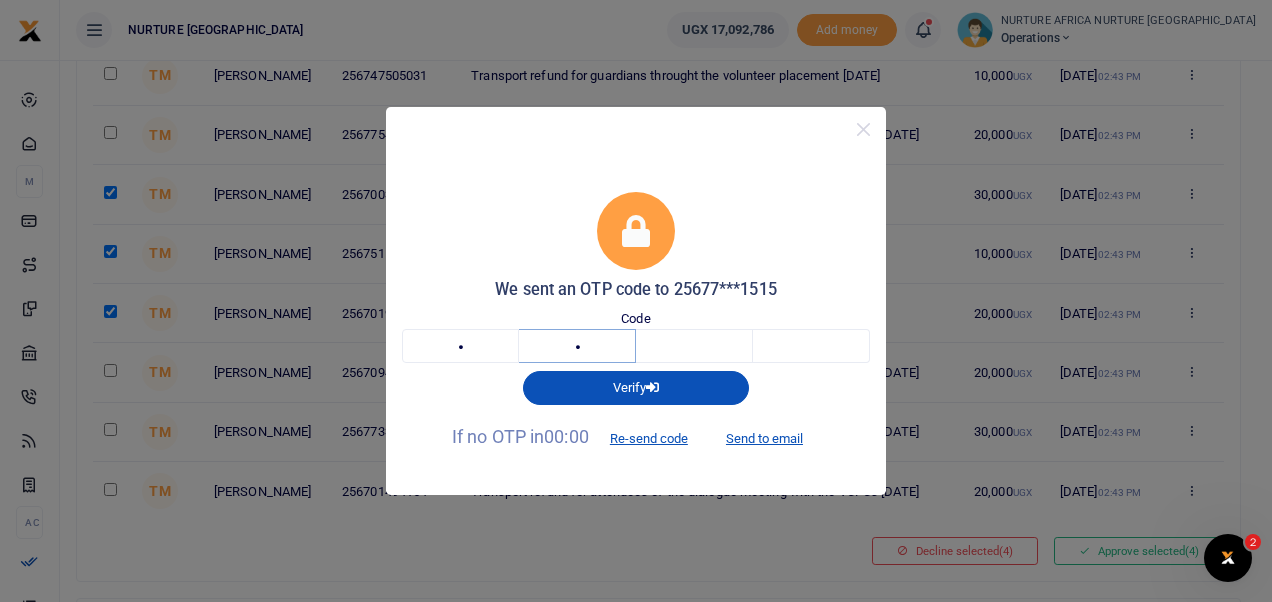 type on "6" 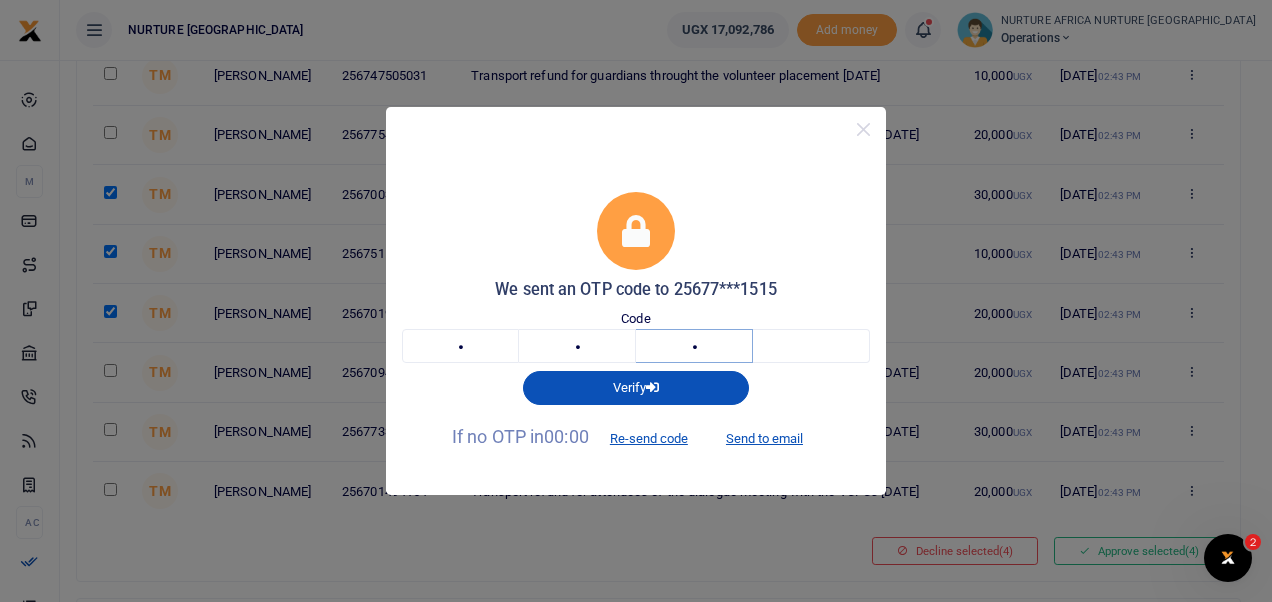 type on "8" 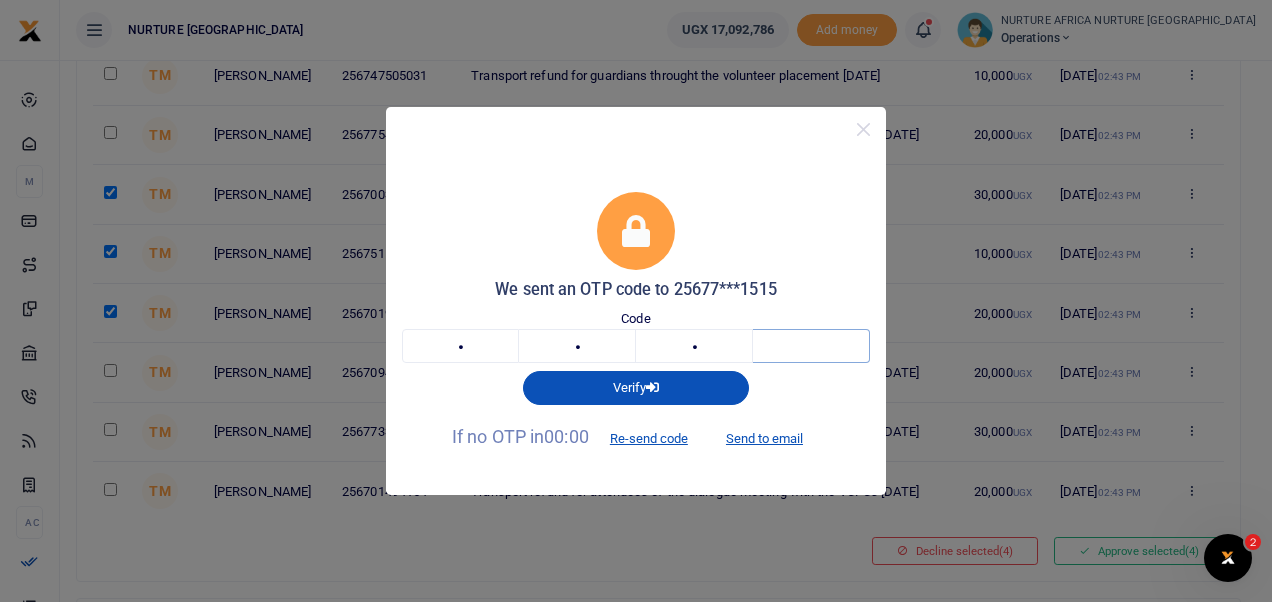 type on "0" 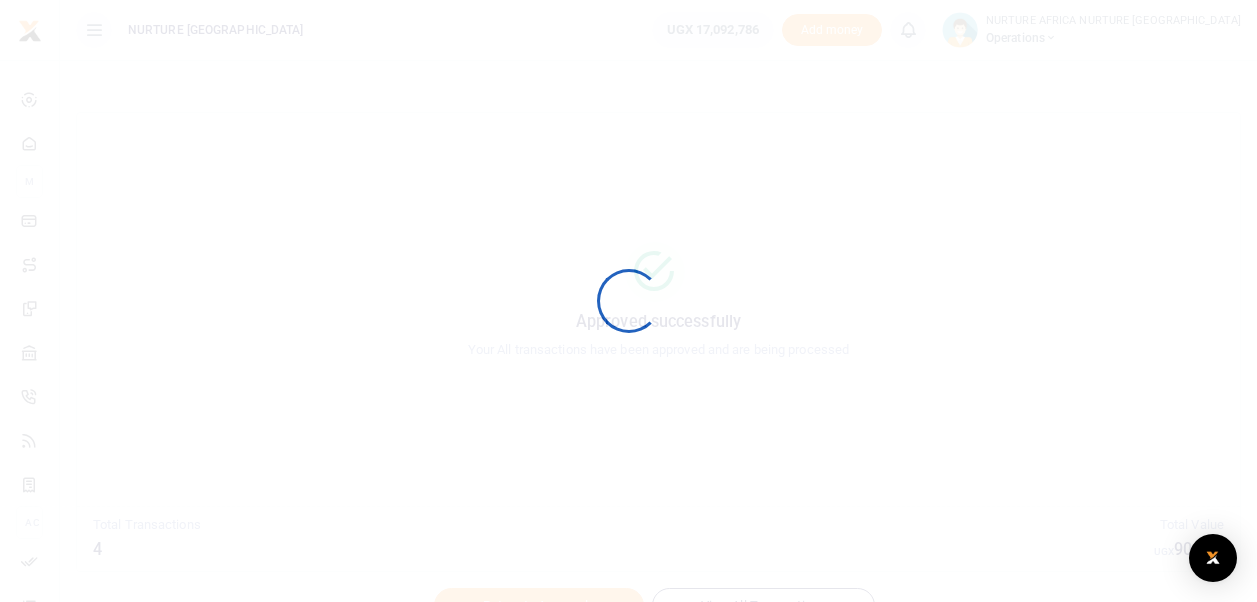 scroll, scrollTop: 0, scrollLeft: 0, axis: both 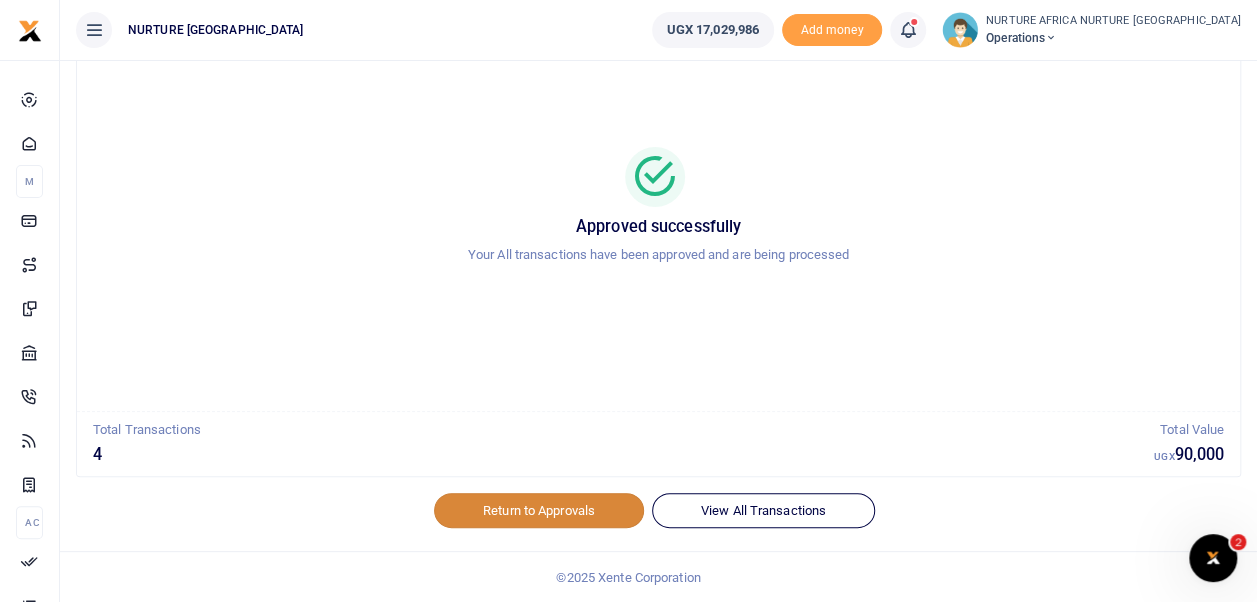 click on "Return to Approvals" at bounding box center [539, 510] 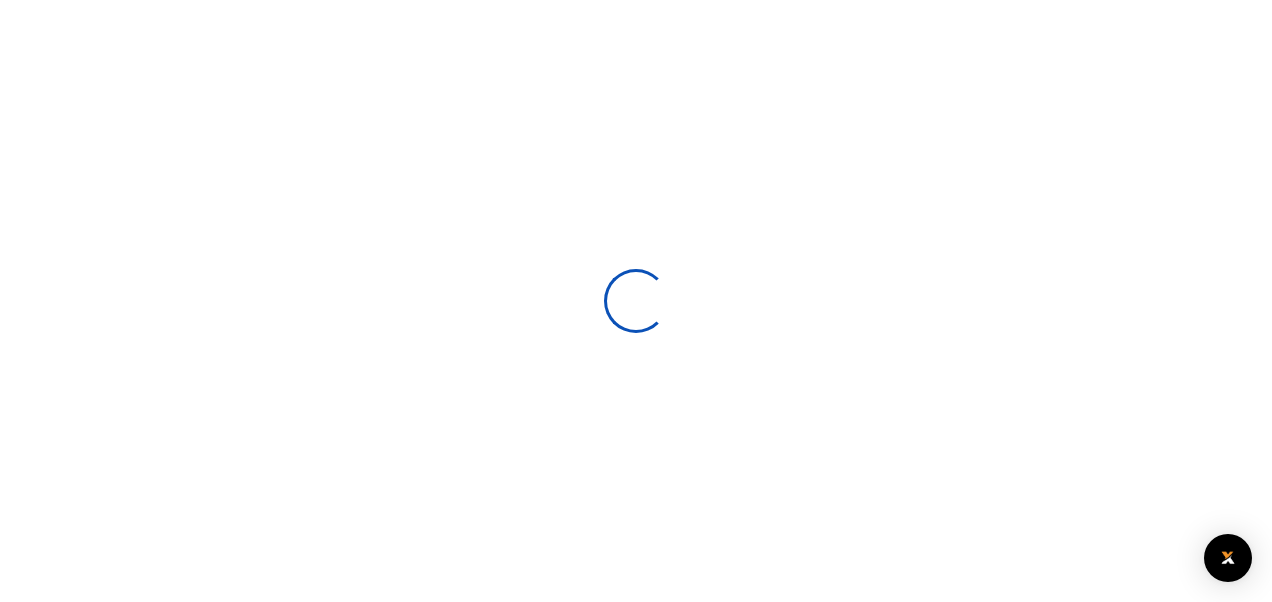 scroll, scrollTop: 0, scrollLeft: 0, axis: both 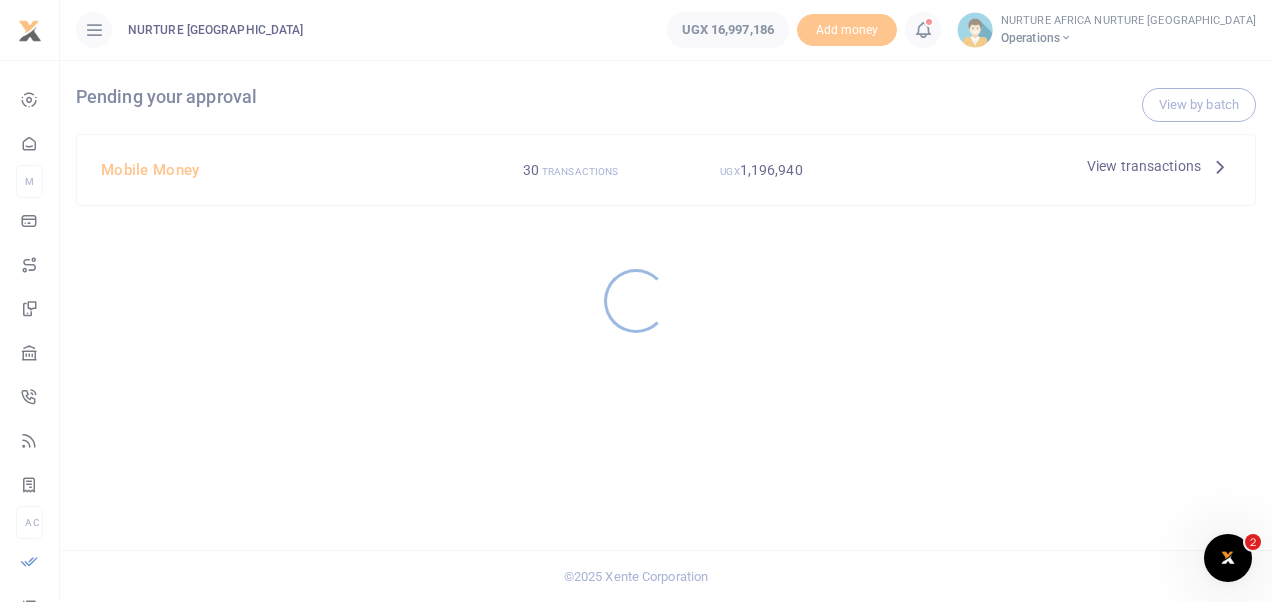 click at bounding box center [636, 301] 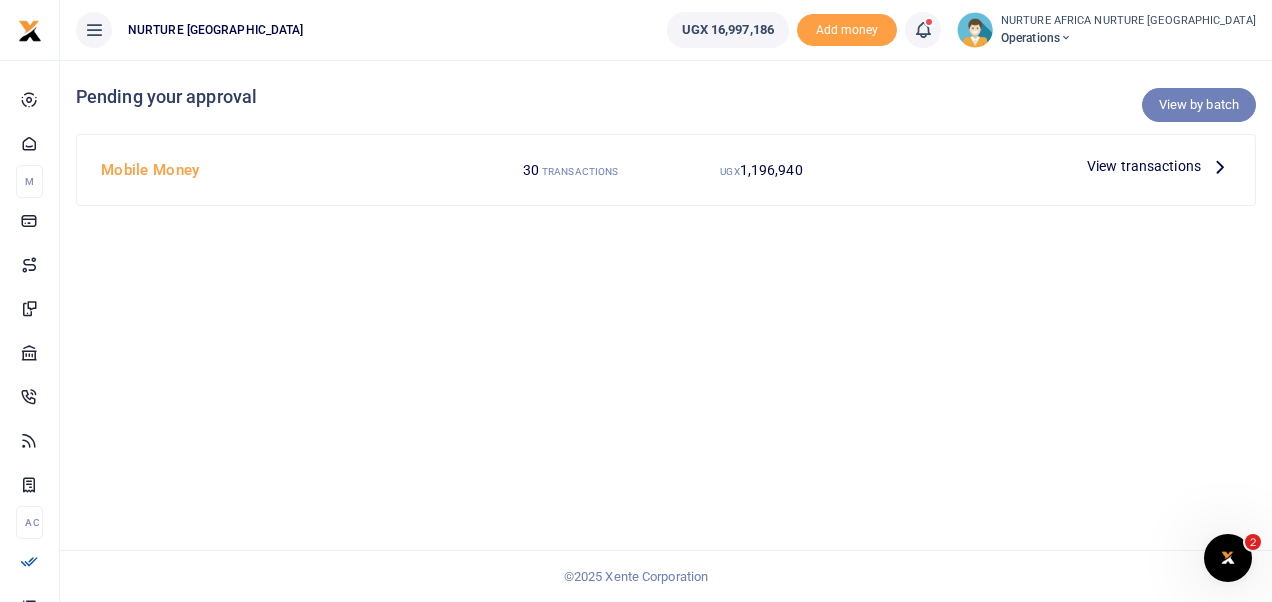 click on "View by batch" at bounding box center [1199, 105] 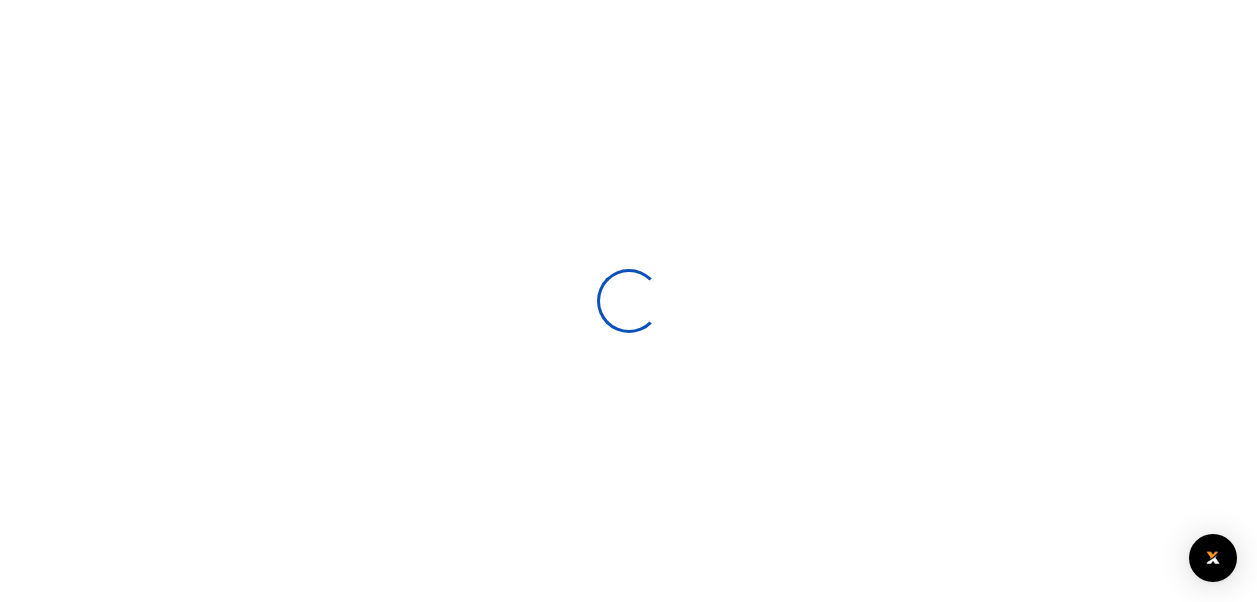 scroll, scrollTop: 0, scrollLeft: 0, axis: both 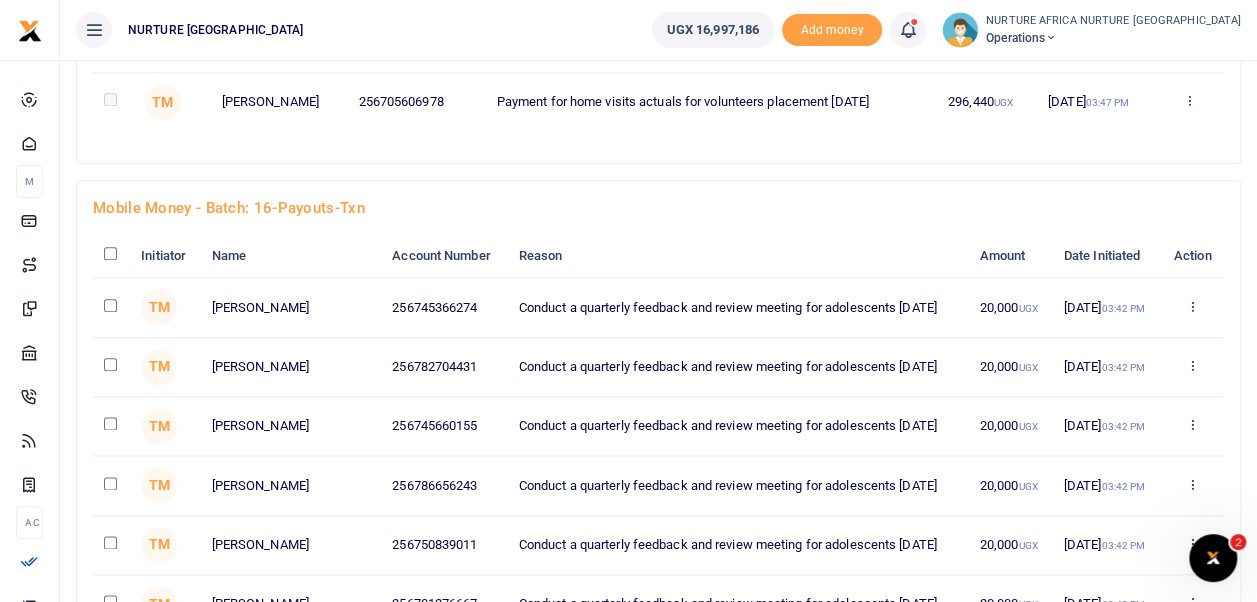 click on "20,000  UGX" at bounding box center [1010, 366] 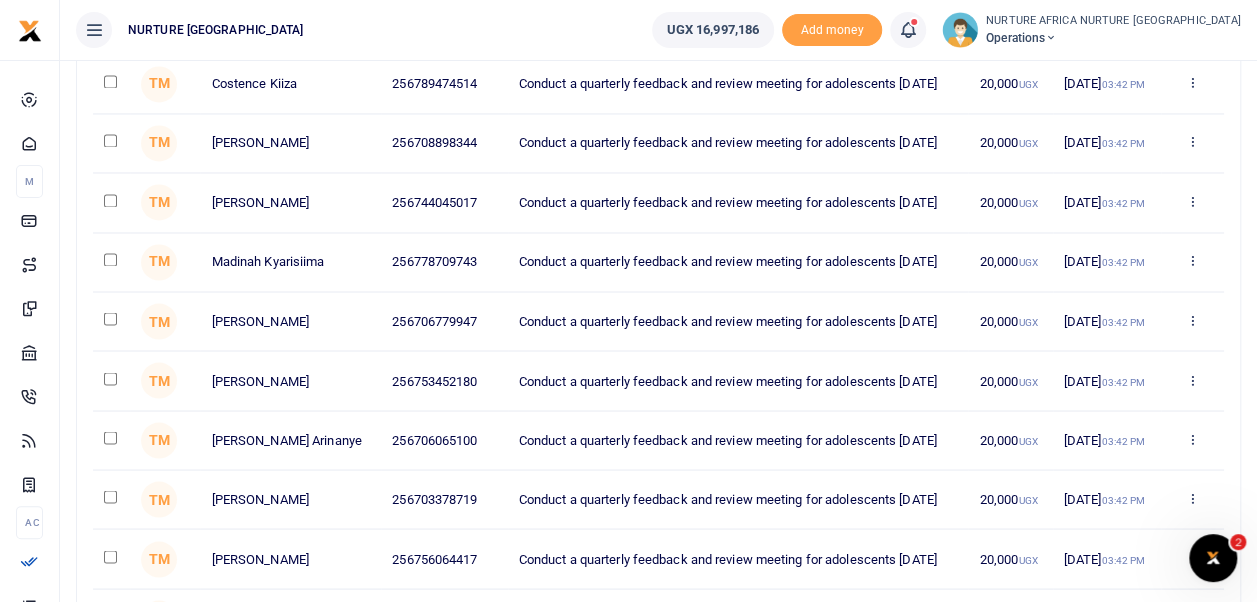 click at bounding box center [110, 259] 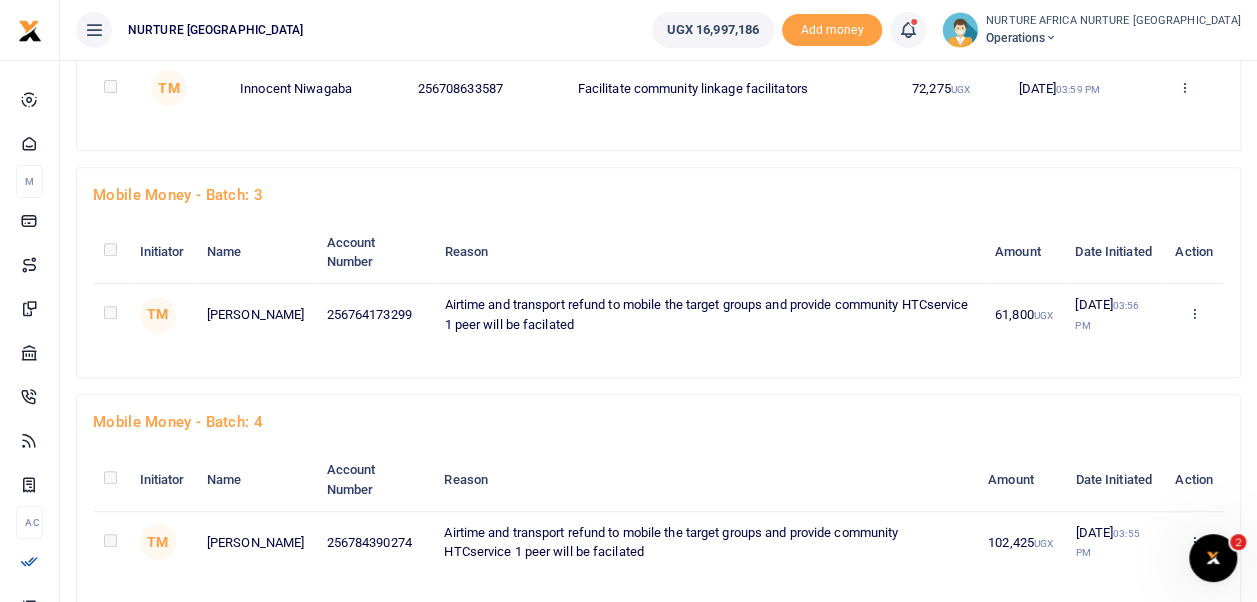 scroll, scrollTop: 1356, scrollLeft: 0, axis: vertical 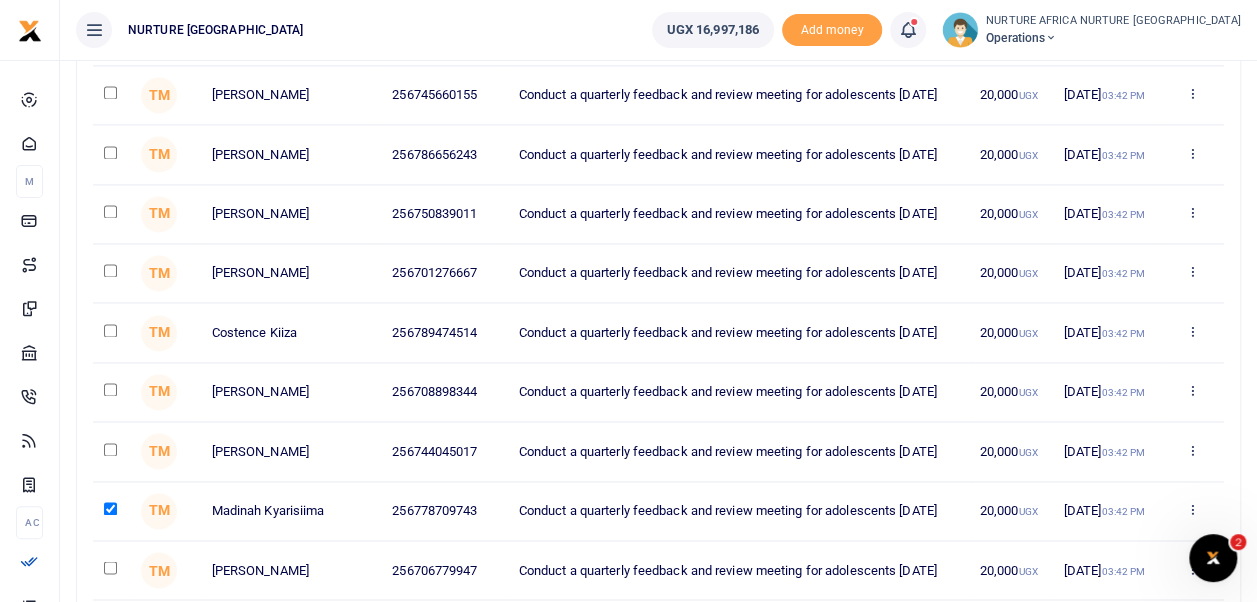 click at bounding box center [110, 270] 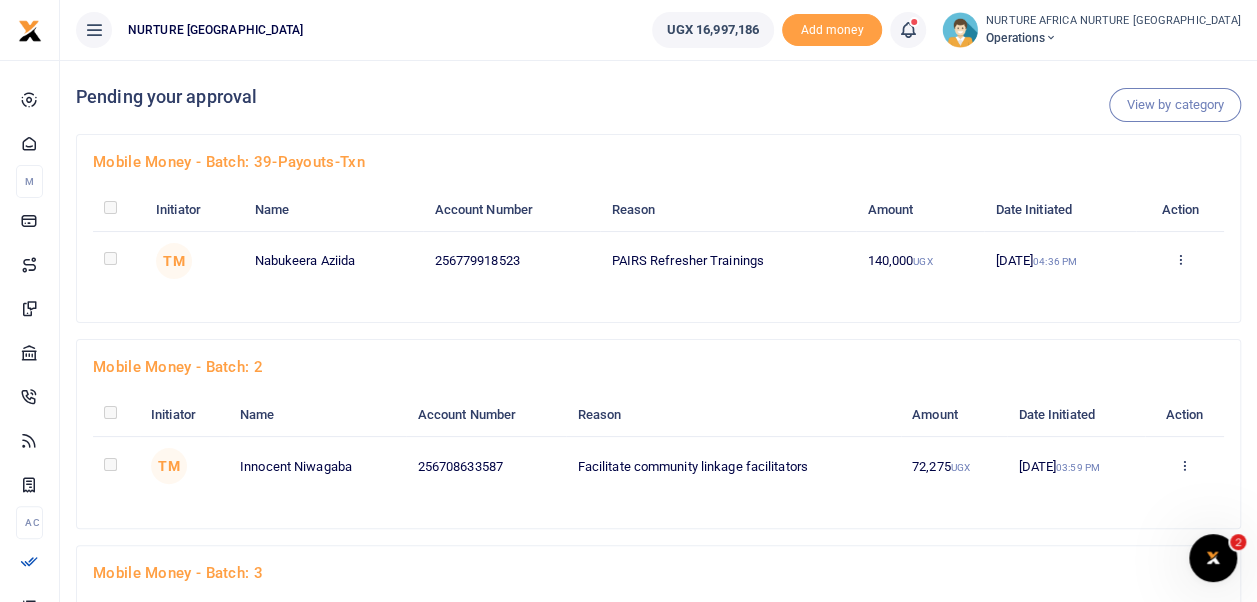 scroll, scrollTop: 1170, scrollLeft: 0, axis: vertical 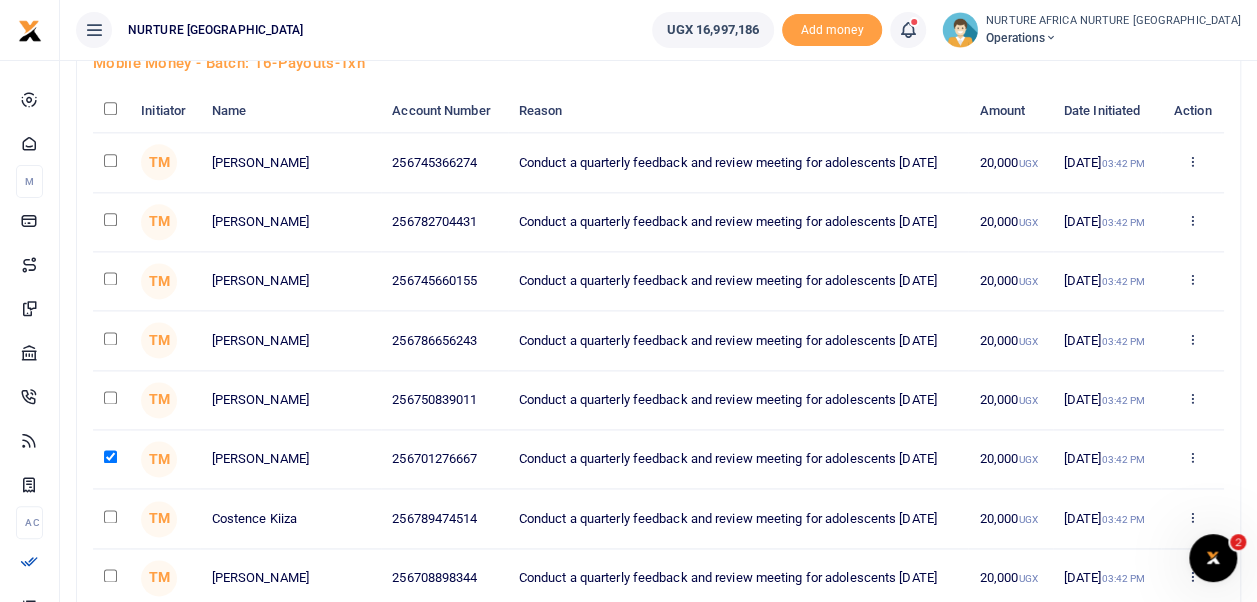 click at bounding box center [110, 278] 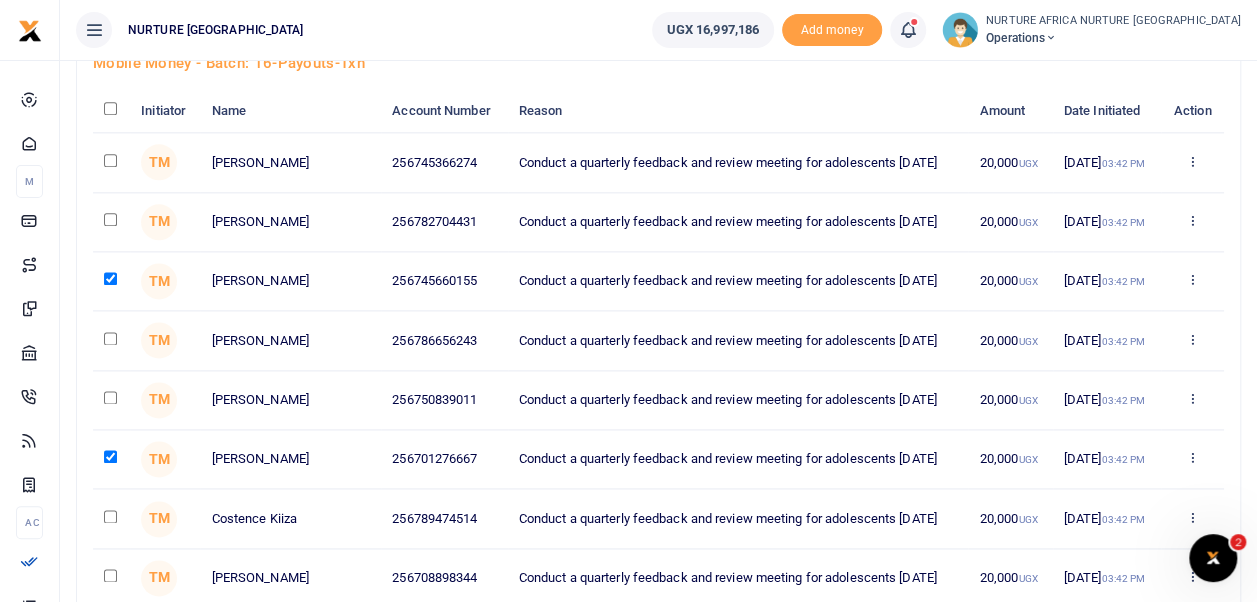 scroll, scrollTop: 1915, scrollLeft: 0, axis: vertical 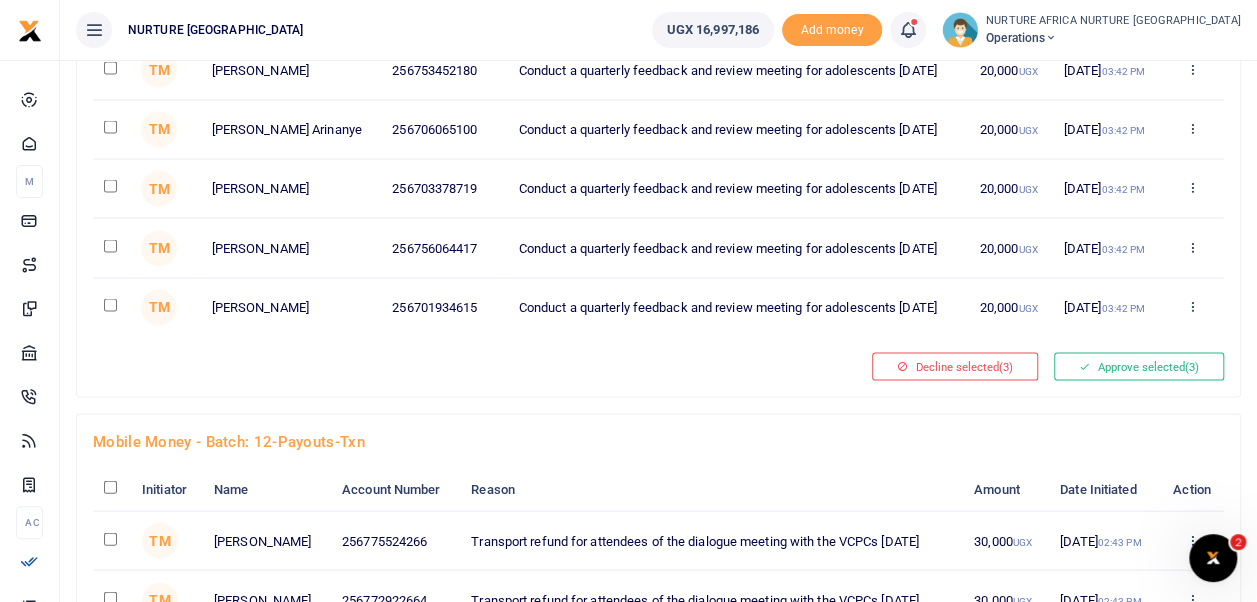 click at bounding box center [110, 246] 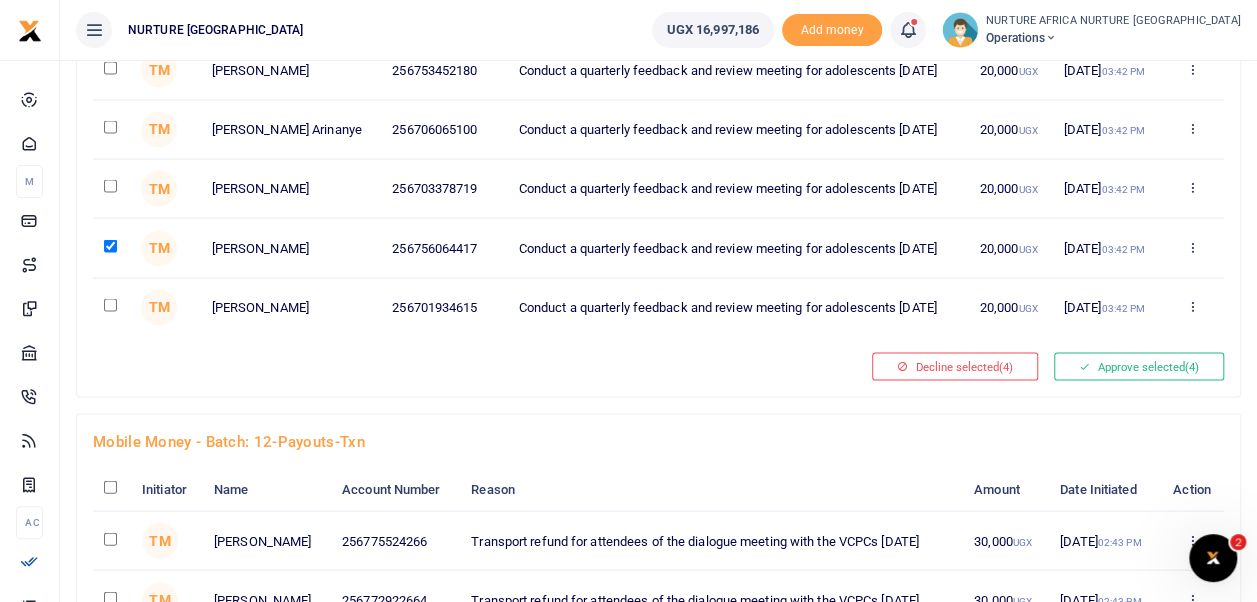click at bounding box center (110, 68) 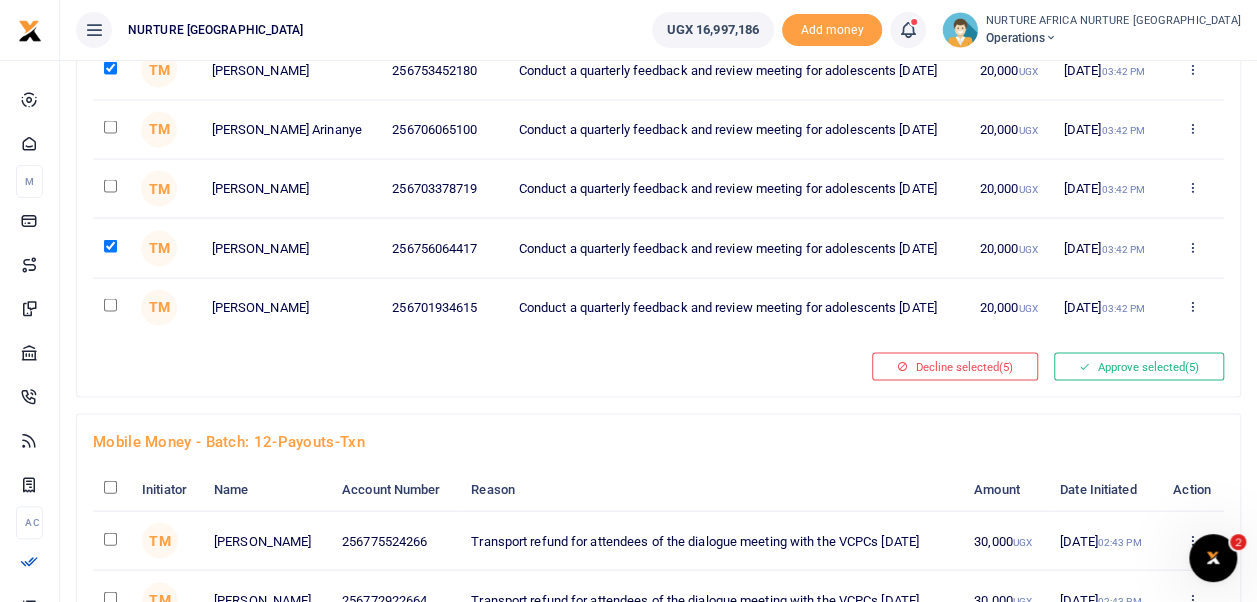 scroll, scrollTop: 1232, scrollLeft: 0, axis: vertical 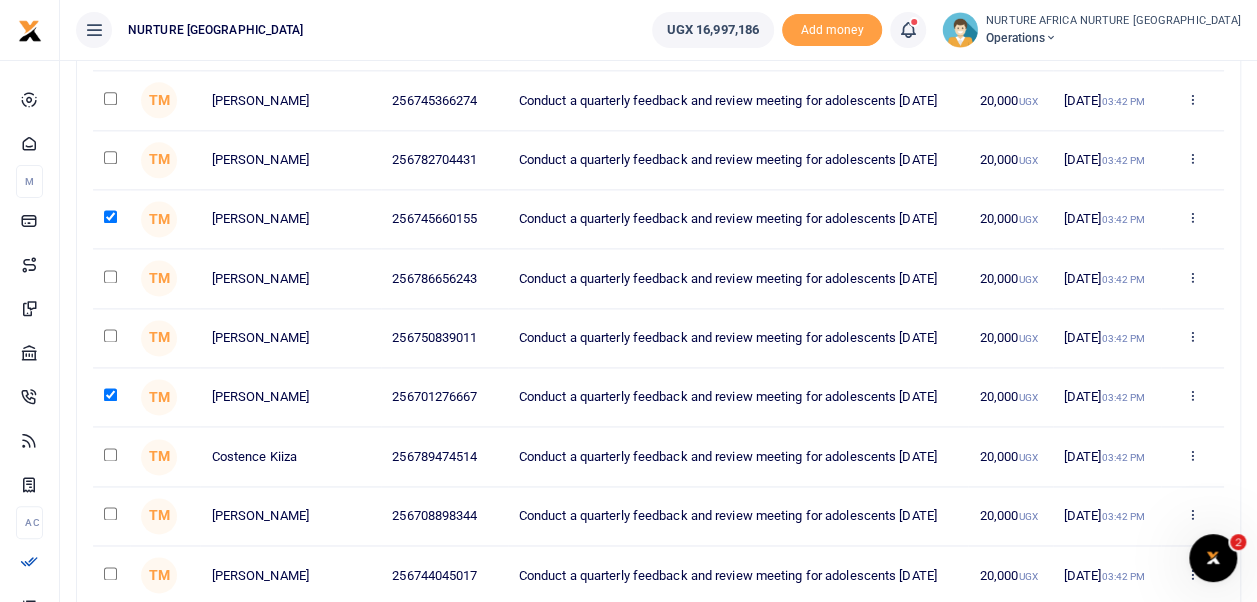 click at bounding box center (110, 276) 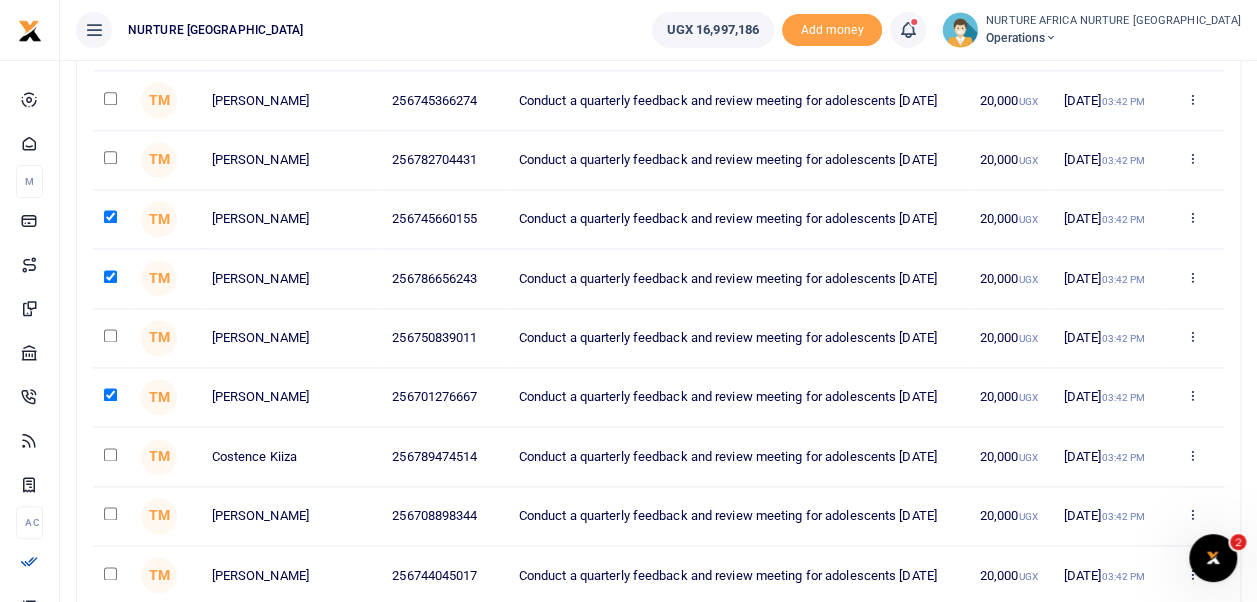 click at bounding box center (110, 454) 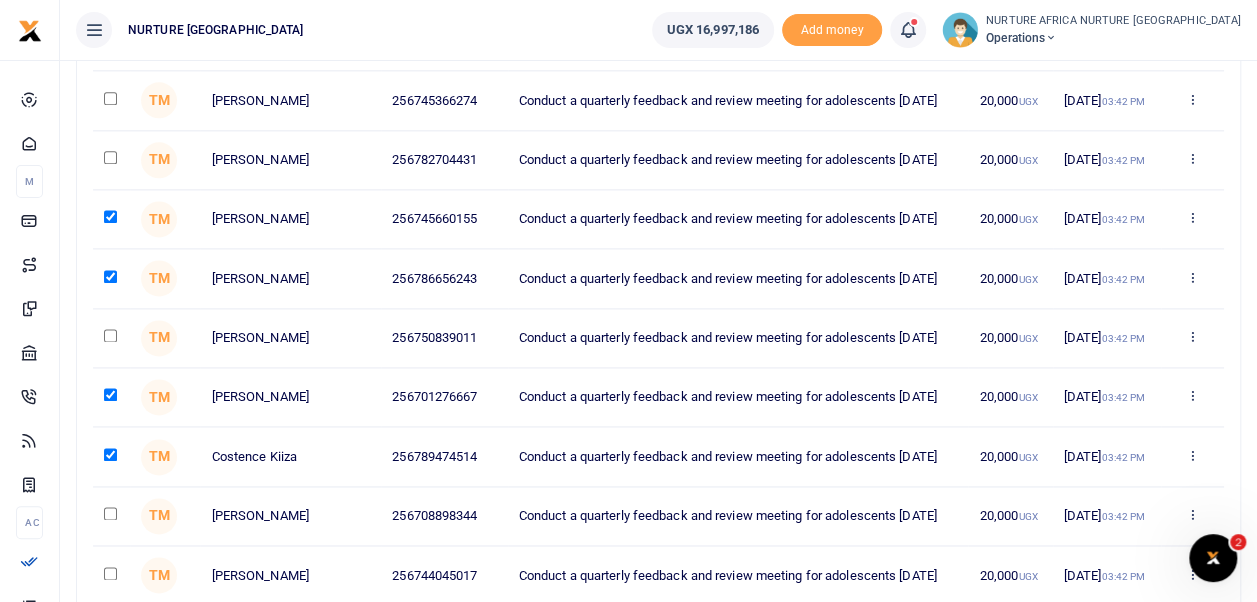 scroll, scrollTop: 1853, scrollLeft: 0, axis: vertical 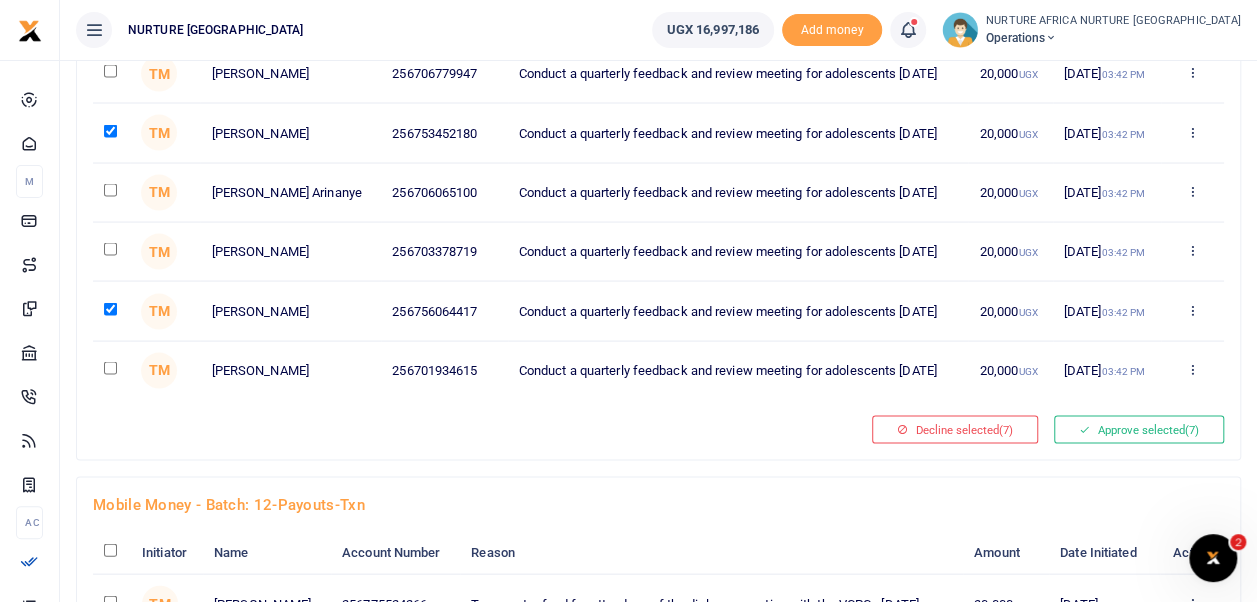 click at bounding box center (110, 248) 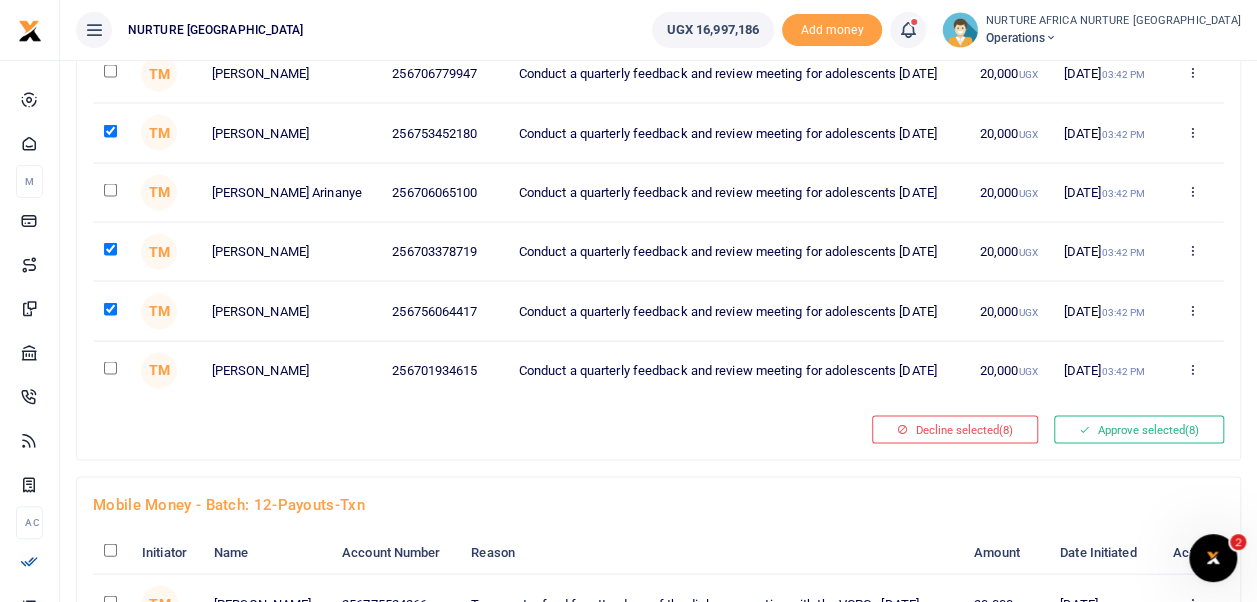 click at bounding box center [110, 367] 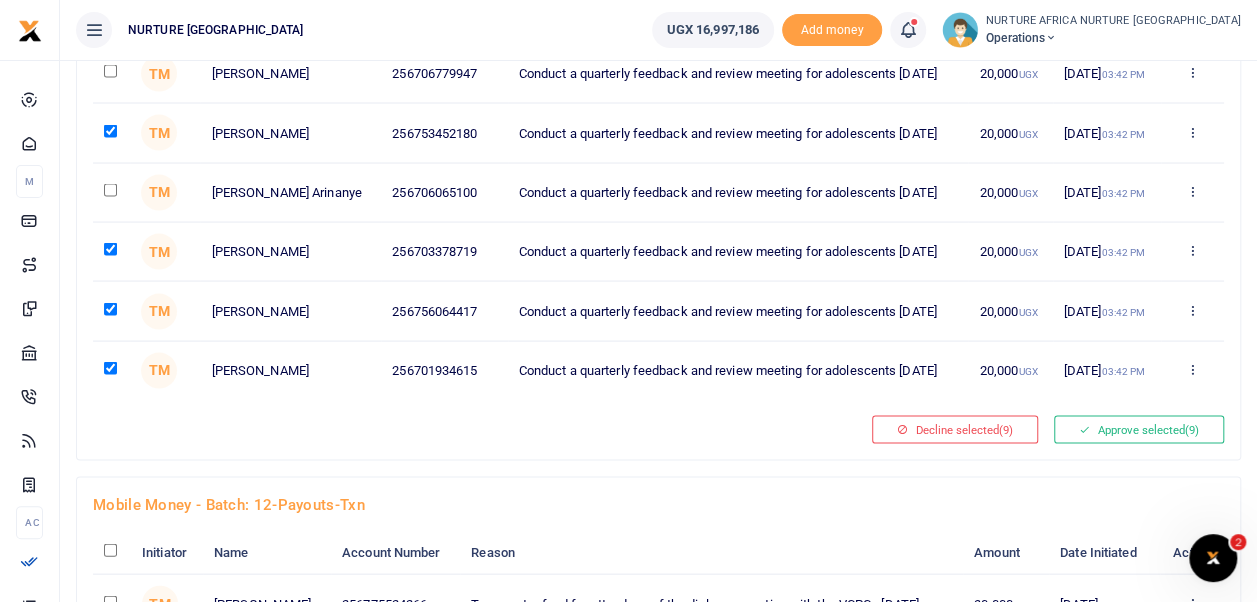 scroll, scrollTop: 1046, scrollLeft: 0, axis: vertical 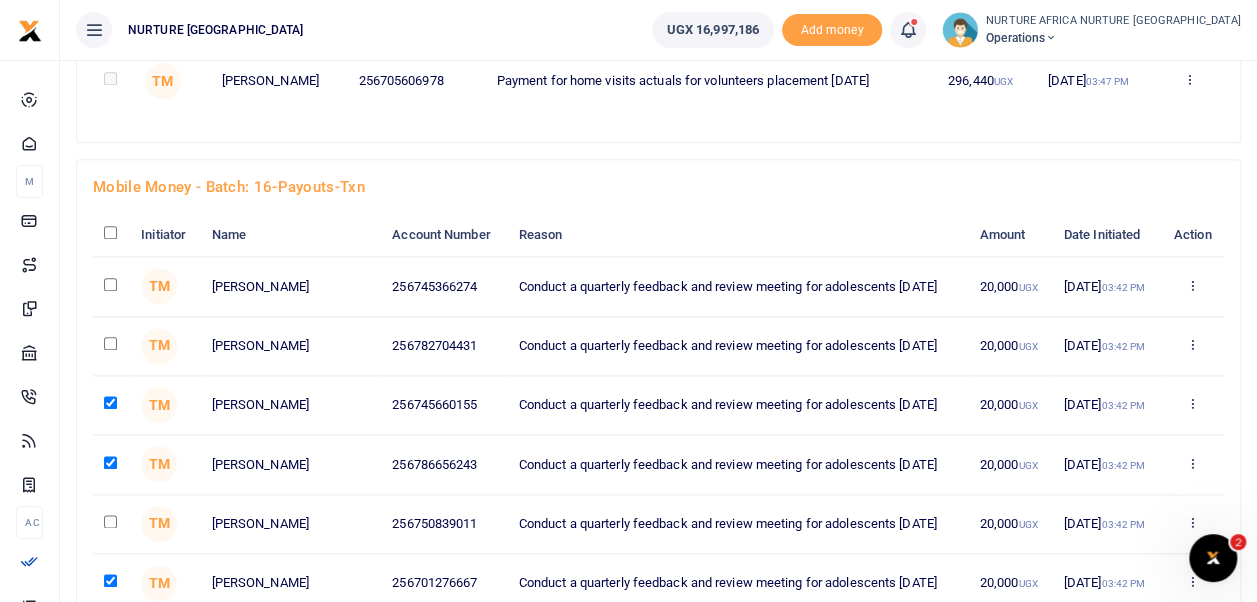 click at bounding box center [110, -788] 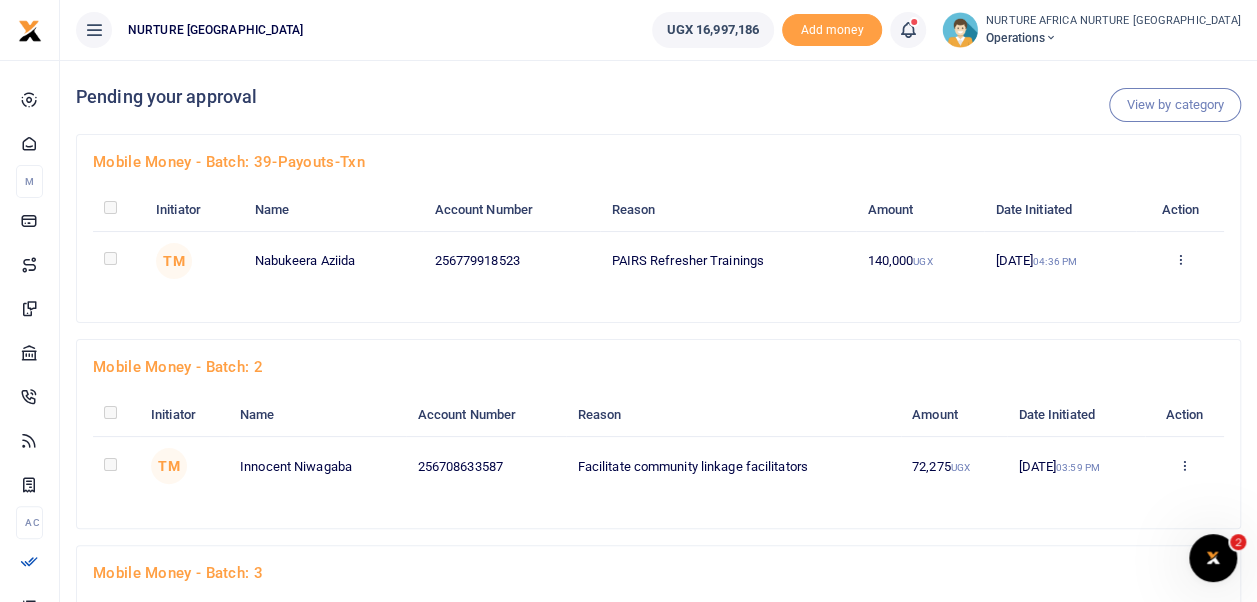 scroll, scrollTop: 1294, scrollLeft: 0, axis: vertical 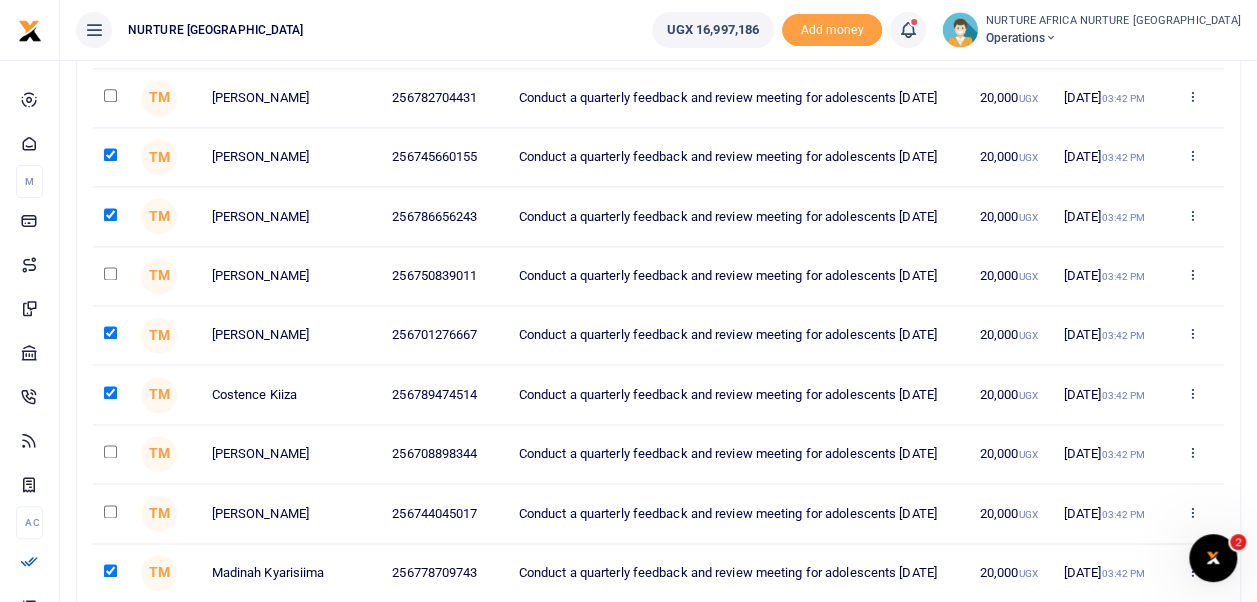 click at bounding box center (110, 511) 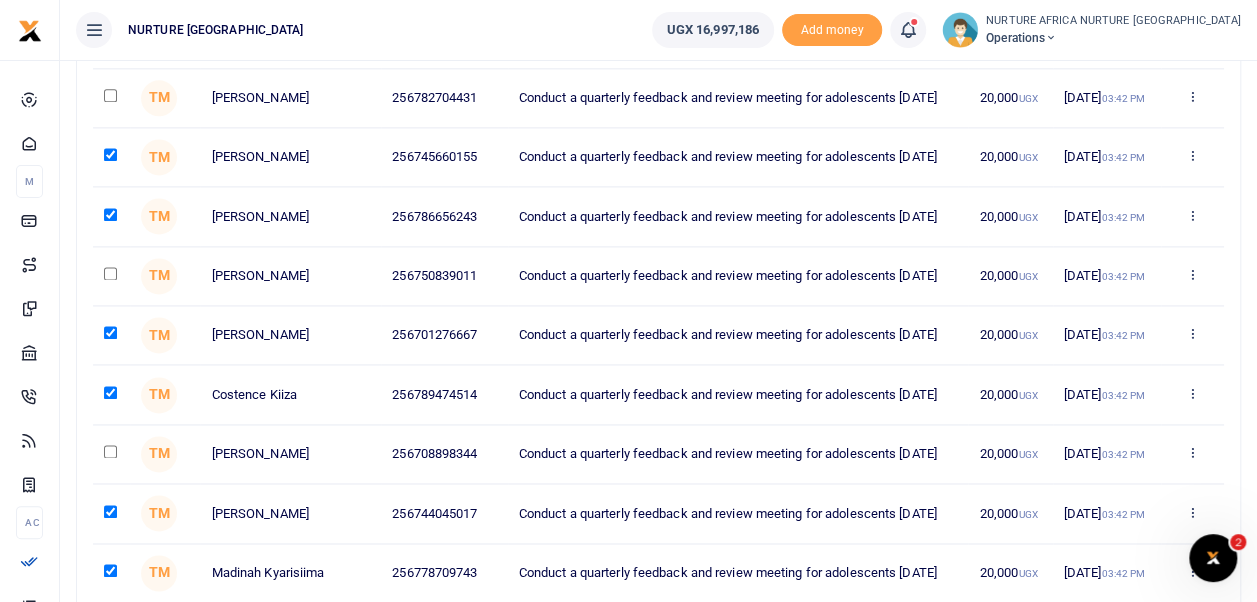 click at bounding box center [110, 451] 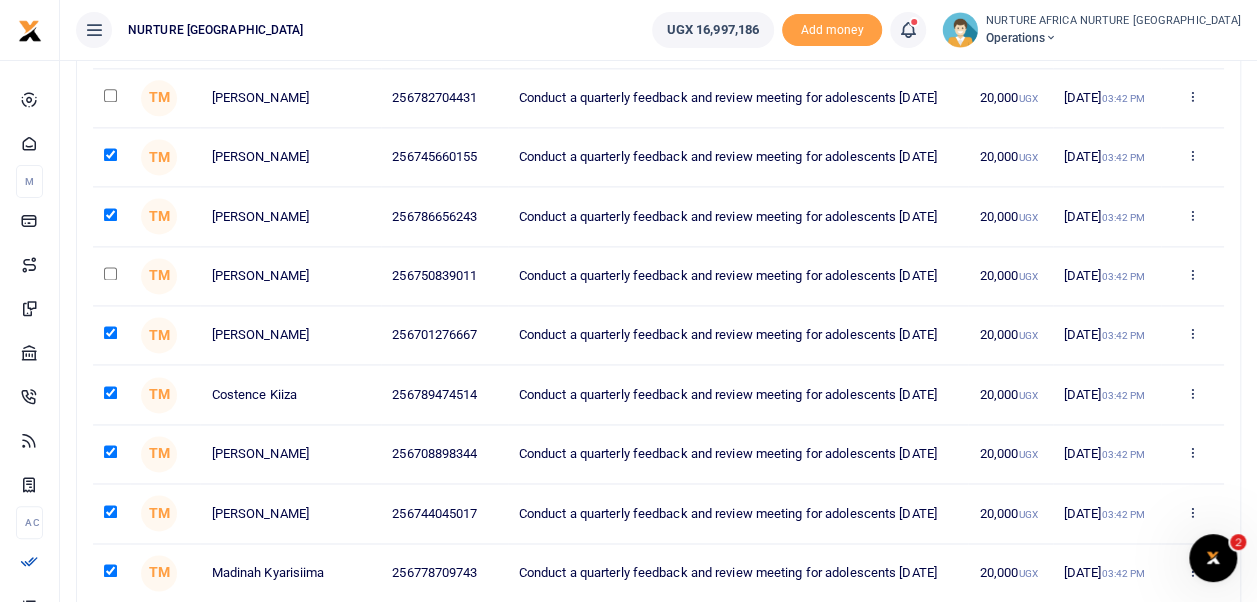 click at bounding box center [110, 273] 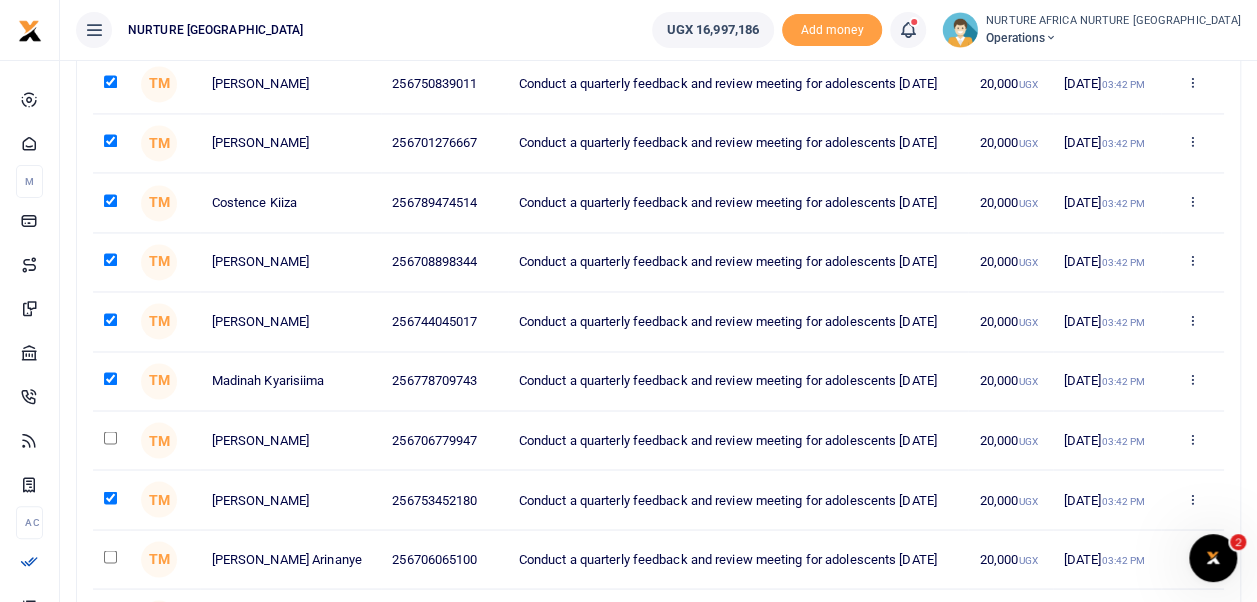 scroll, scrollTop: 1504, scrollLeft: 0, axis: vertical 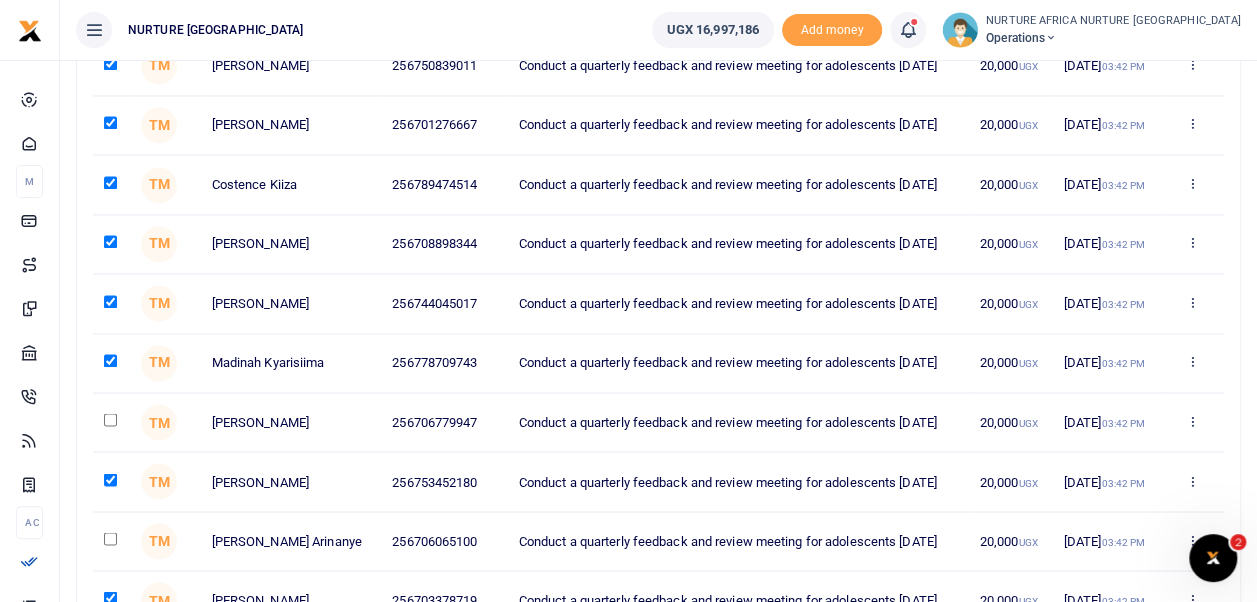 click at bounding box center (110, 419) 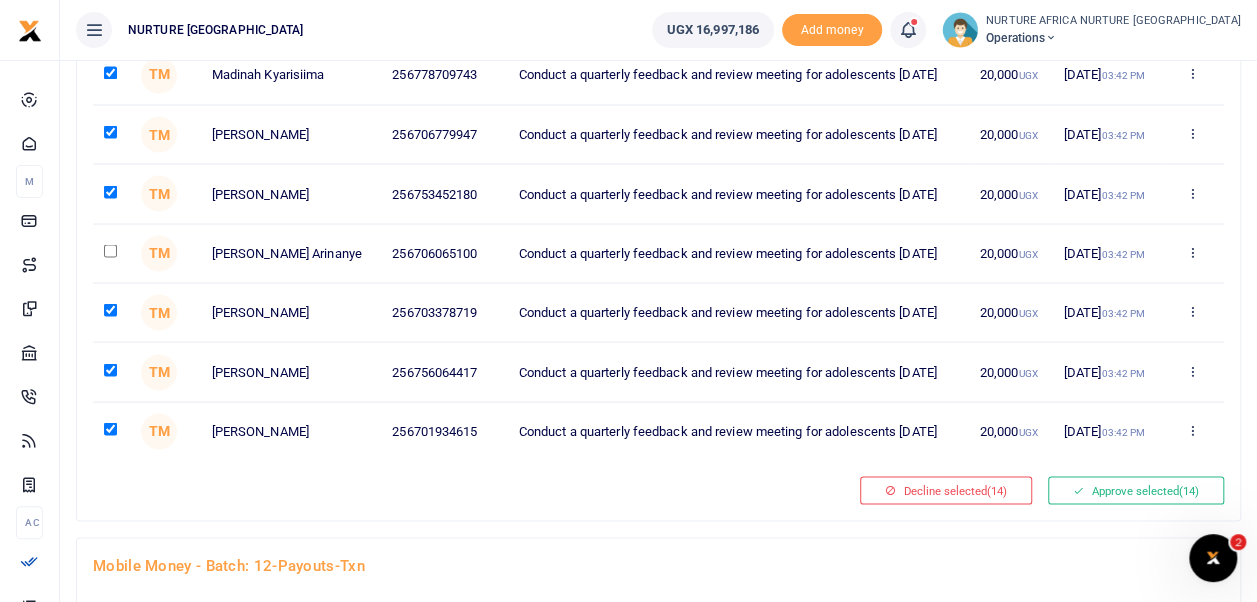 scroll, scrollTop: 1795, scrollLeft: 0, axis: vertical 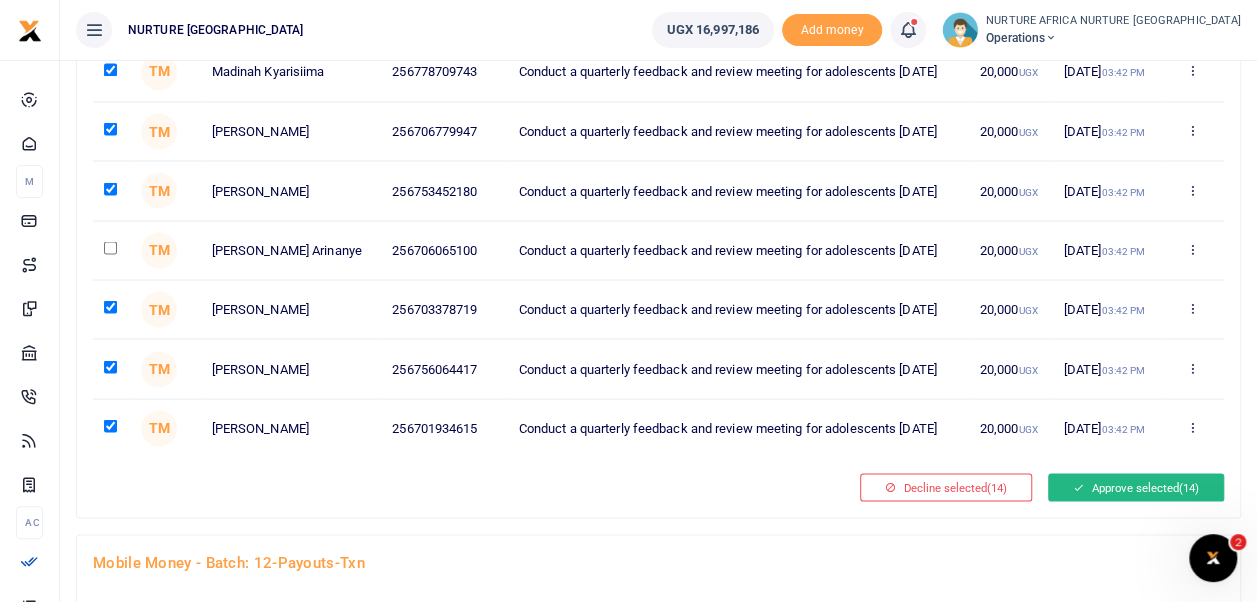 click on "Approve selected  (14)" at bounding box center (1136, 487) 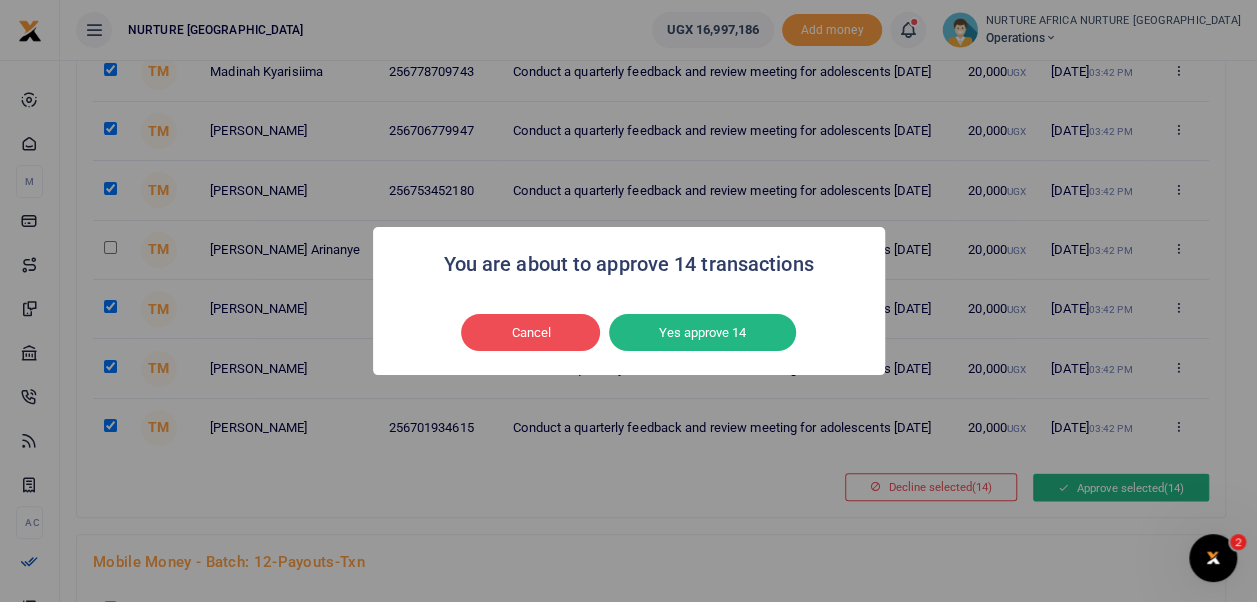 scroll, scrollTop: 1752, scrollLeft: 0, axis: vertical 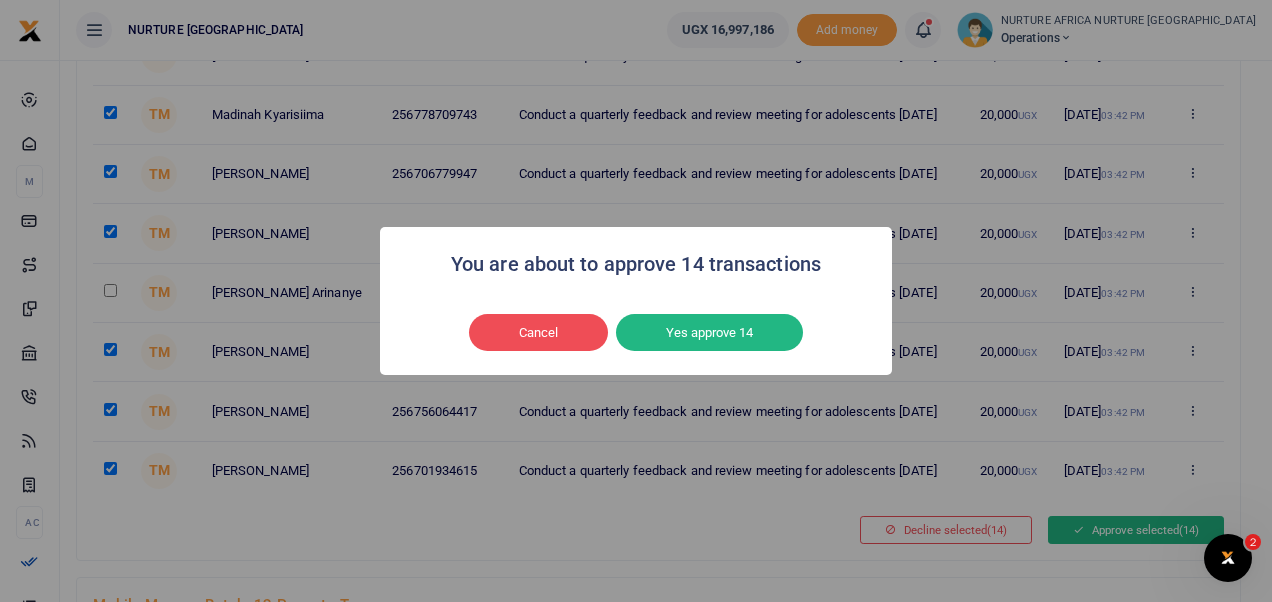 click on "Yes approve 14" at bounding box center (709, 333) 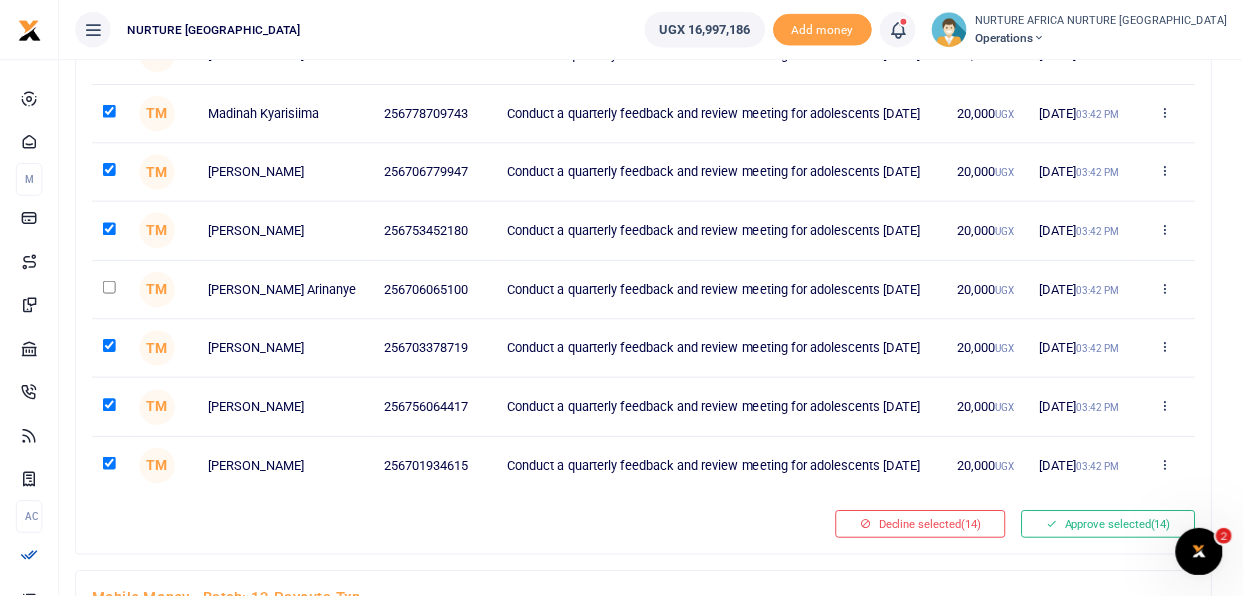 scroll, scrollTop: 1708, scrollLeft: 0, axis: vertical 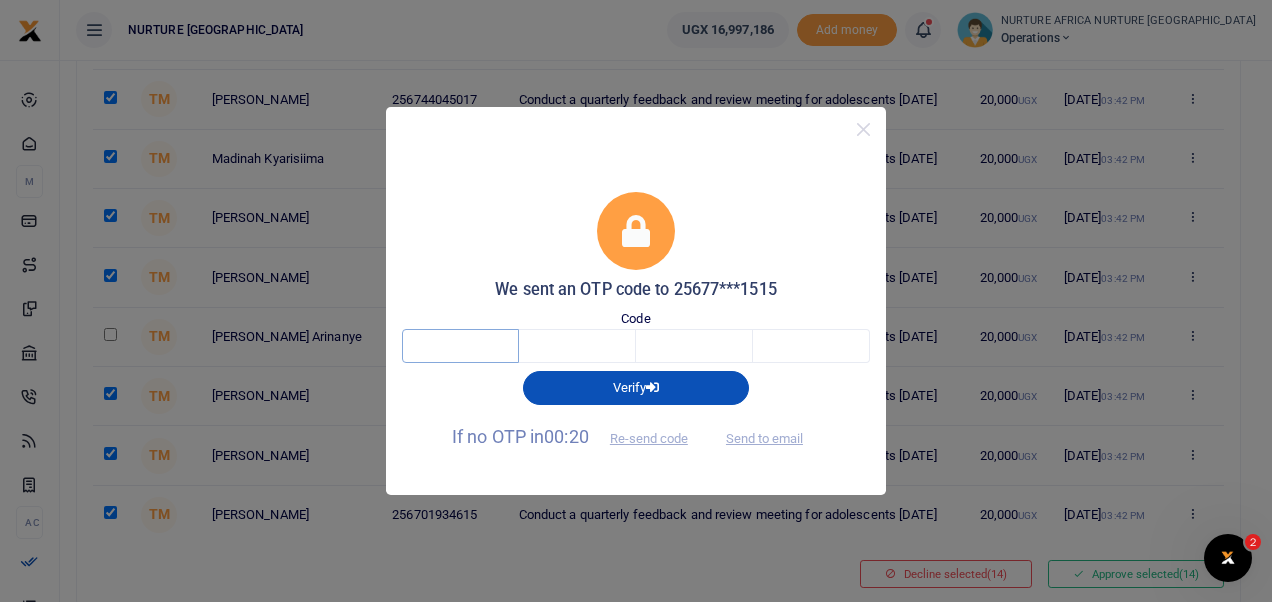 click at bounding box center [460, 346] 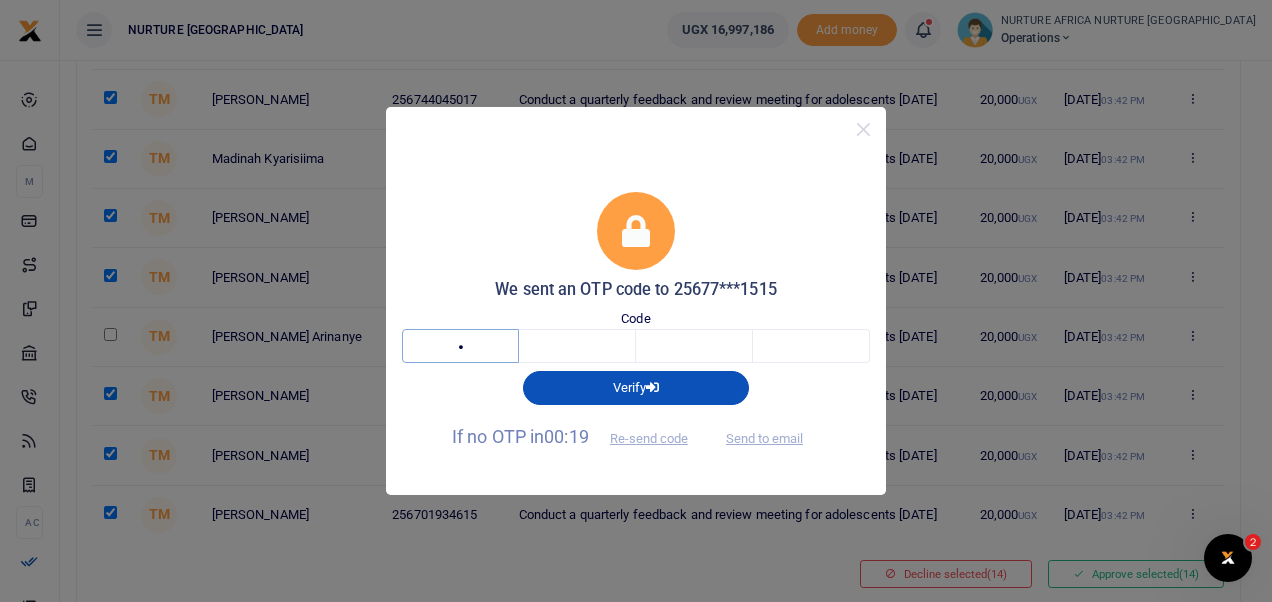 type on "6" 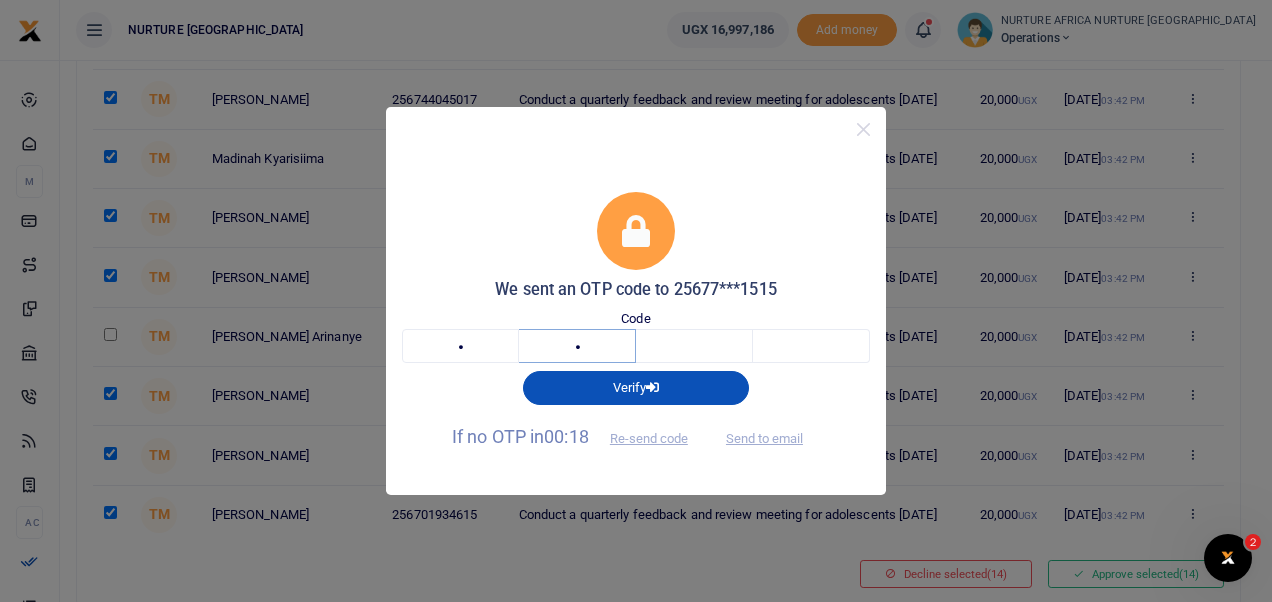 type on "4" 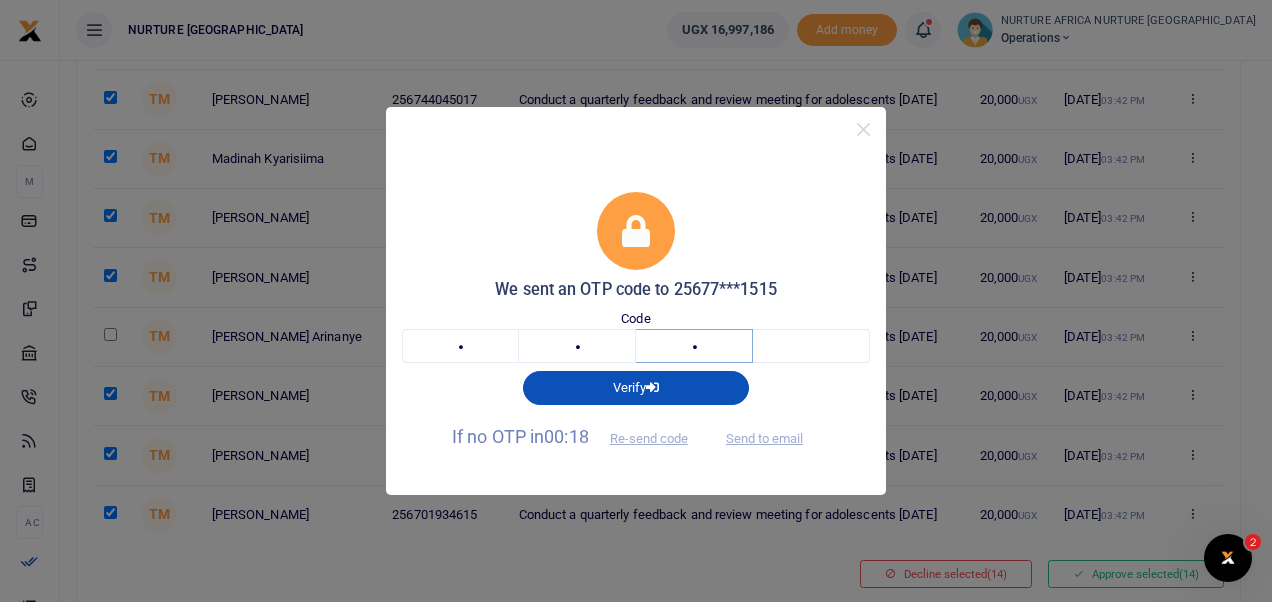 type on "3" 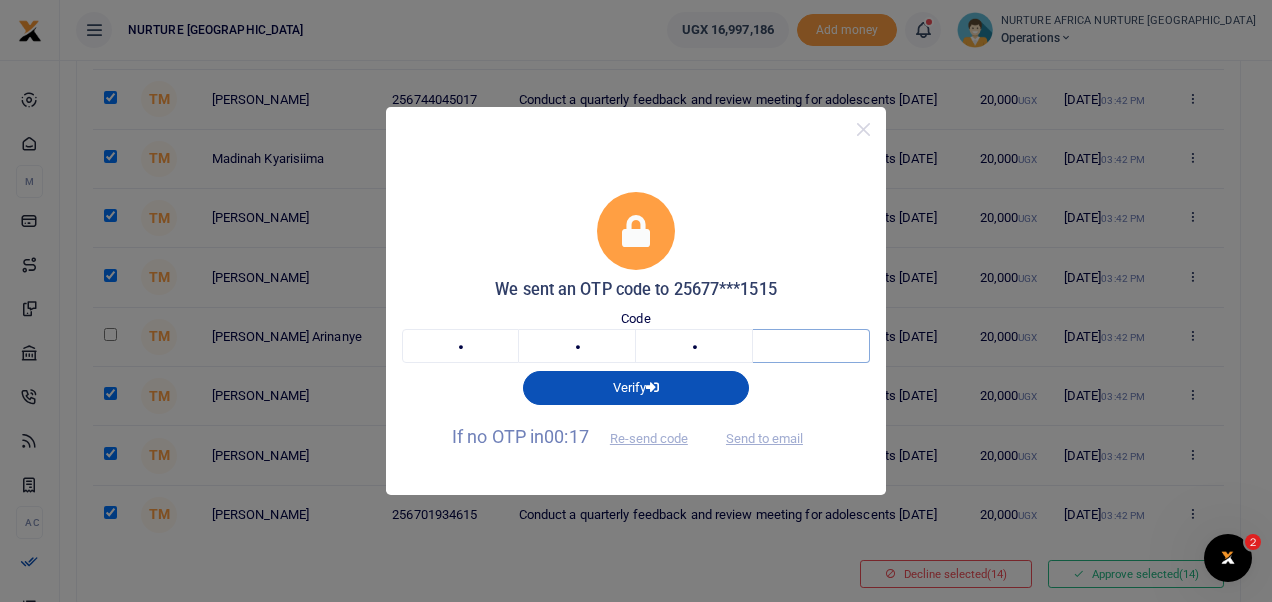 type on "7" 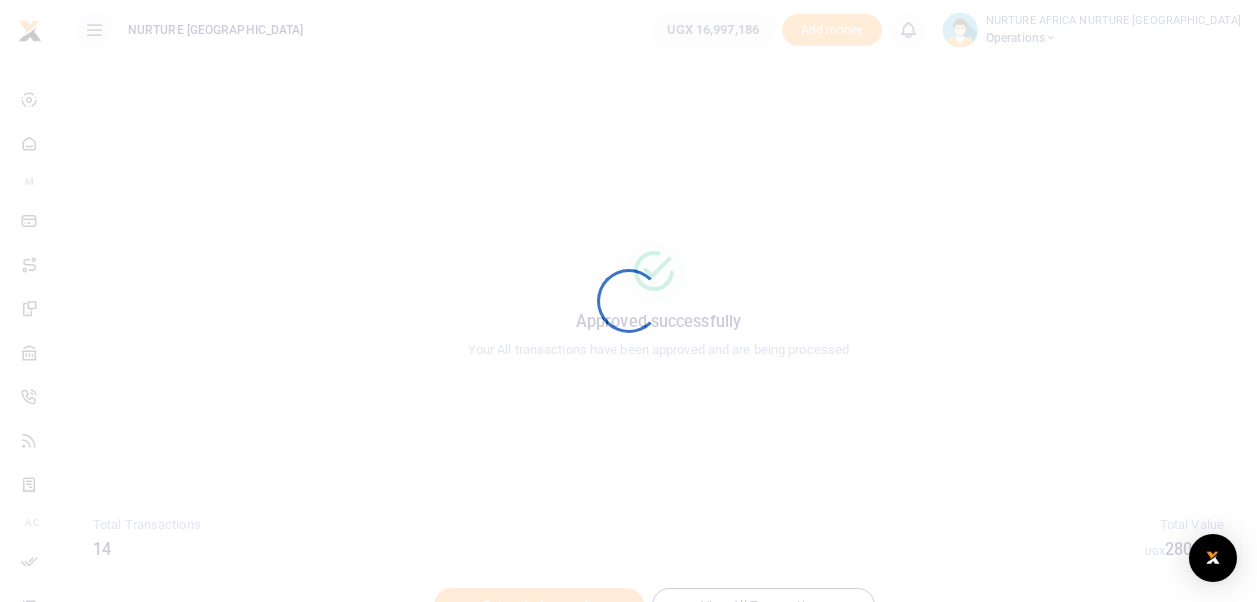 scroll, scrollTop: 0, scrollLeft: 0, axis: both 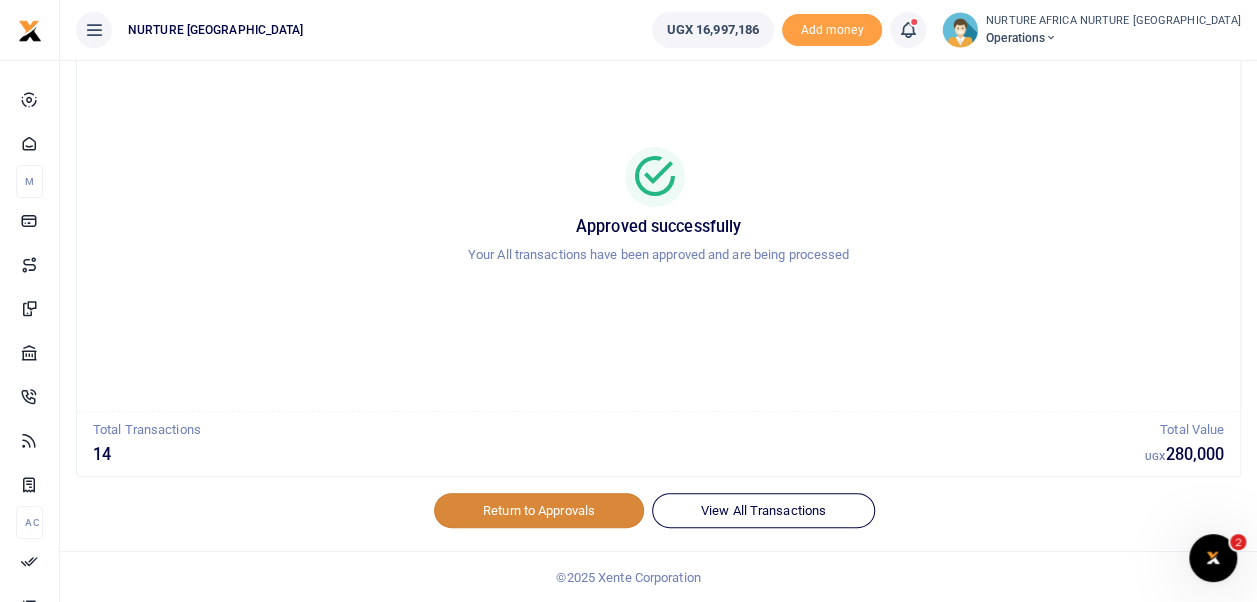 click on "Return to Approvals" at bounding box center (539, 510) 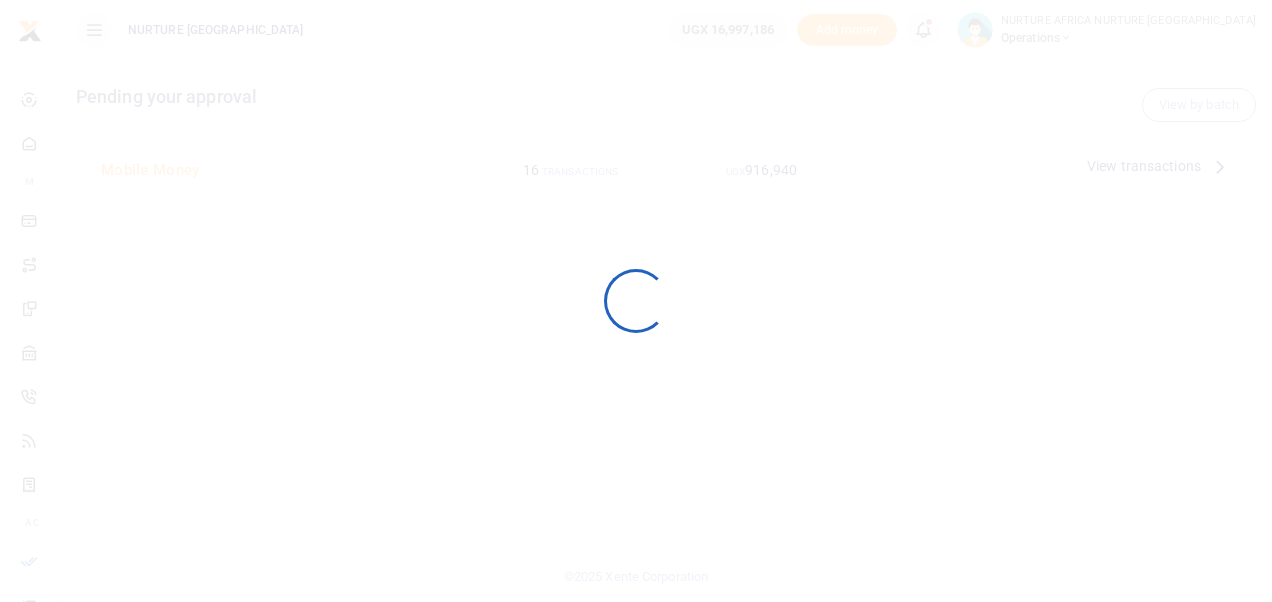 scroll, scrollTop: 0, scrollLeft: 0, axis: both 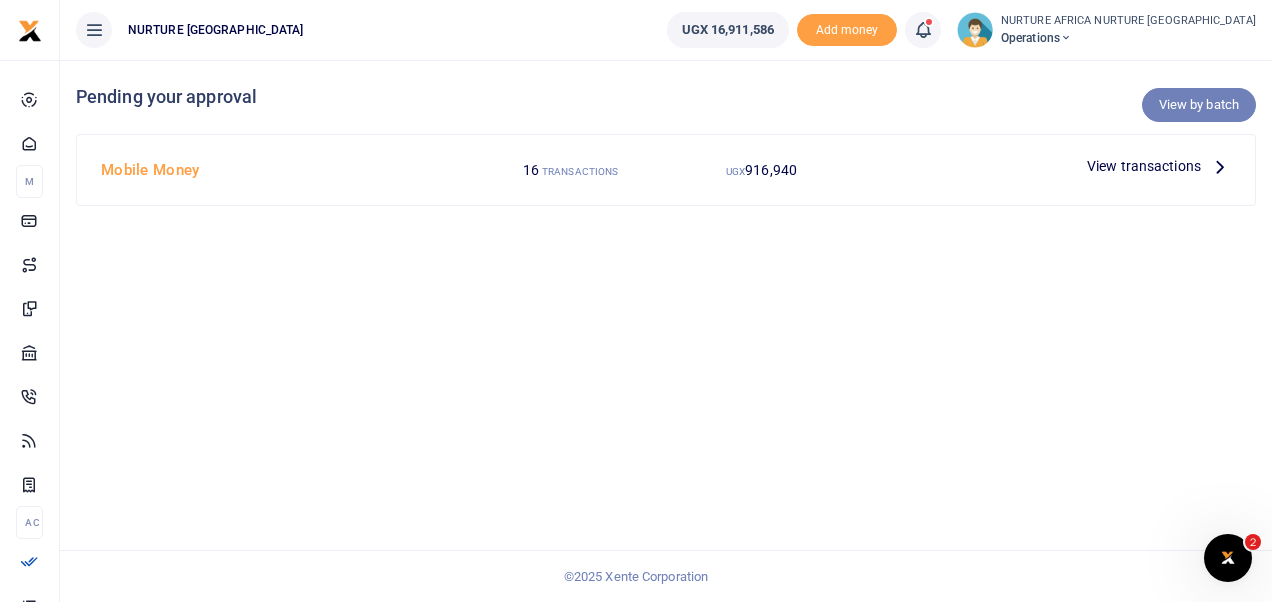 click on "View by batch" at bounding box center (1199, 105) 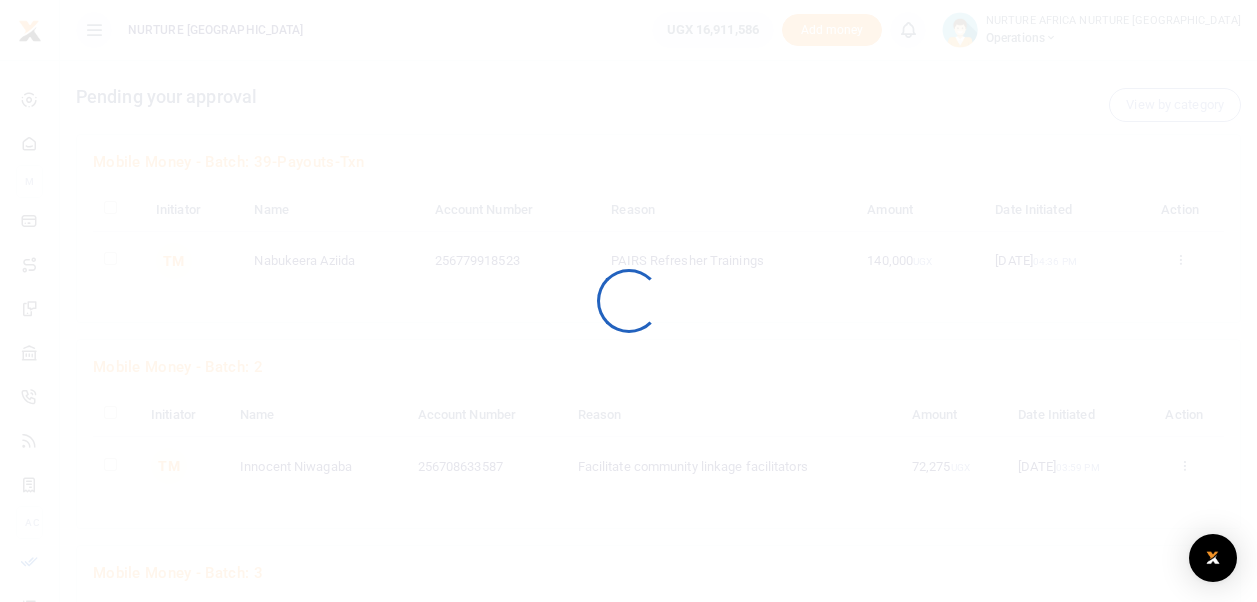 scroll, scrollTop: 0, scrollLeft: 0, axis: both 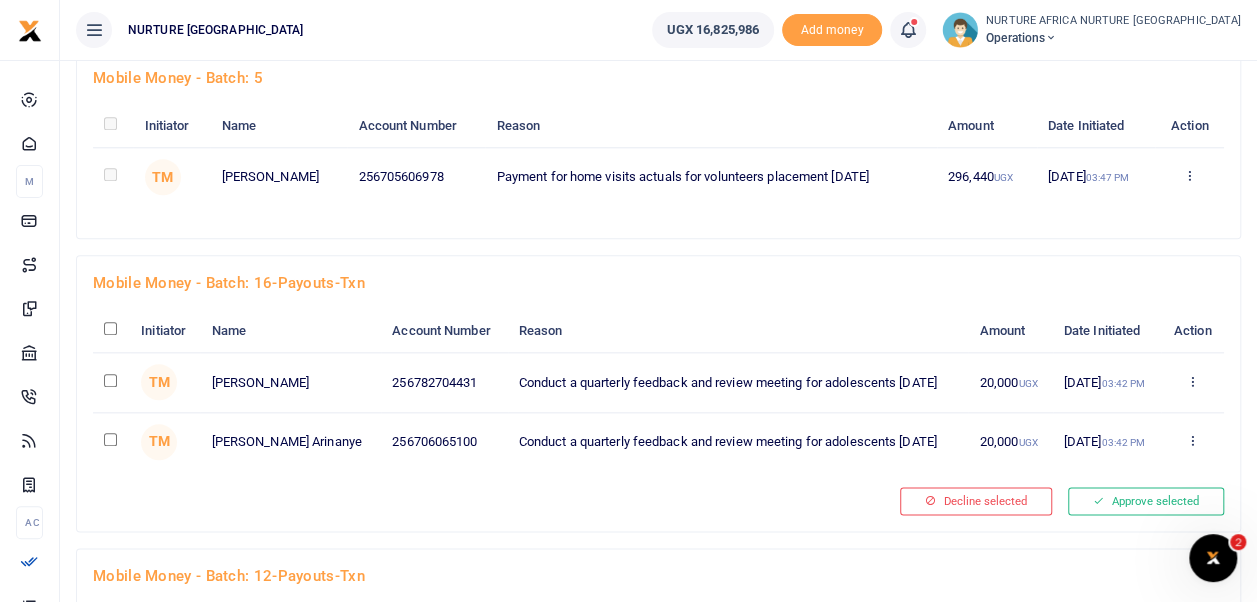 click at bounding box center [110, -692] 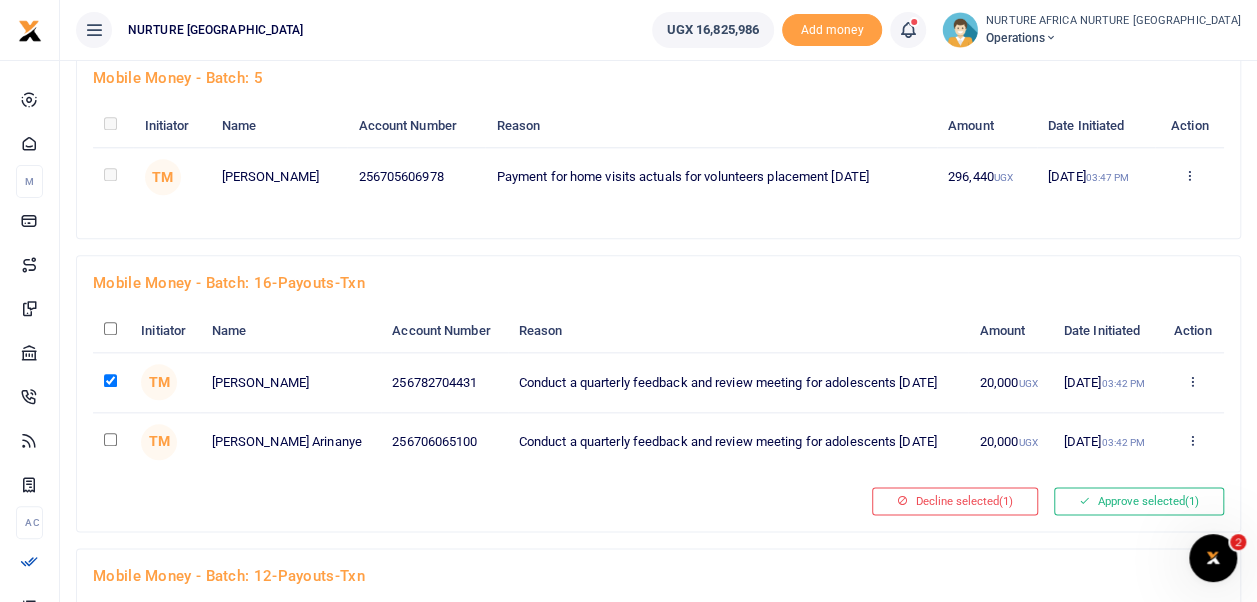 click at bounding box center (110, 439) 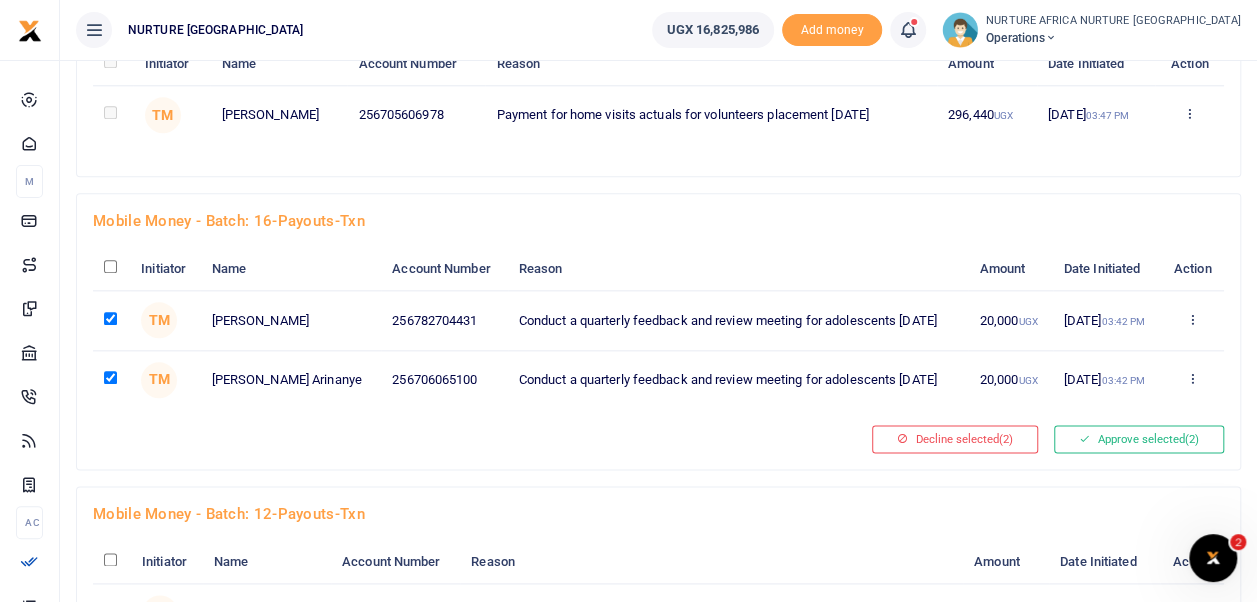 scroll, scrollTop: 1061, scrollLeft: 0, axis: vertical 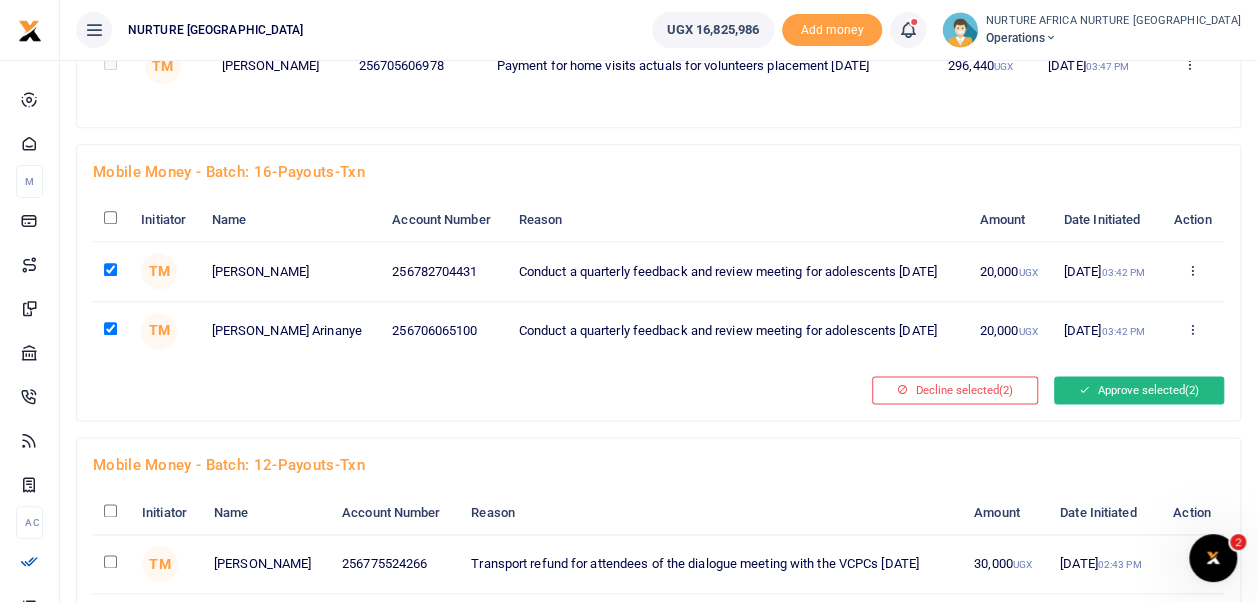 click on "Approve selected  (2)" at bounding box center (1139, 390) 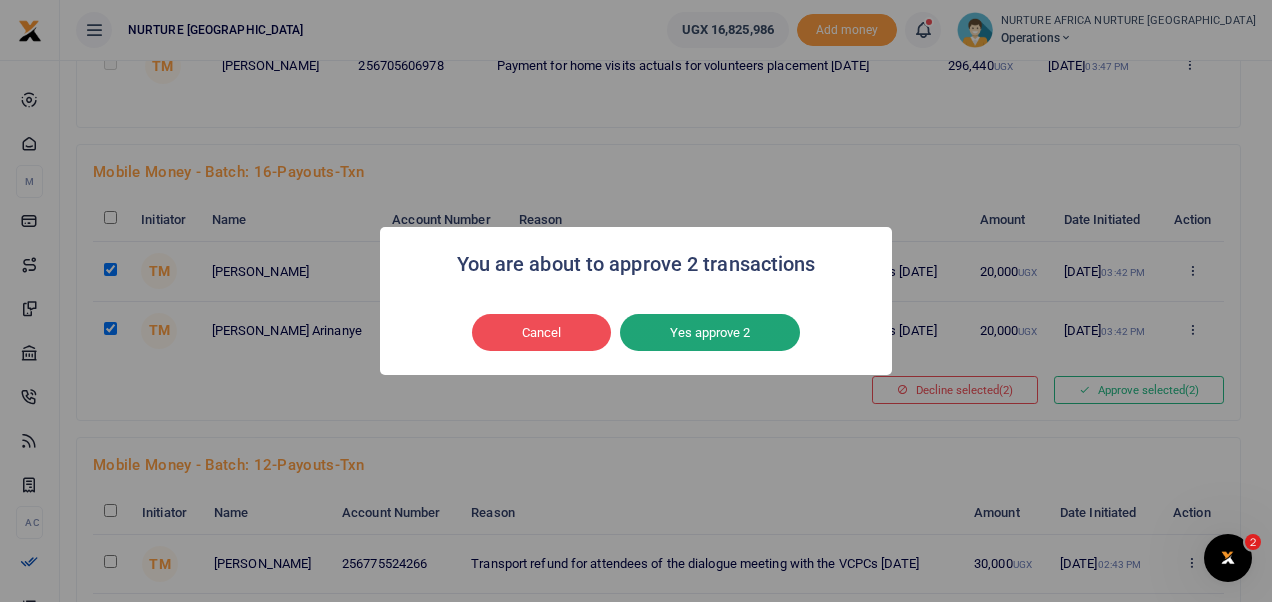 click on "Yes approve 2" at bounding box center [710, 333] 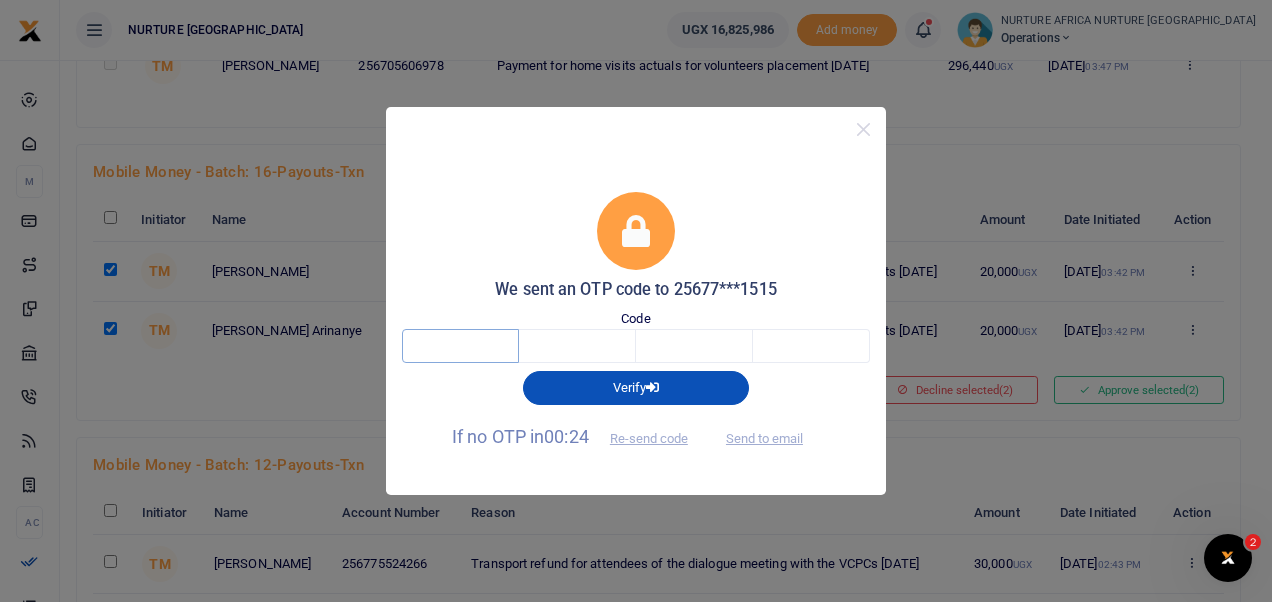 click at bounding box center [460, 346] 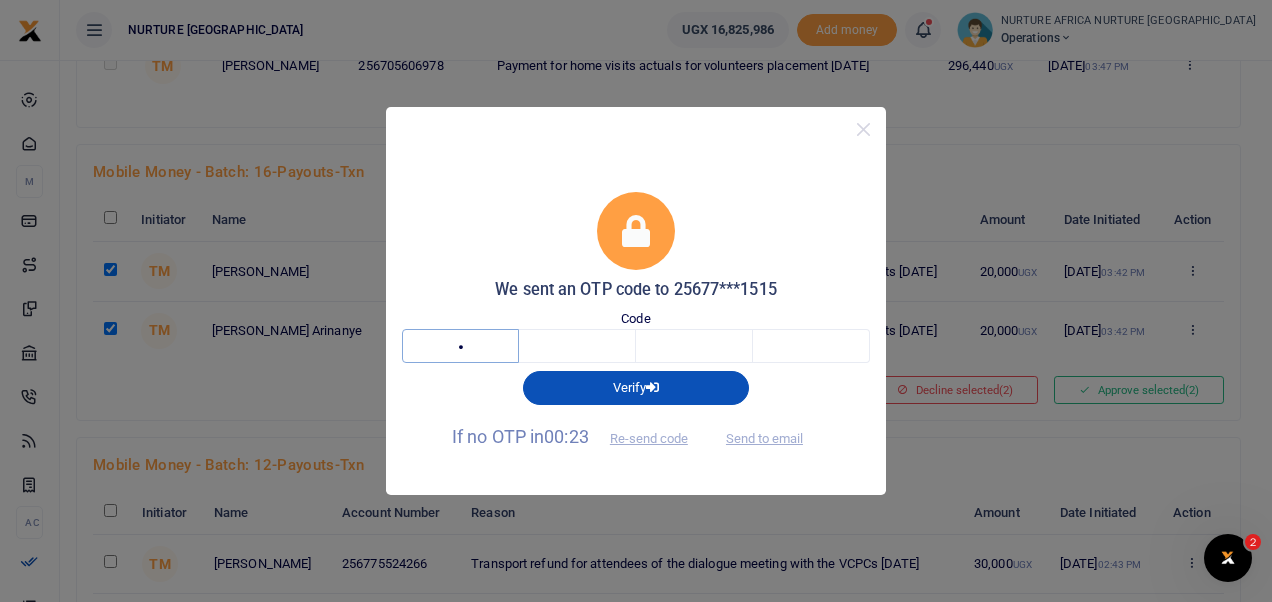 type on "1" 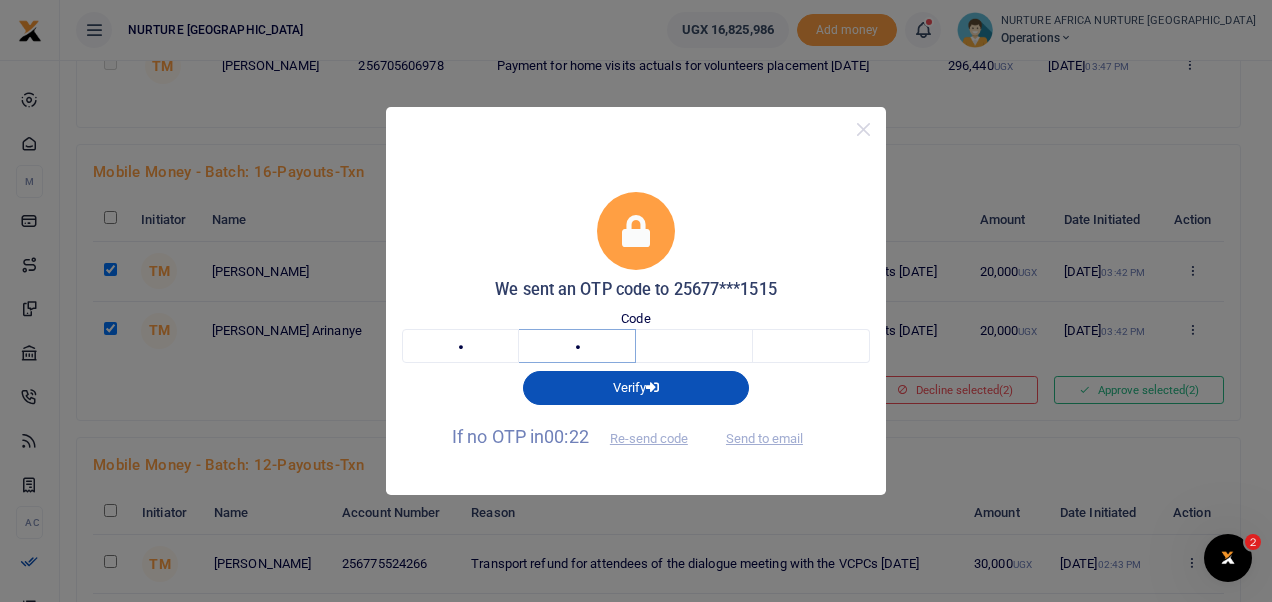 type on "0" 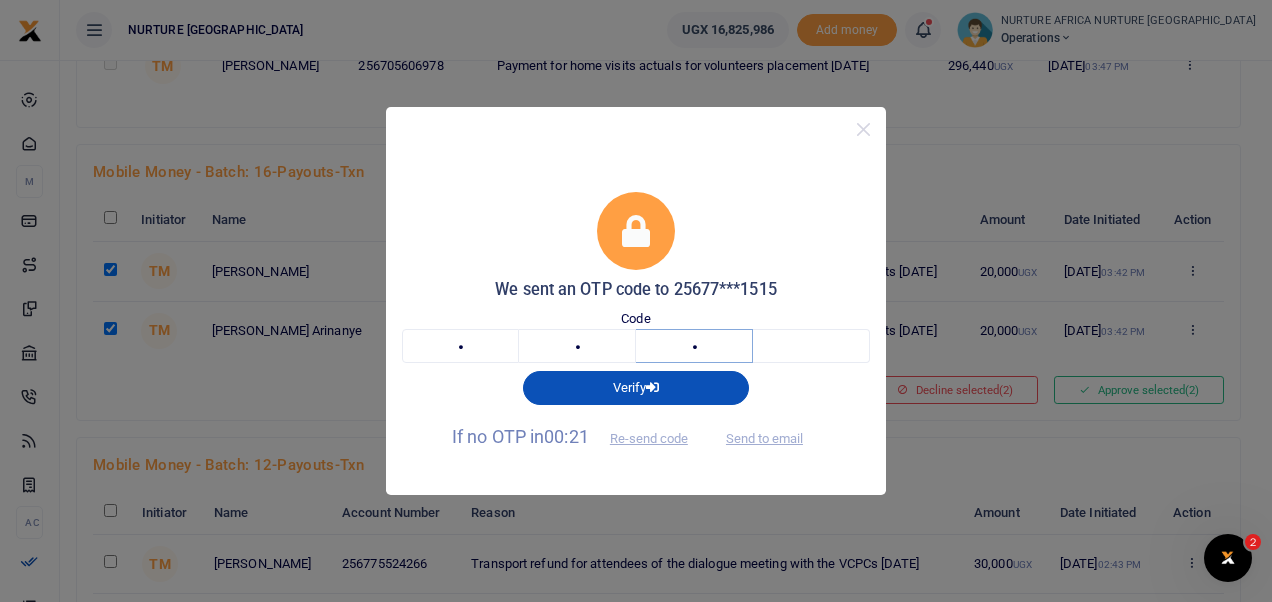 type on "4" 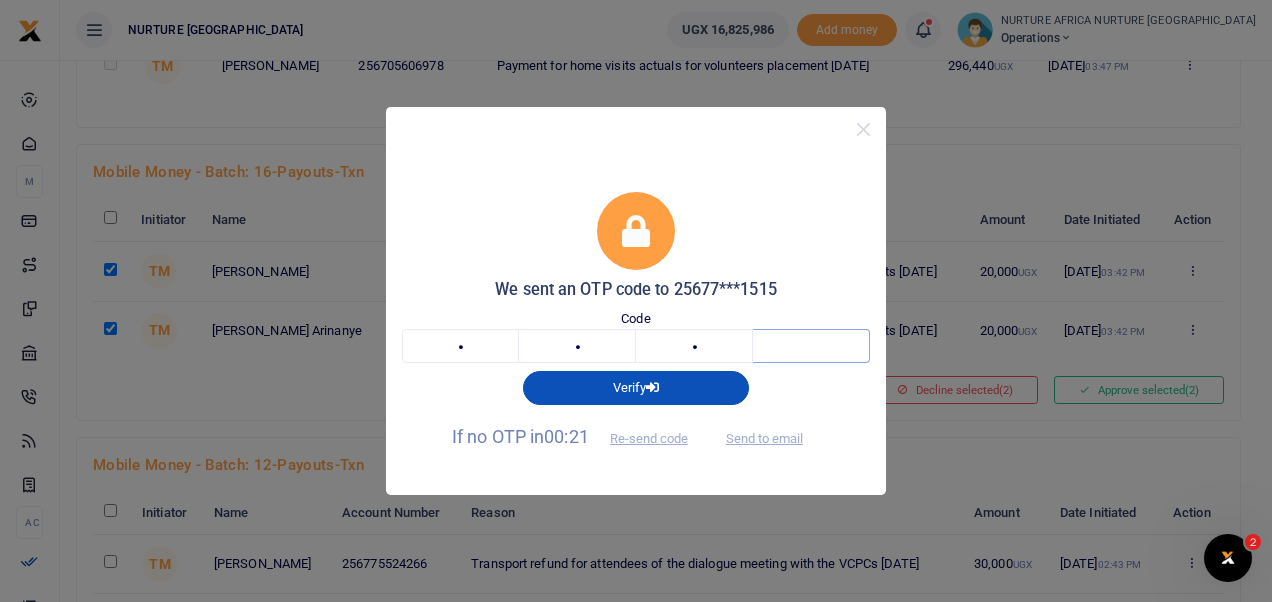 type on "3" 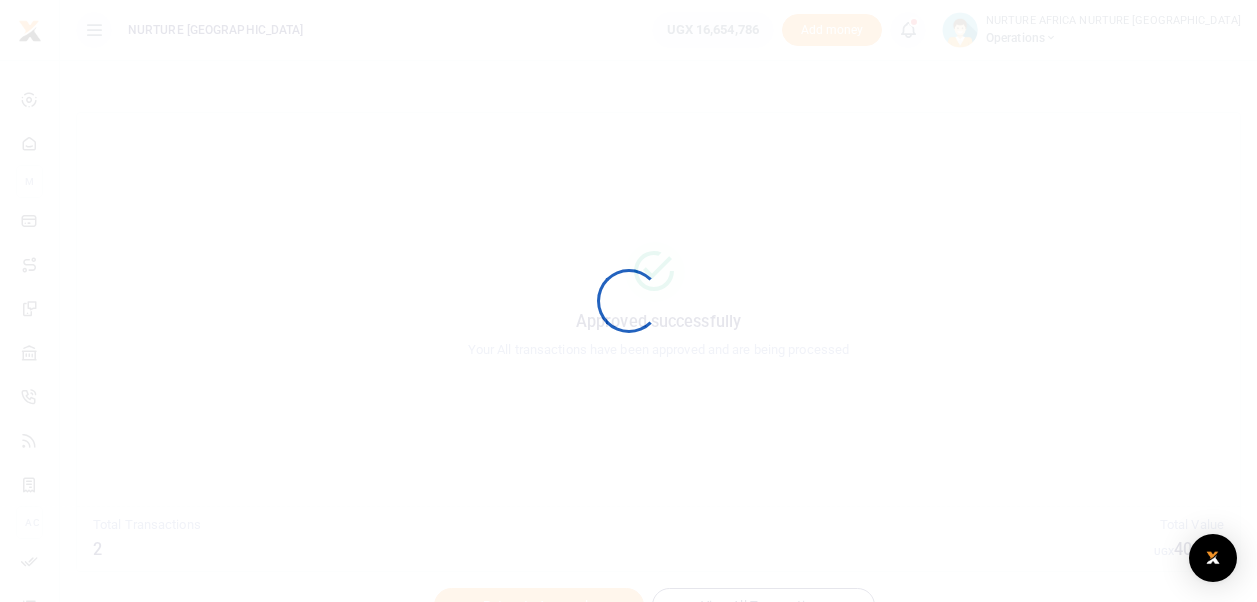 scroll, scrollTop: 0, scrollLeft: 0, axis: both 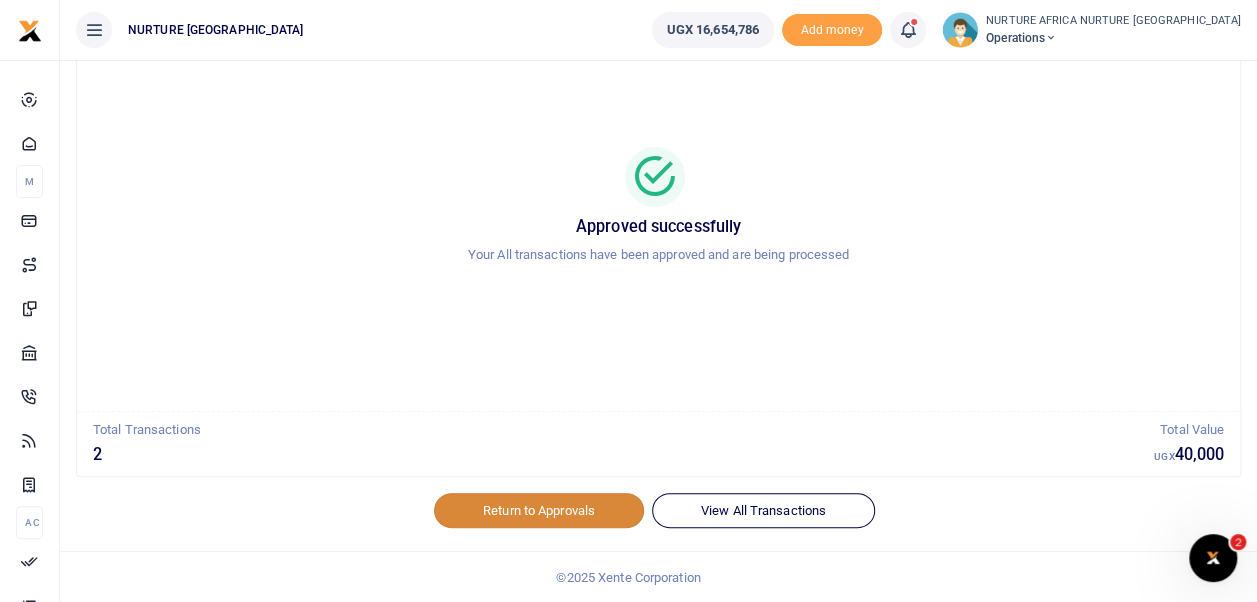 click on "Return to Approvals" at bounding box center [539, 510] 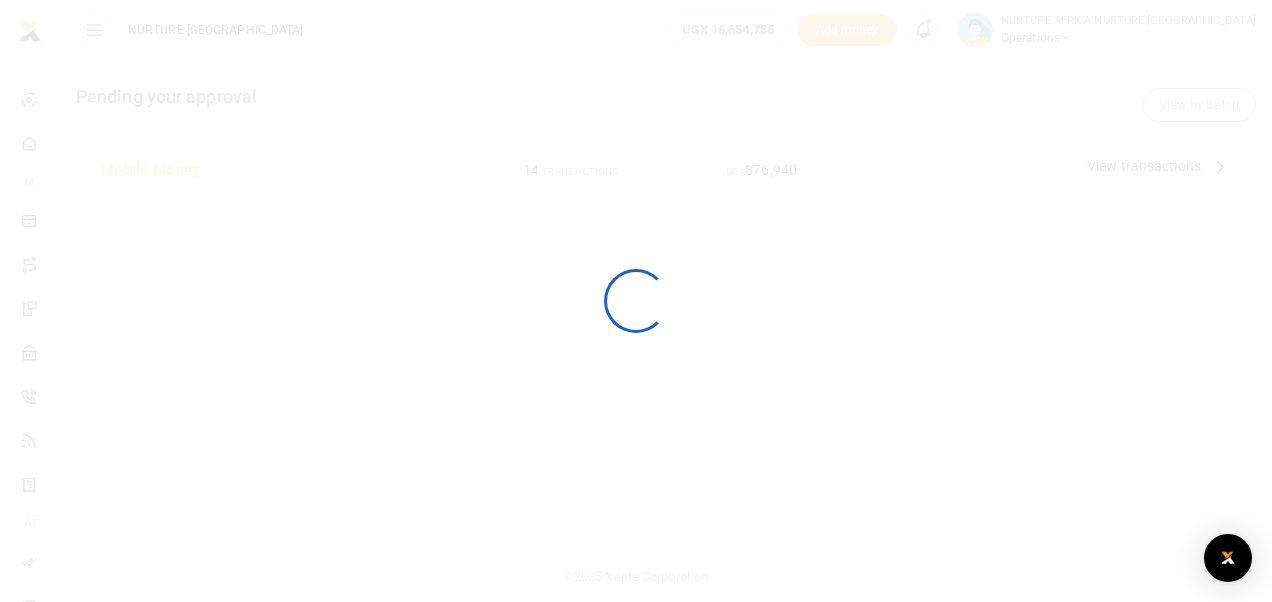 scroll, scrollTop: 0, scrollLeft: 0, axis: both 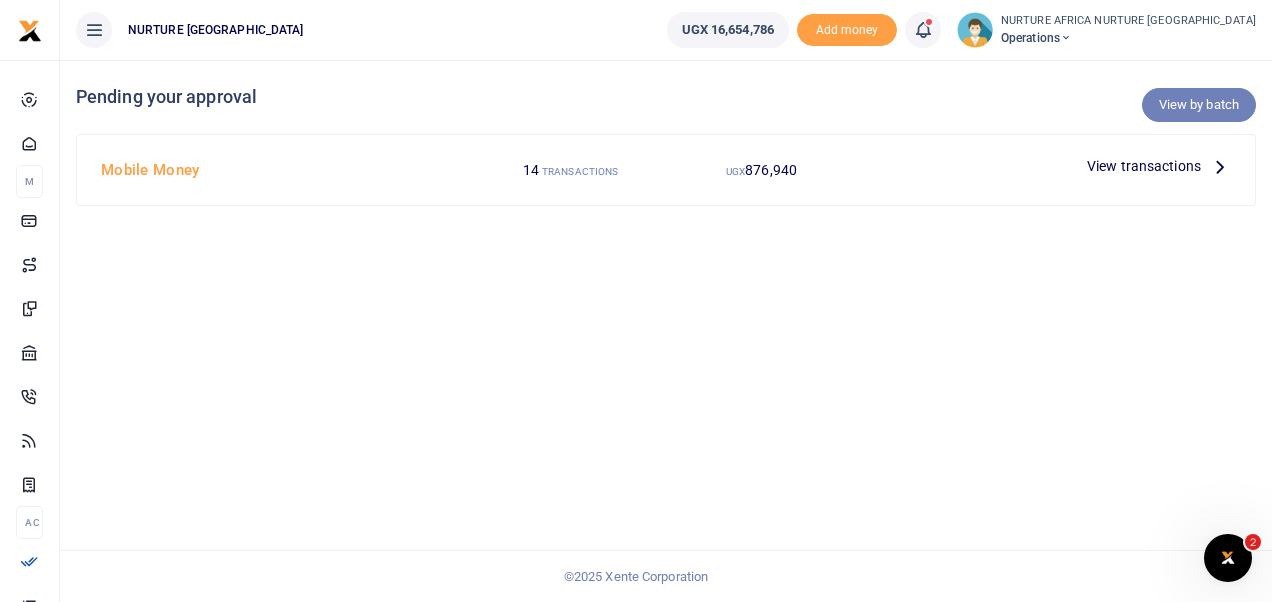 click on "View by batch" at bounding box center [1199, 105] 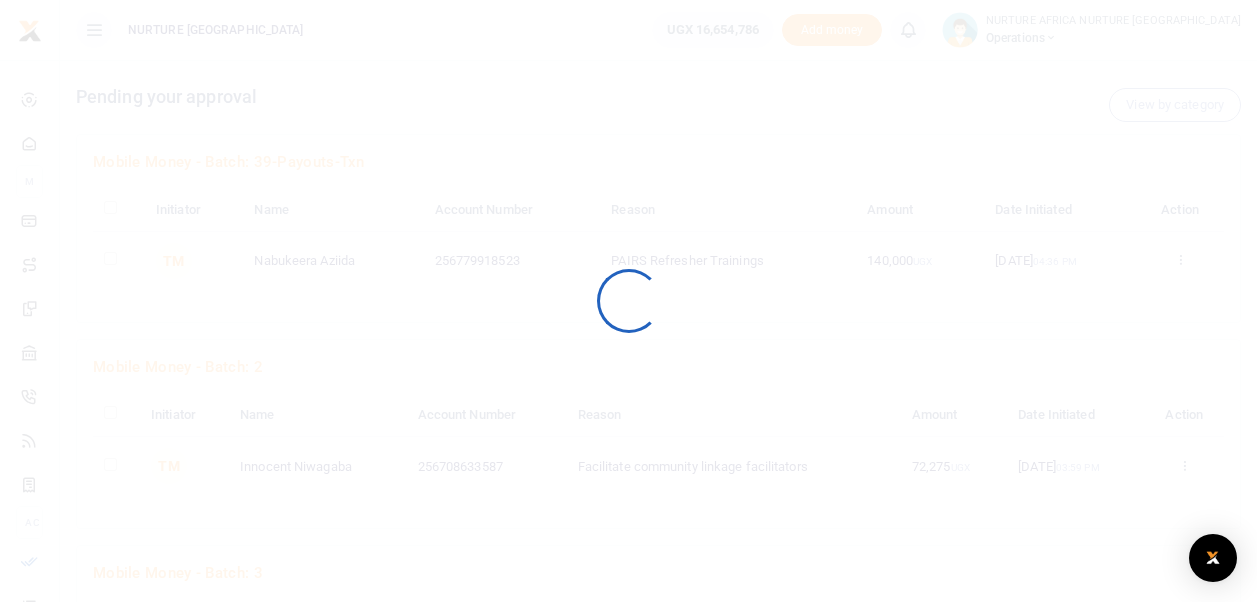 scroll, scrollTop: 0, scrollLeft: 0, axis: both 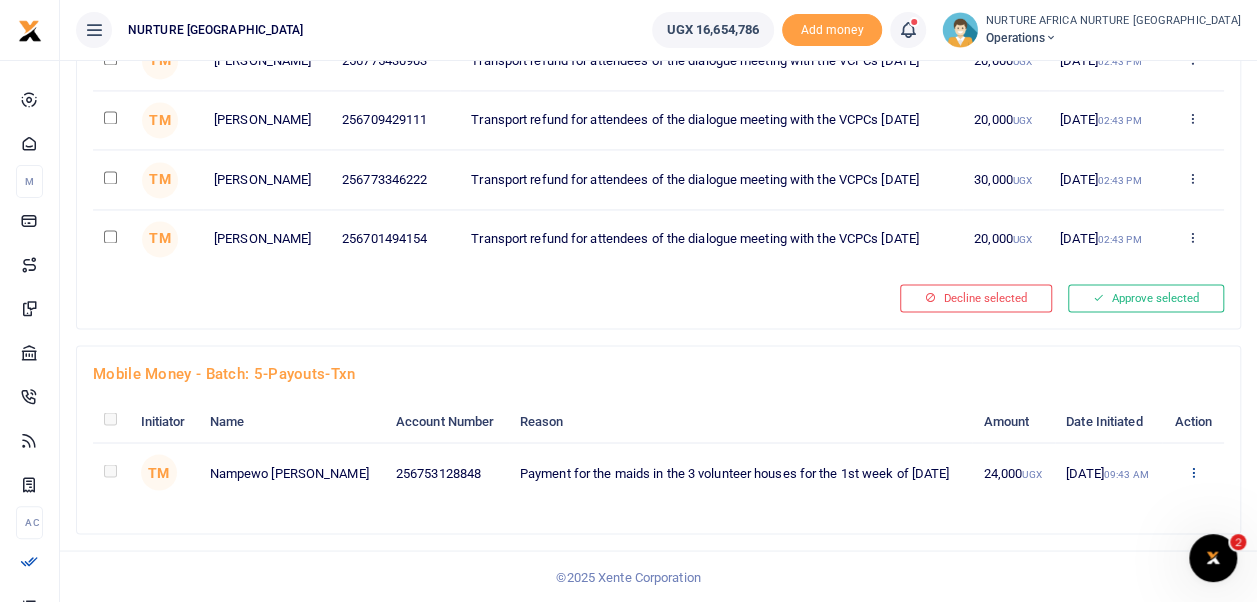 click at bounding box center [1180, -1250] 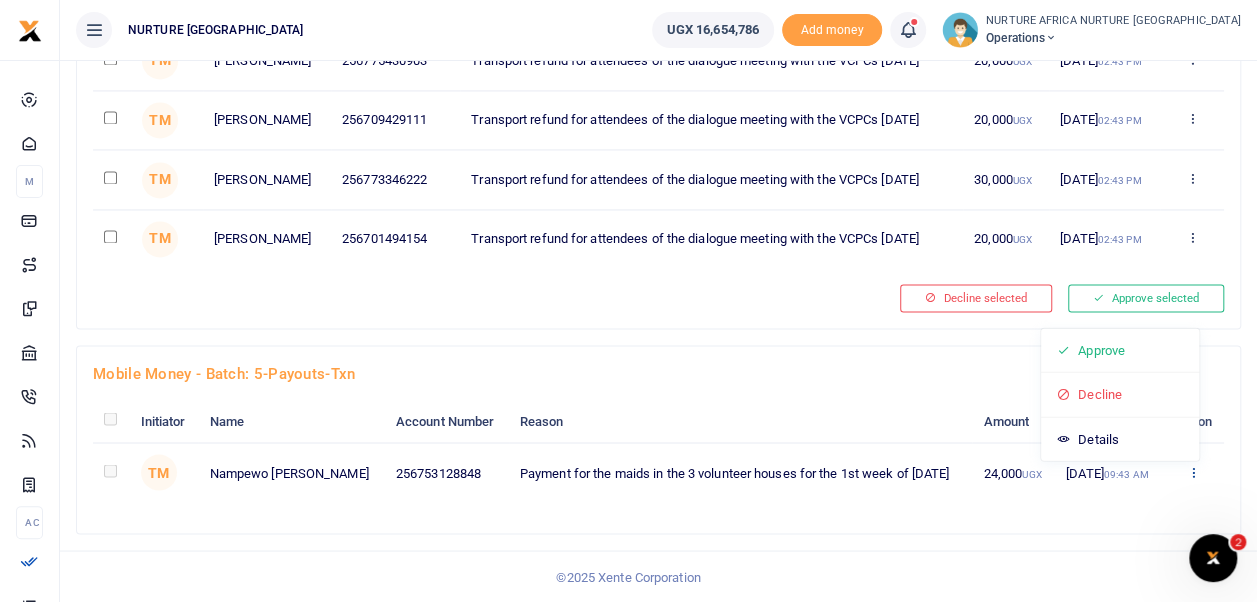 click on "Decline" at bounding box center (1120, 395) 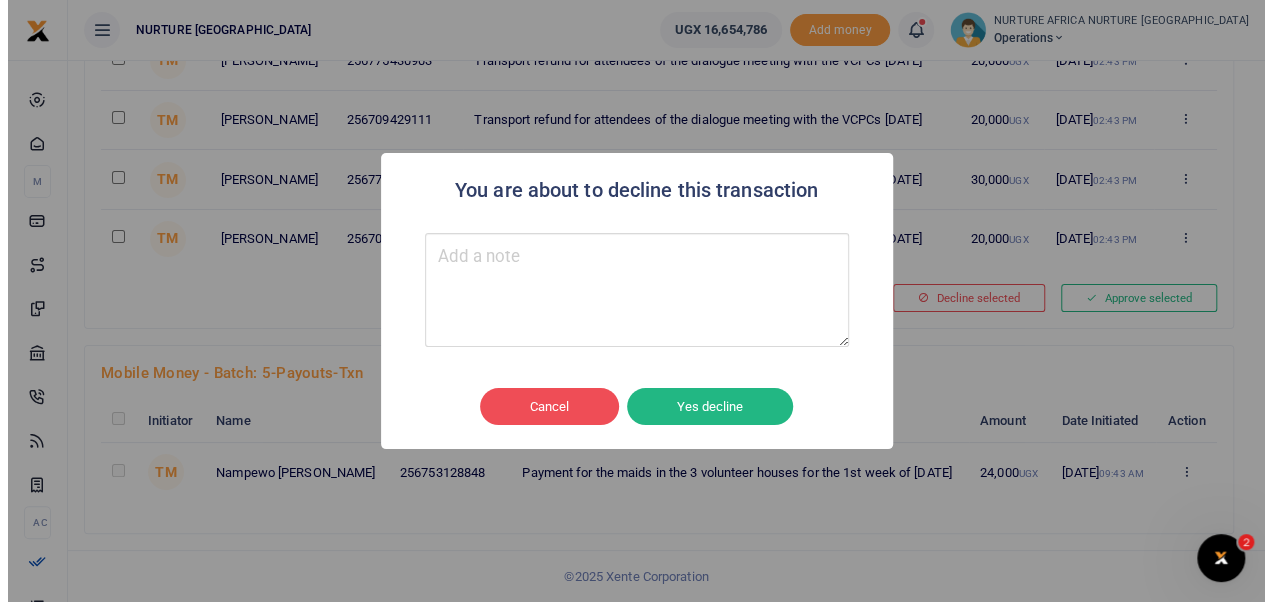 scroll, scrollTop: 1499, scrollLeft: 0, axis: vertical 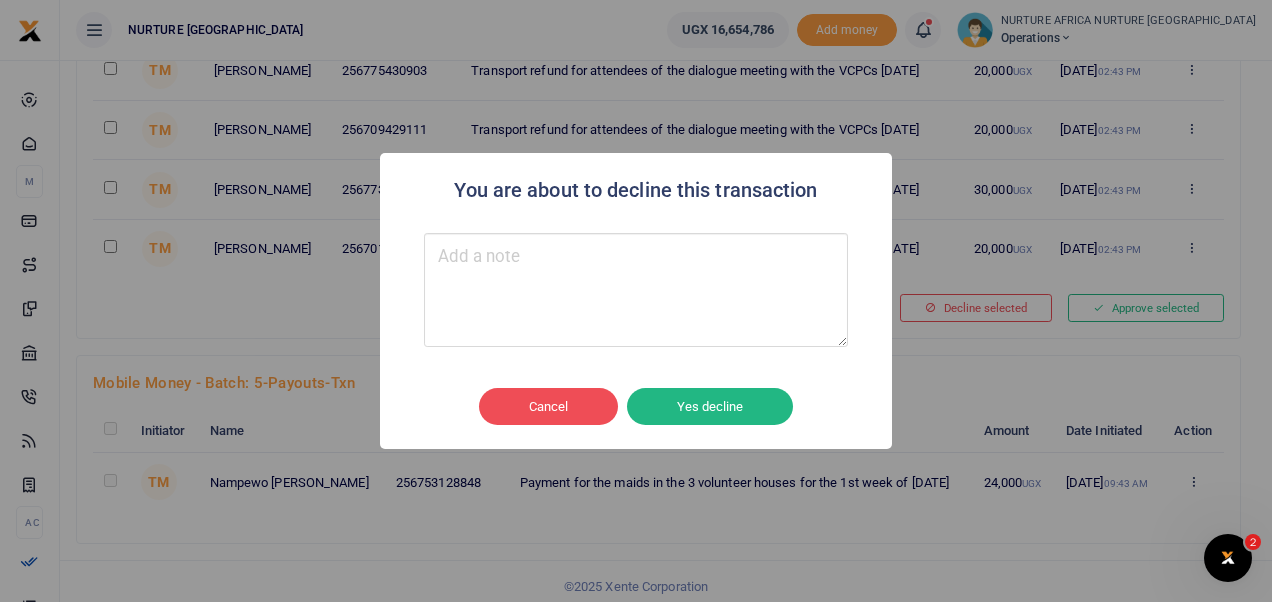 click at bounding box center [636, 290] 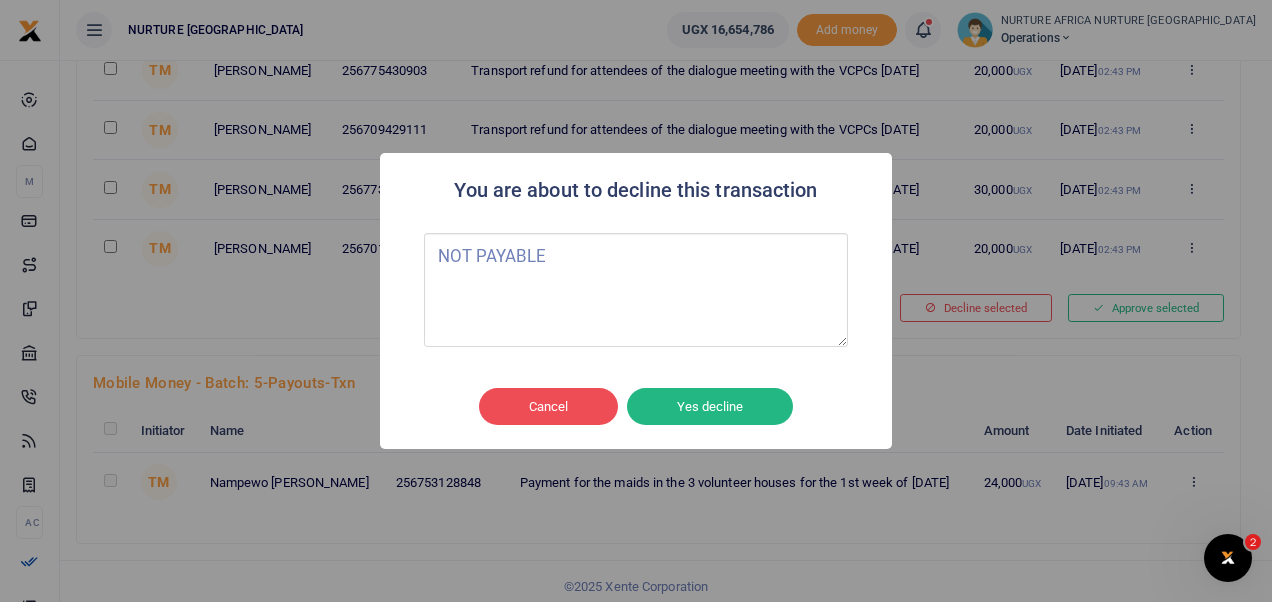 type on "NOT PAYABLE" 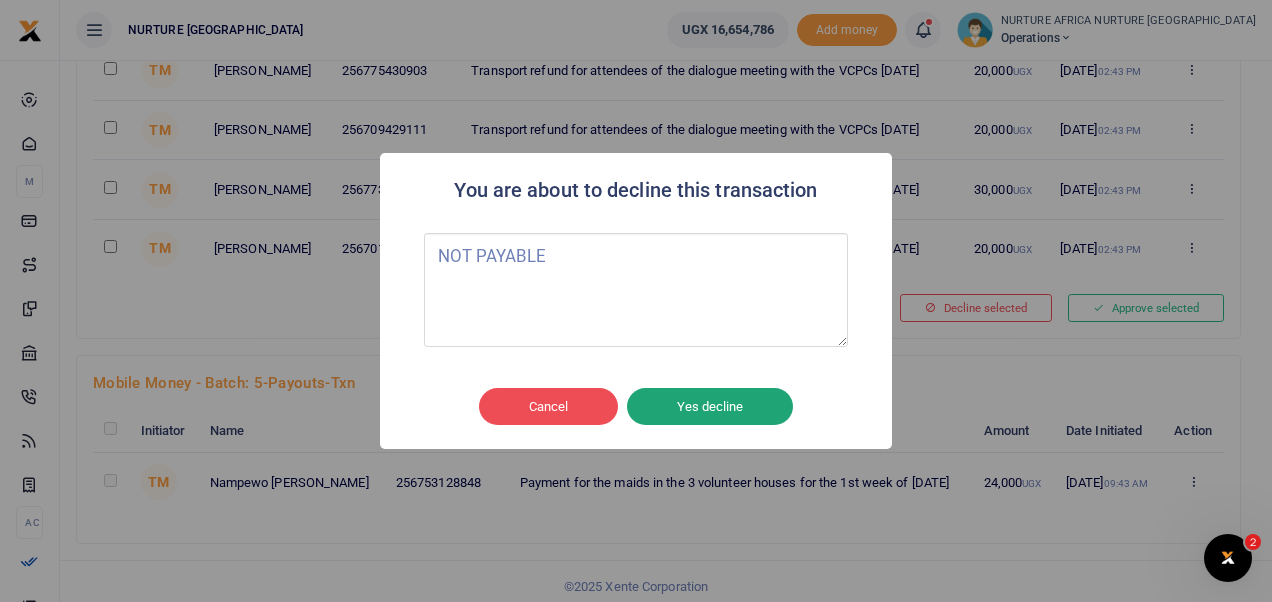 click on "Yes decline" at bounding box center (710, 407) 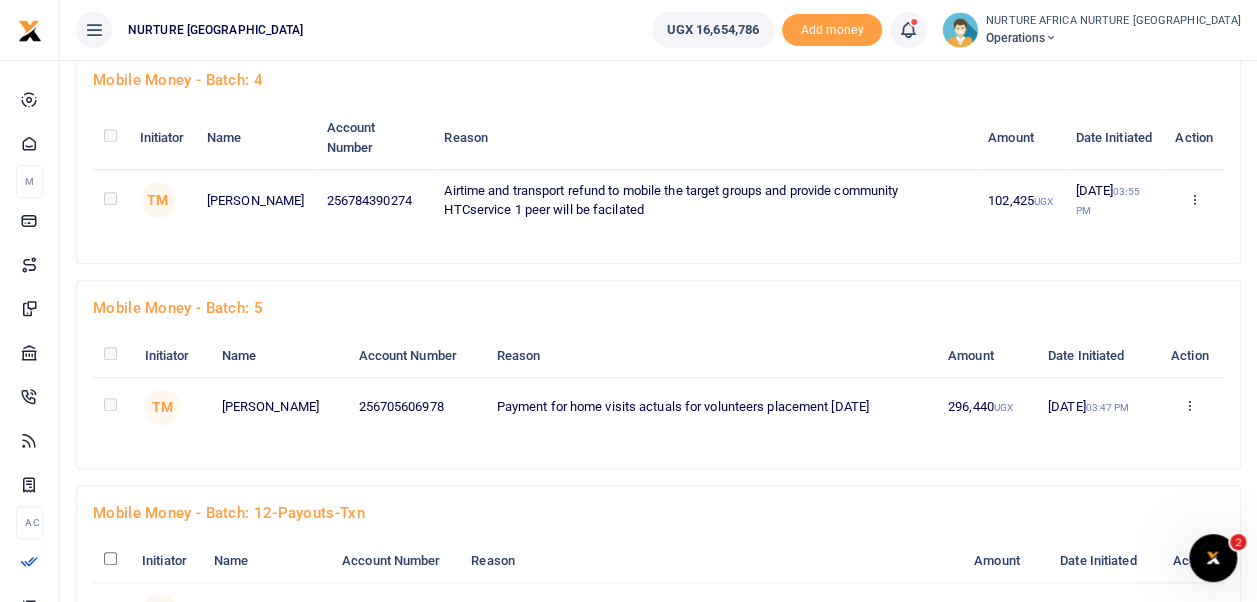scroll, scrollTop: 719, scrollLeft: 0, axis: vertical 